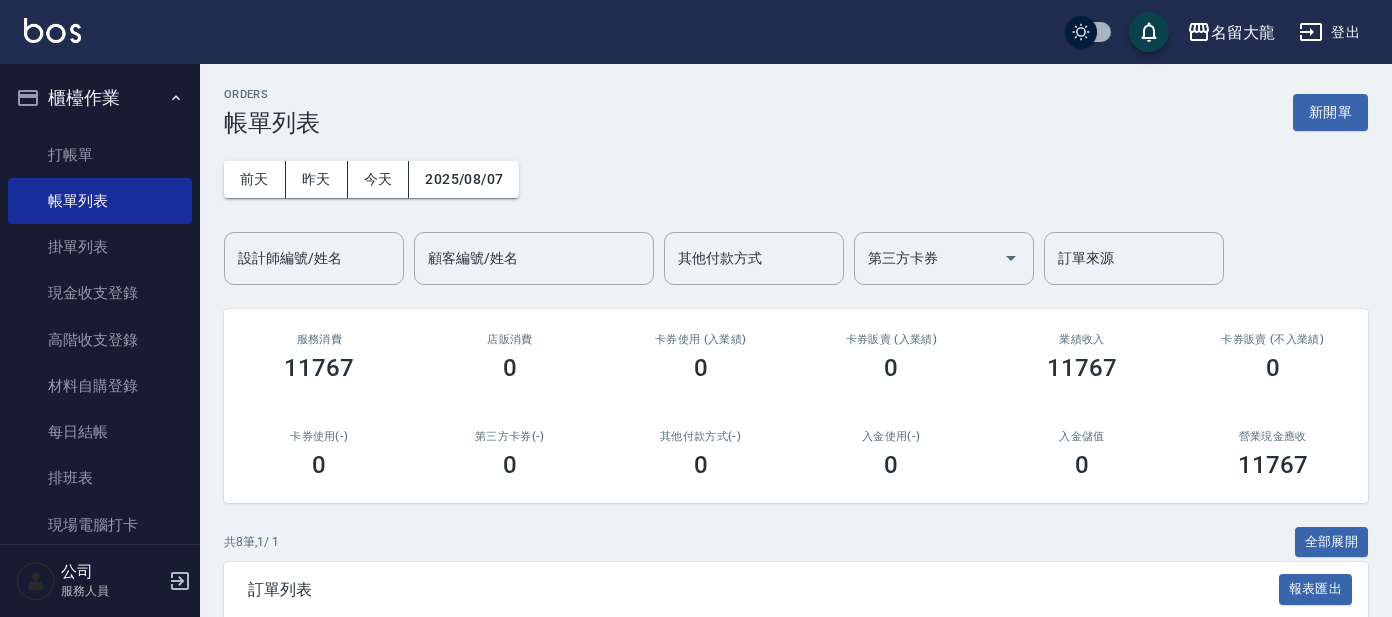 scroll, scrollTop: 0, scrollLeft: 0, axis: both 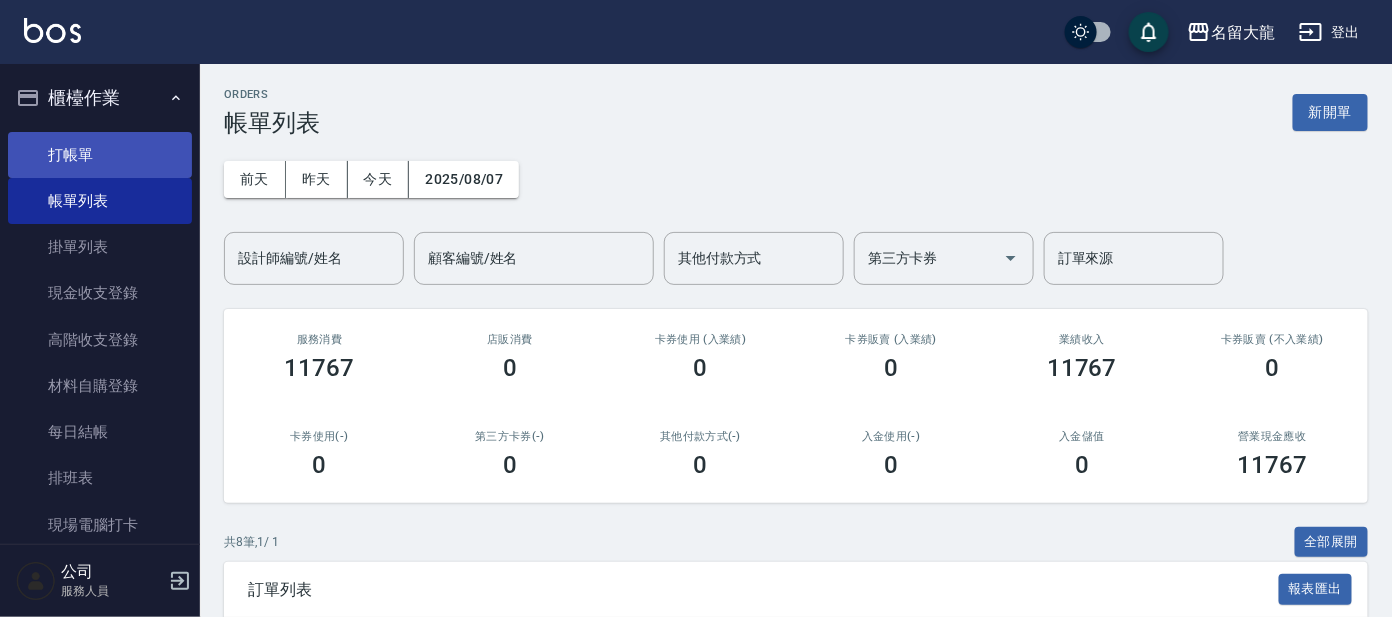 click on "打帳單" at bounding box center [100, 155] 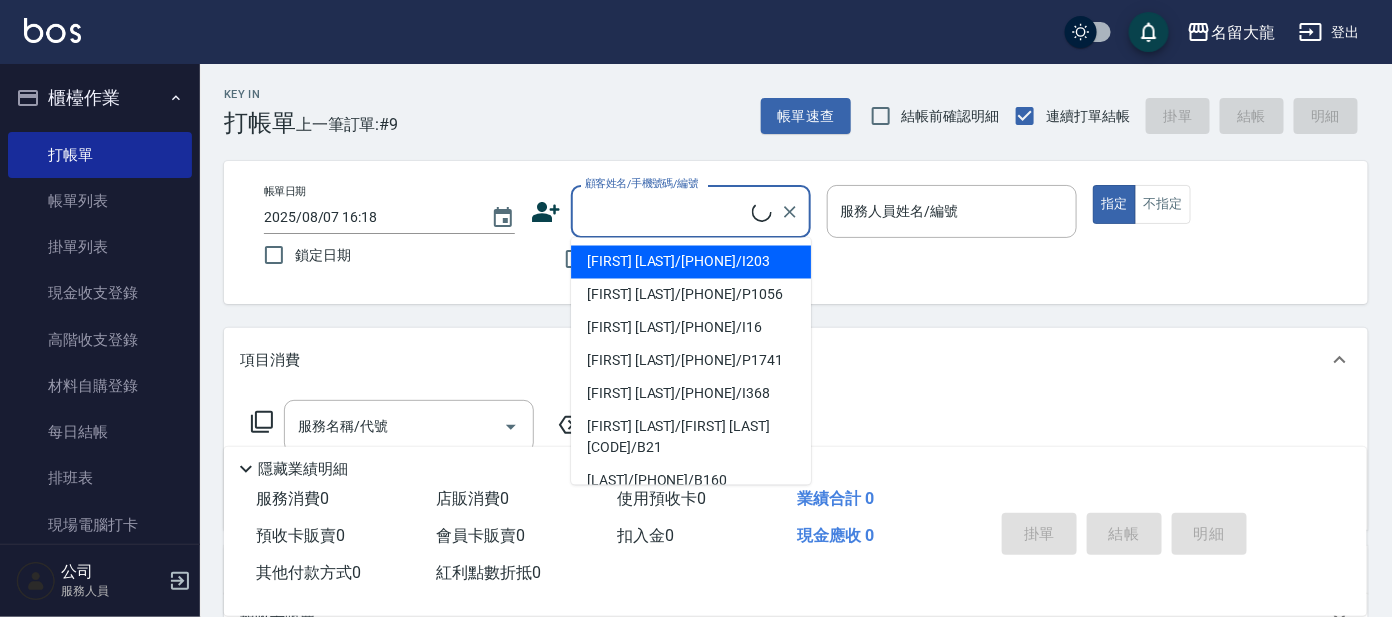 click on "顧客姓名/手機號碼/編號" at bounding box center [666, 211] 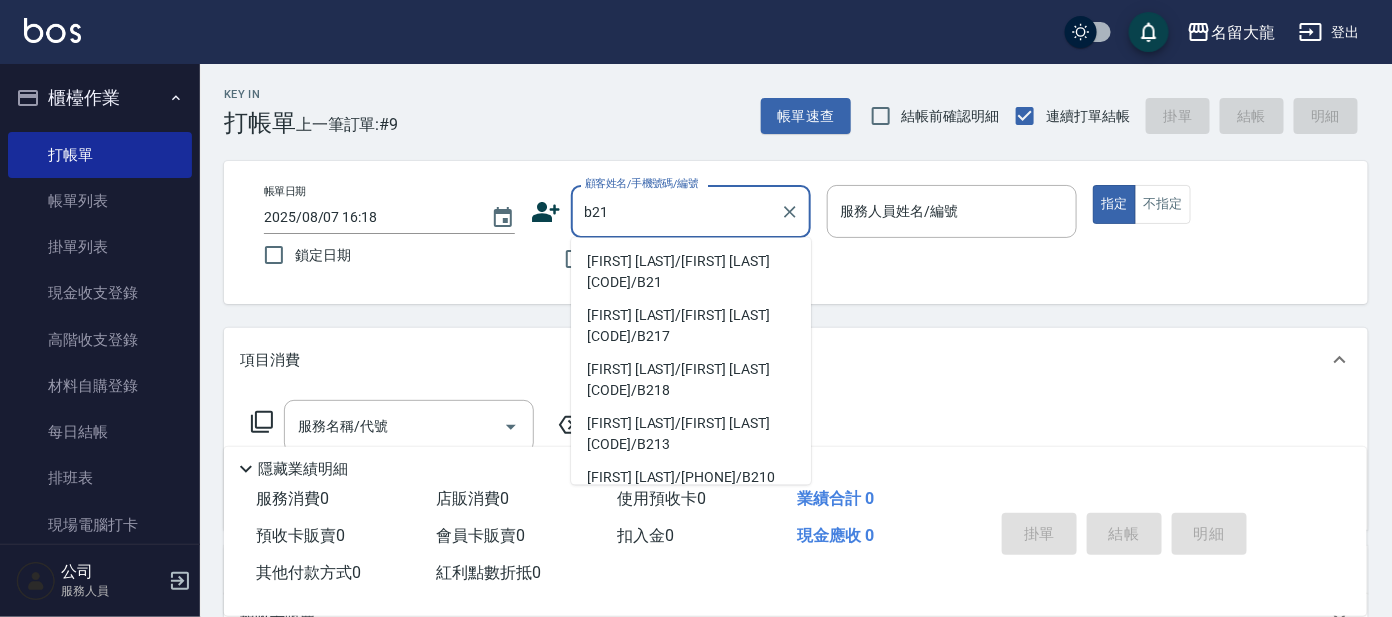 click on "[FIRST] [LAST]/[FIRST] [LAST][CODE]/B21" at bounding box center (691, 273) 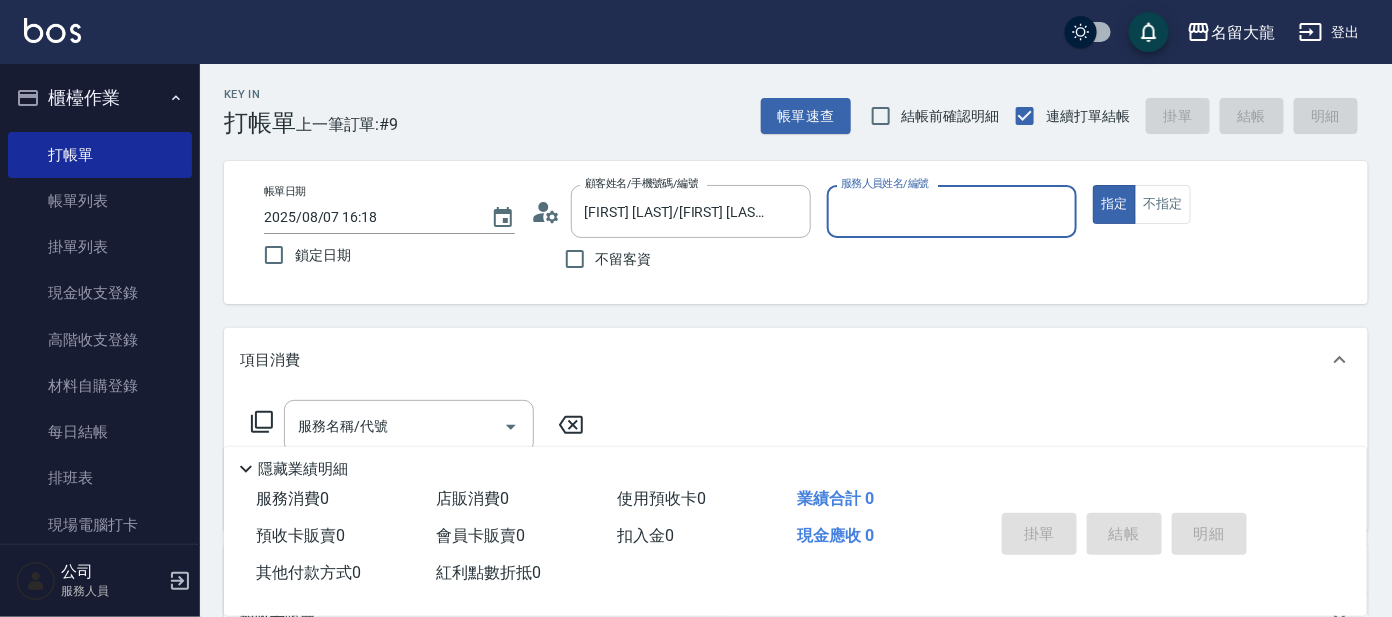 type on "[NICKNAME]-2" 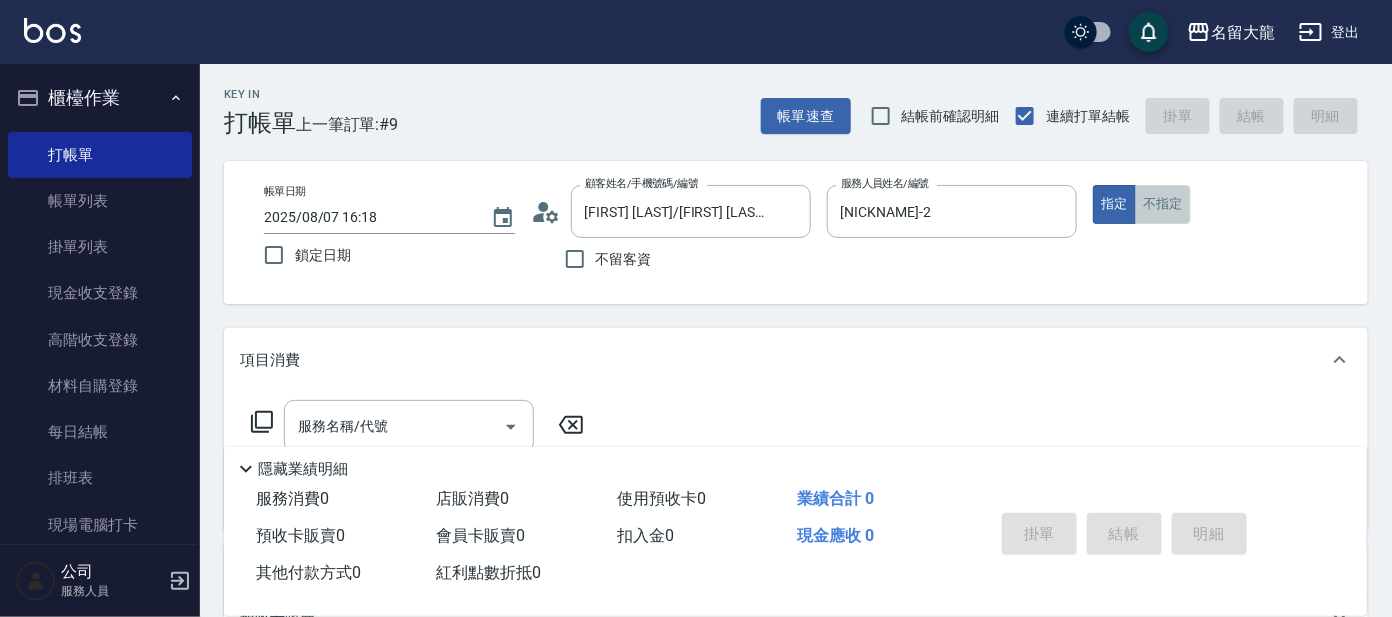 click on "不指定" at bounding box center (1163, 204) 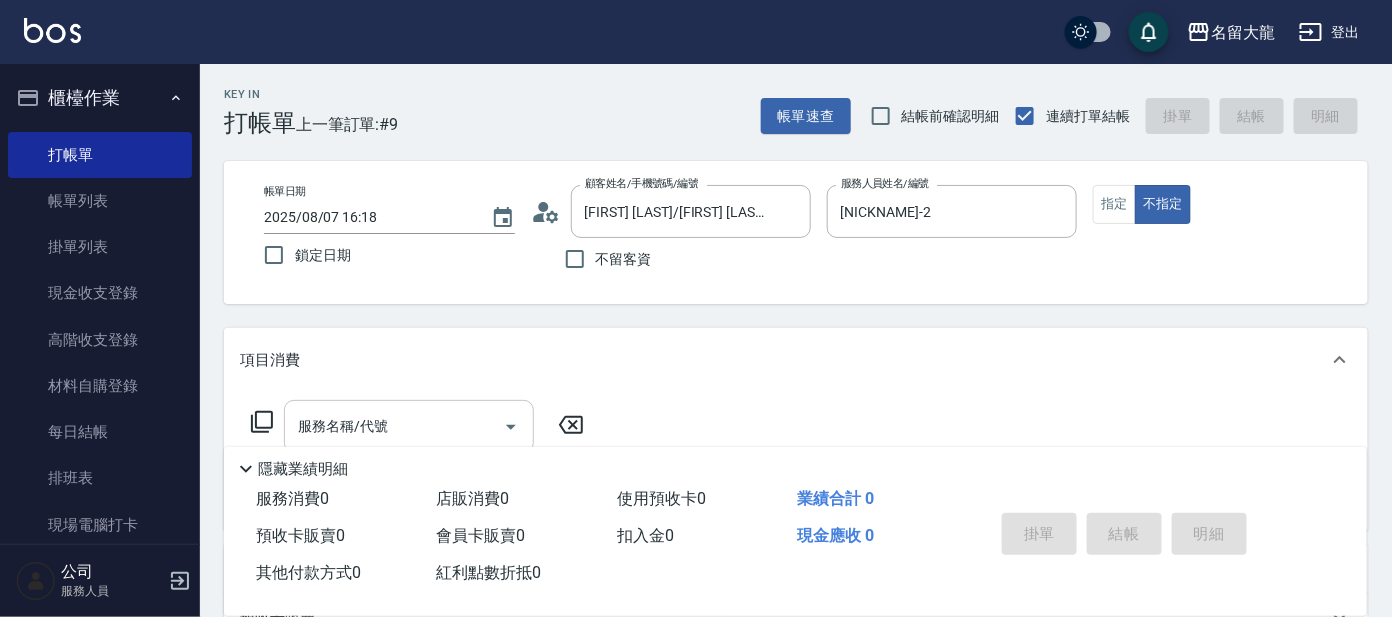 click on "服務名稱/代號" at bounding box center [394, 426] 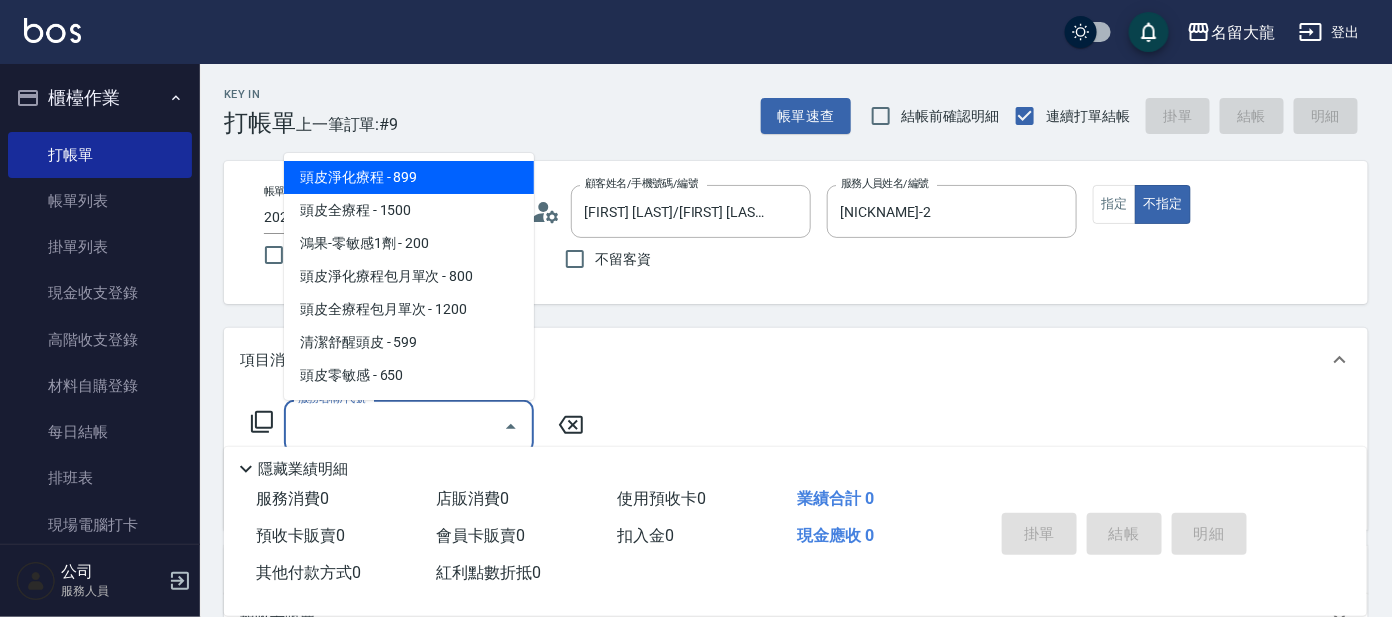 click on "頭皮淨化療程 - 899" at bounding box center (409, 177) 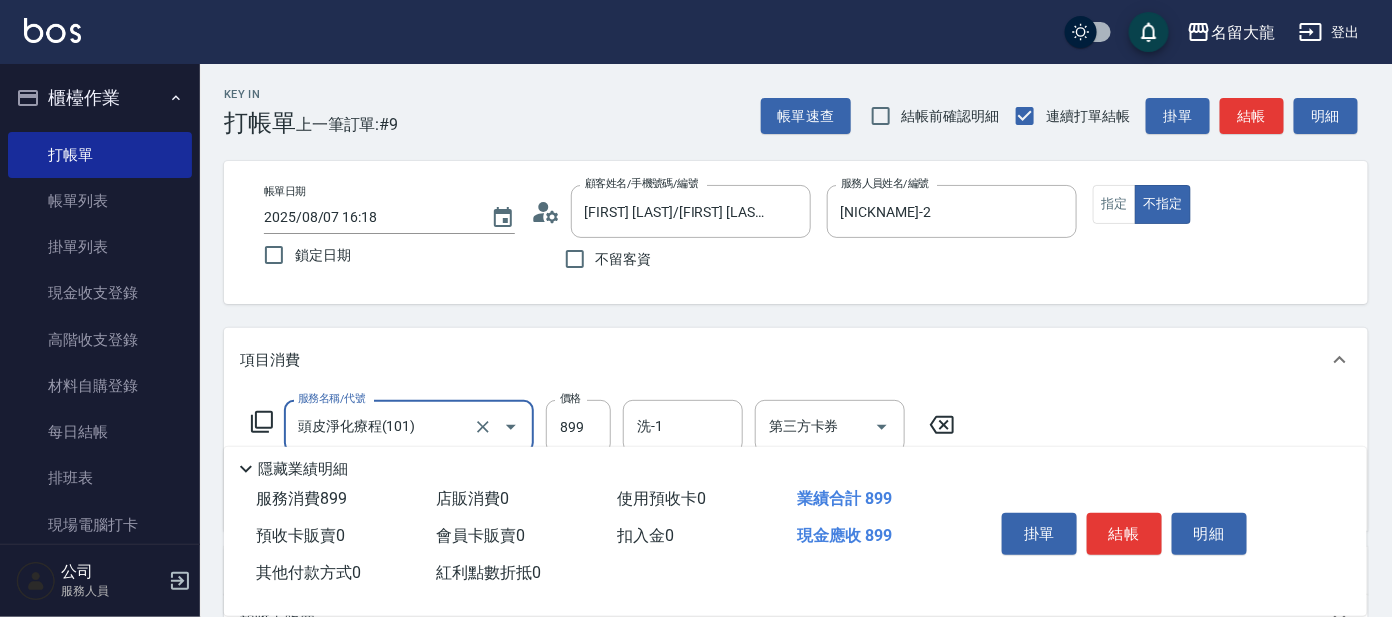 click 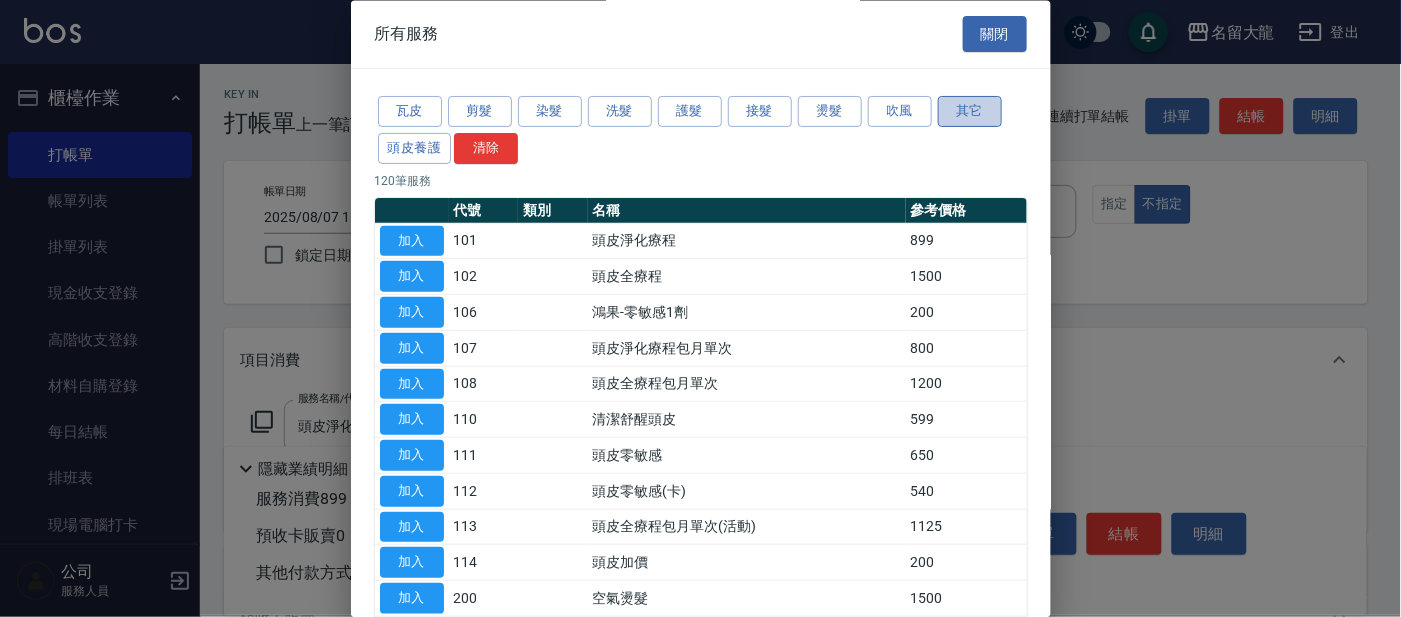 drag, startPoint x: 979, startPoint y: 122, endPoint x: 936, endPoint y: 118, distance: 43.185646 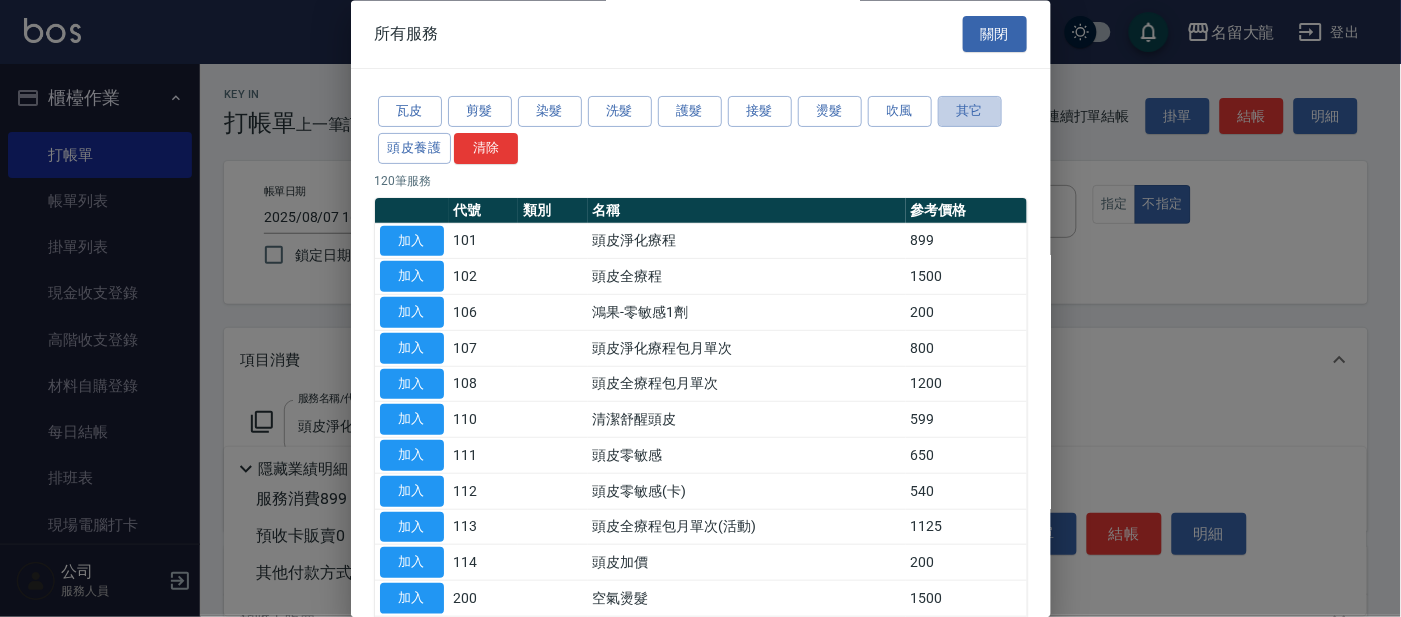 click on "其它" at bounding box center [970, 112] 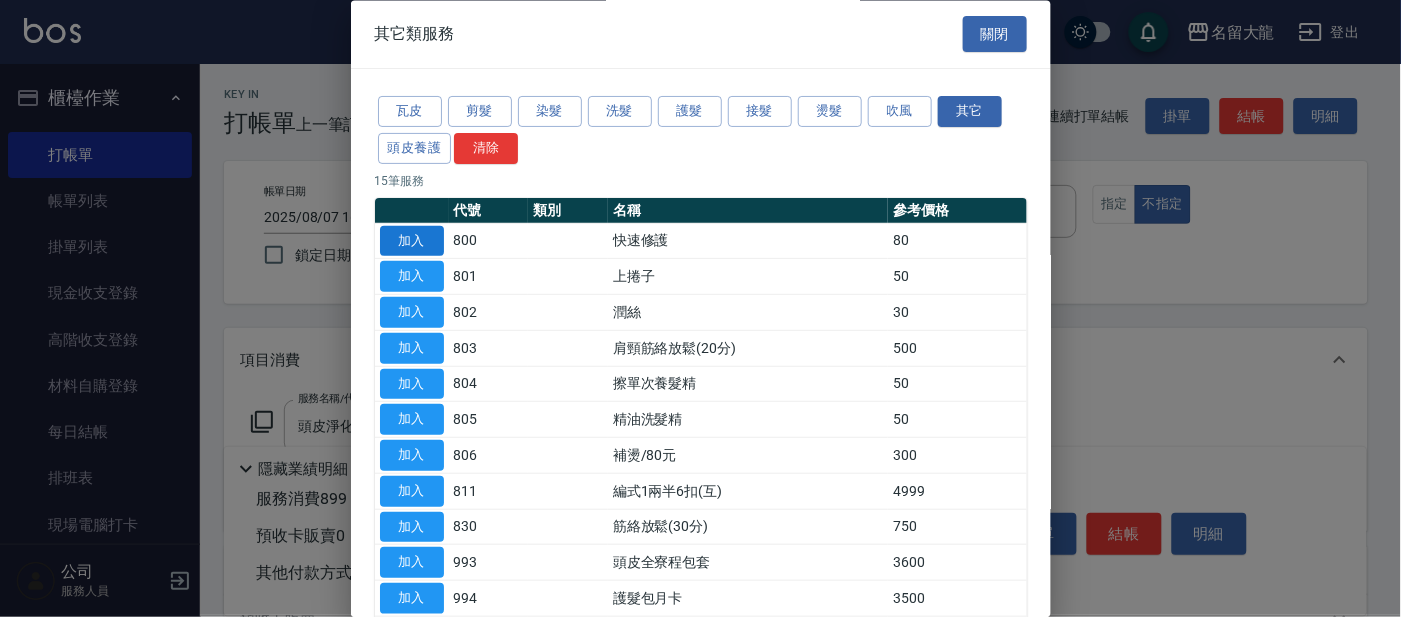 click on "加入" at bounding box center (412, 241) 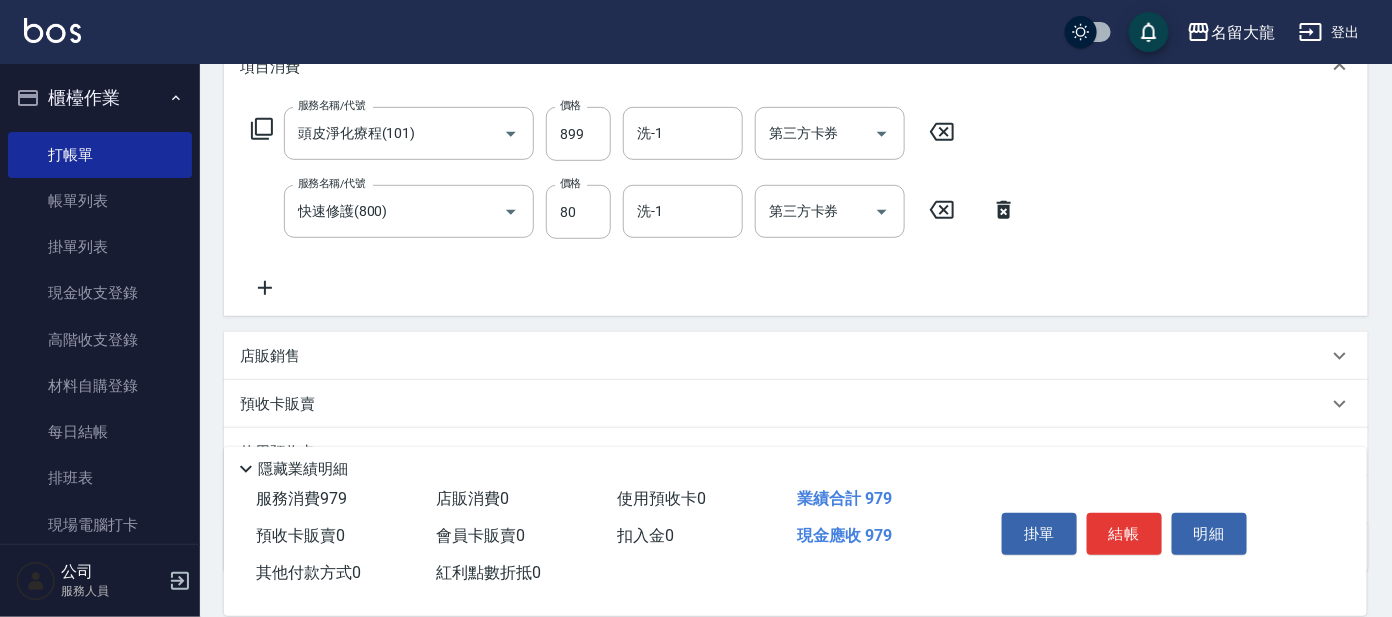 scroll, scrollTop: 124, scrollLeft: 0, axis: vertical 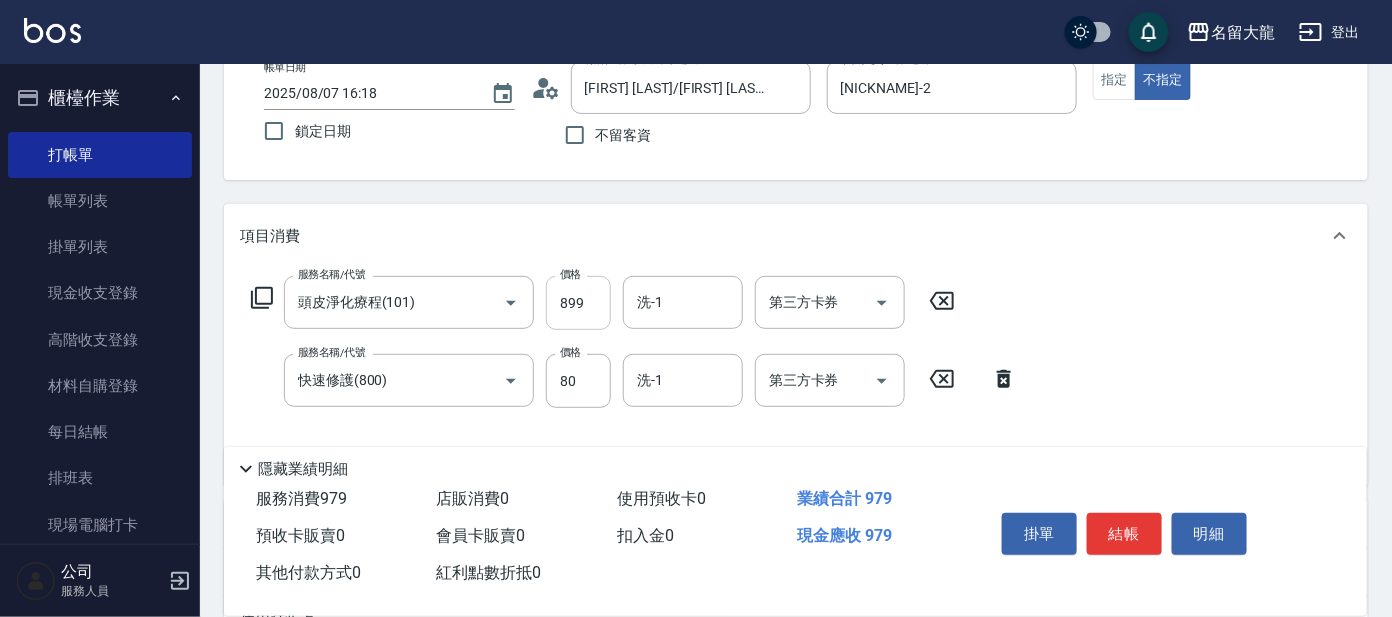 drag, startPoint x: 600, startPoint y: 306, endPoint x: 560, endPoint y: 305, distance: 40.012497 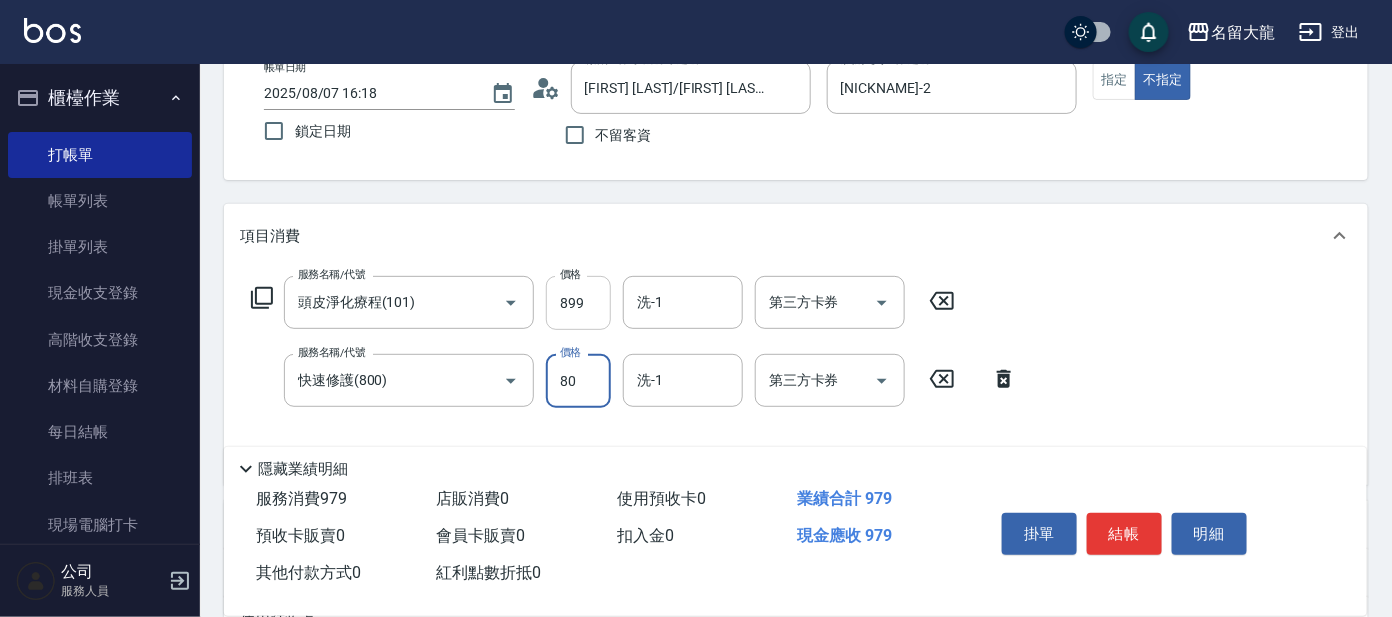 click on "899" at bounding box center [578, 303] 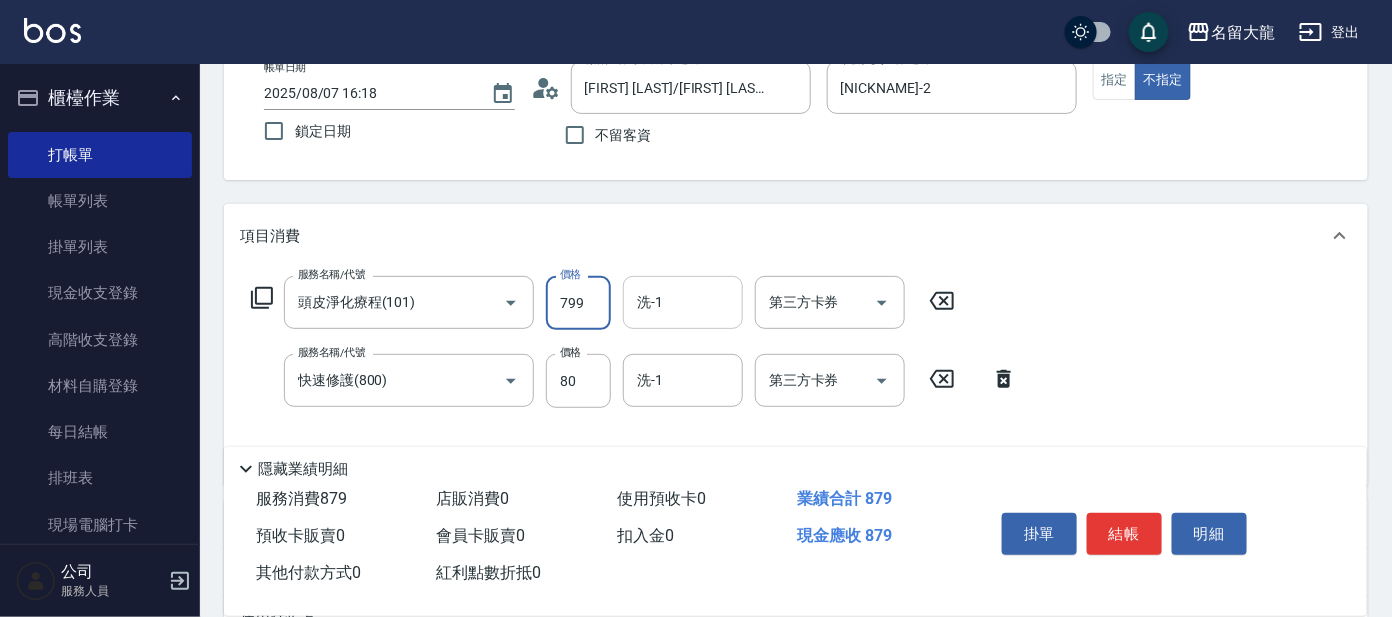 type on "799" 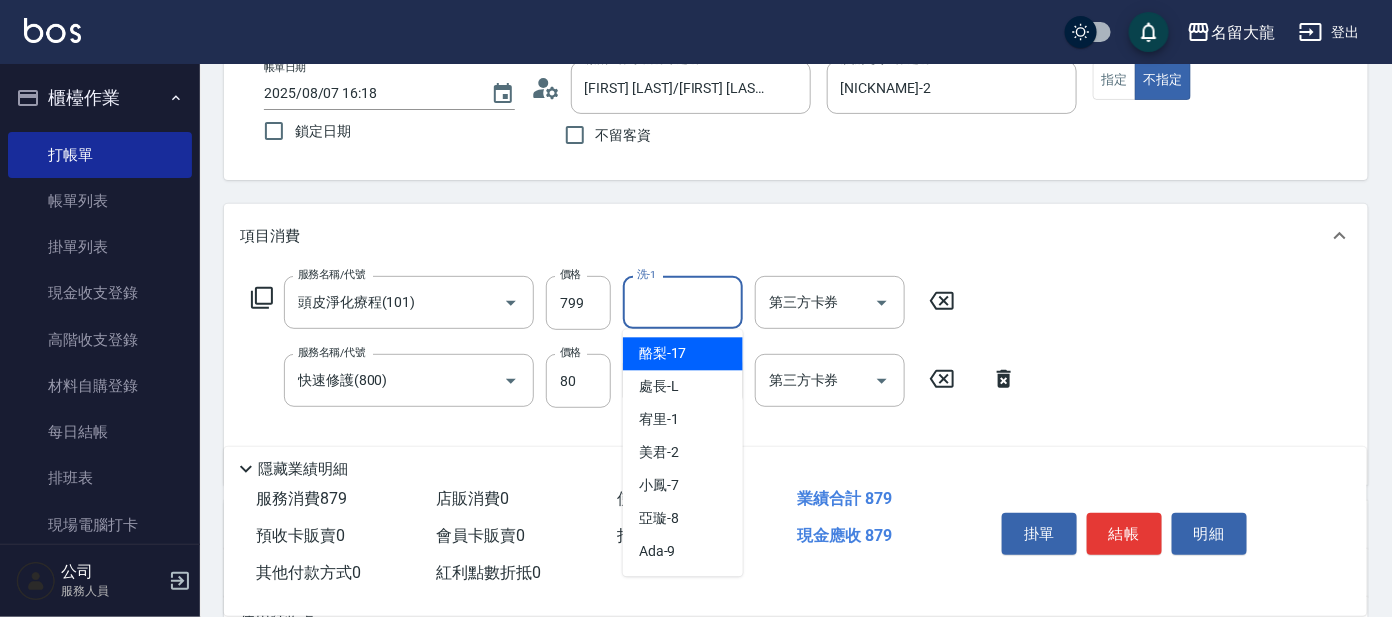 click on "洗-1" at bounding box center (683, 302) 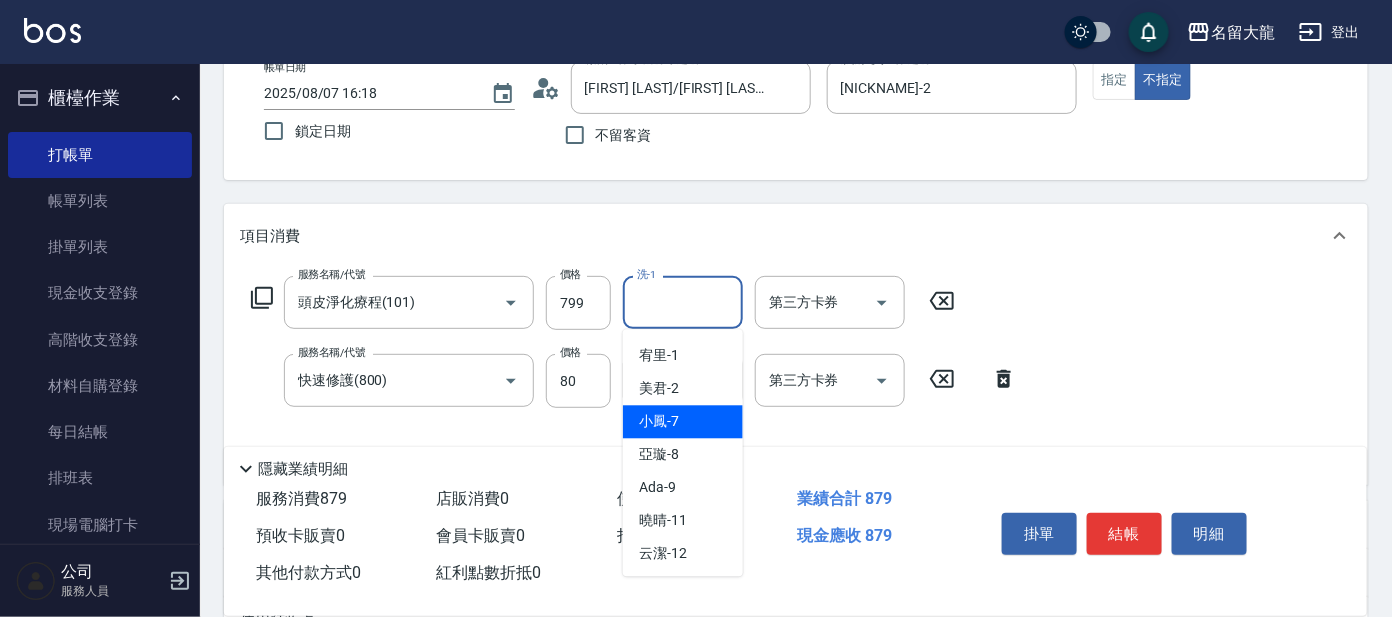 scroll, scrollTop: 99, scrollLeft: 0, axis: vertical 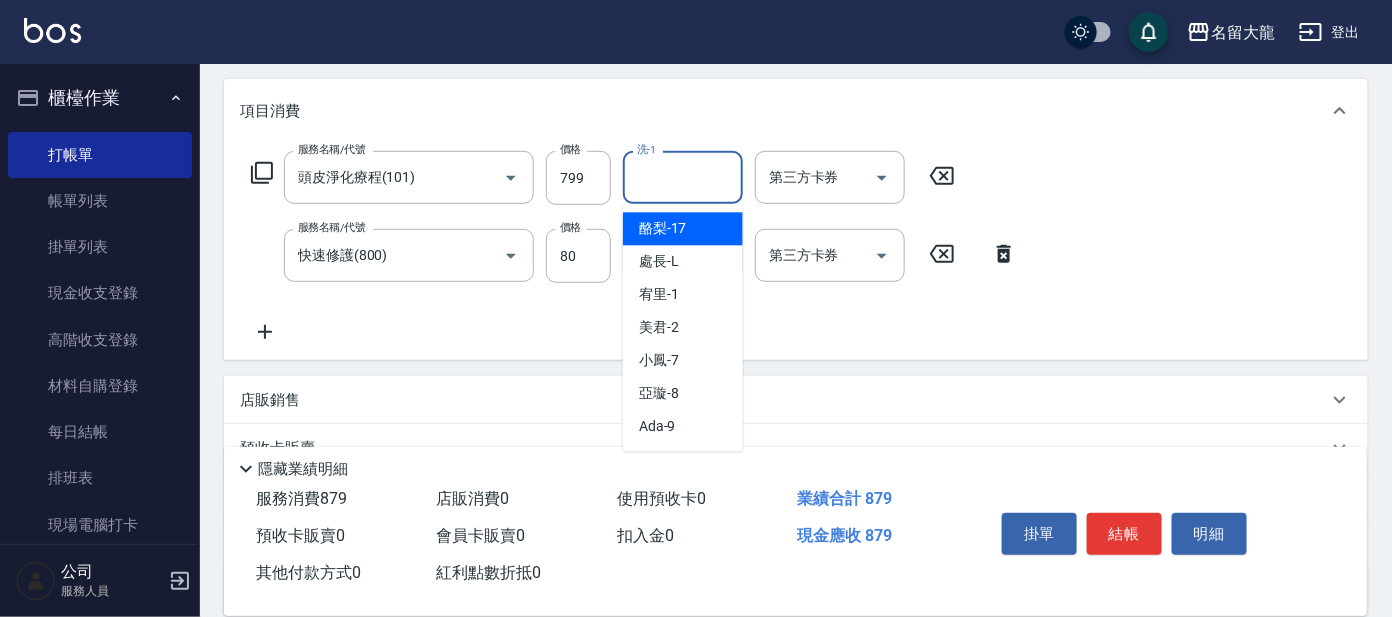 click on "酪梨 -17" at bounding box center (683, 229) 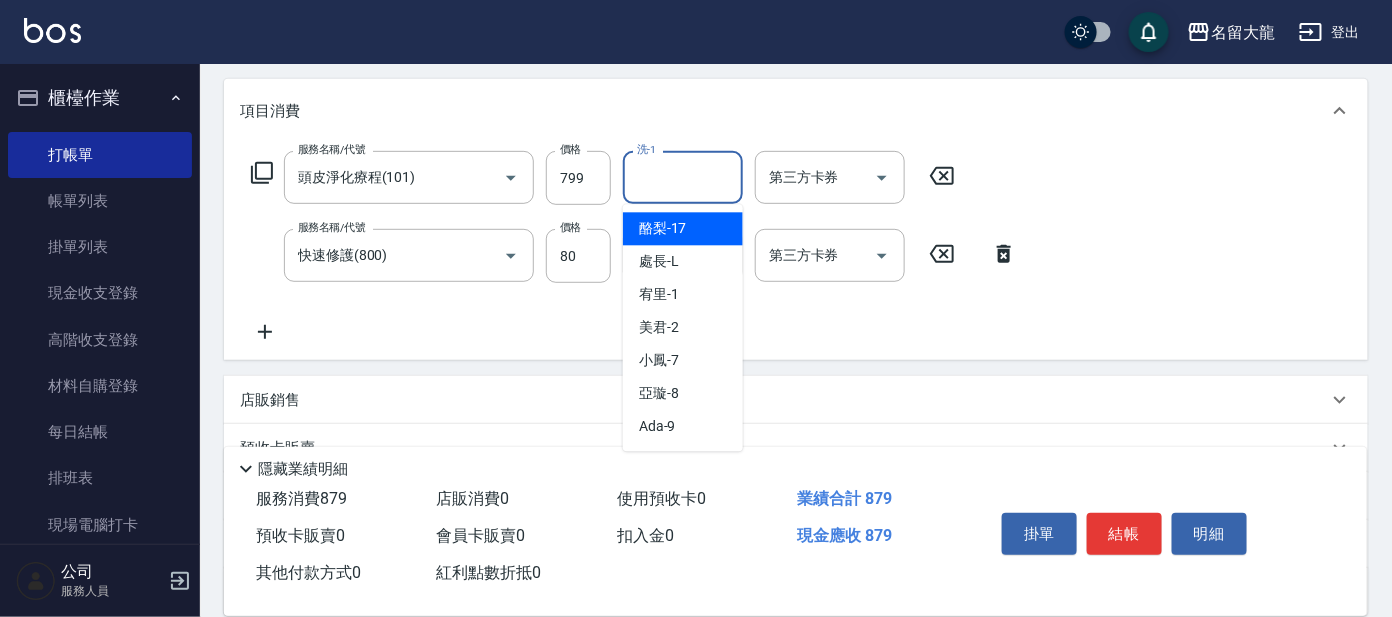type on "酪梨-17" 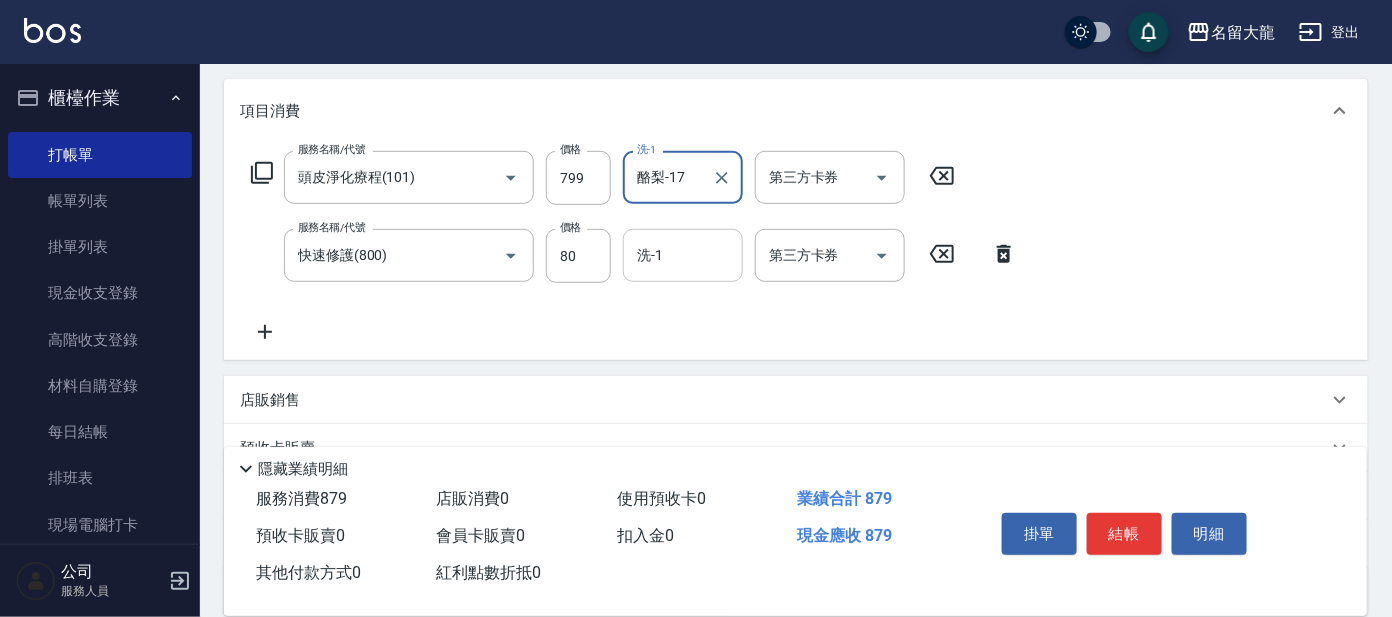 click on "洗-1" at bounding box center [683, 255] 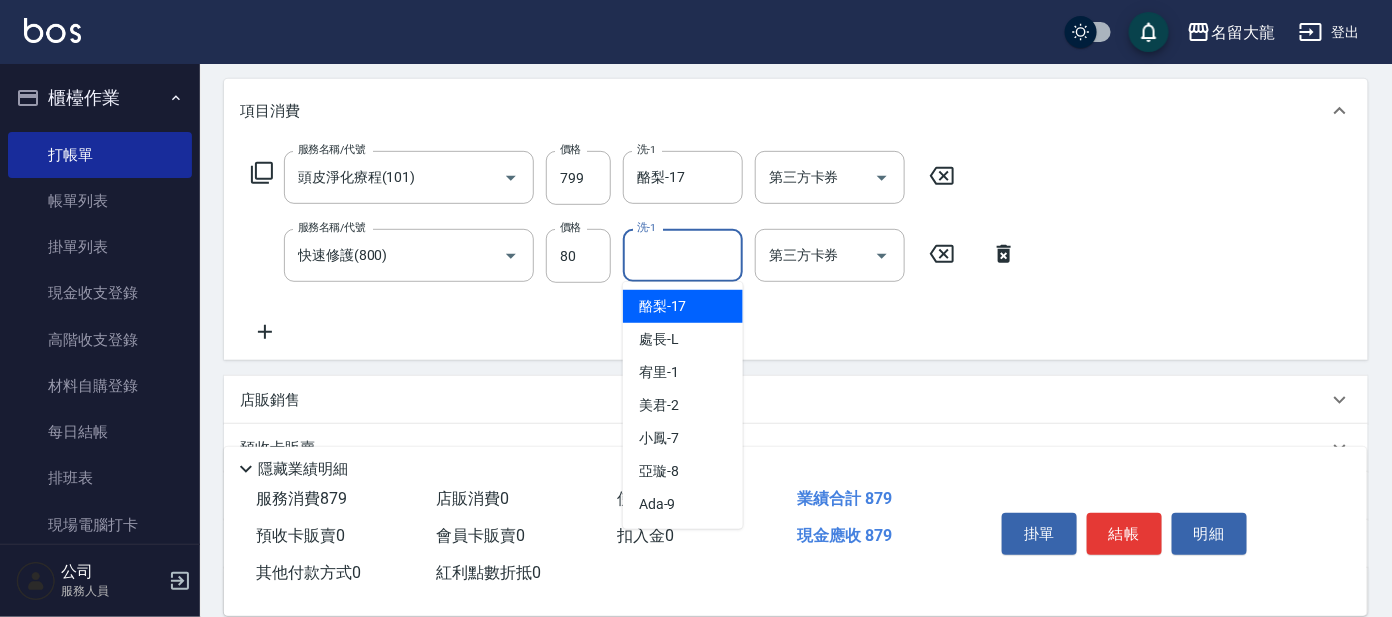 drag, startPoint x: 692, startPoint y: 318, endPoint x: 767, endPoint y: 326, distance: 75.42546 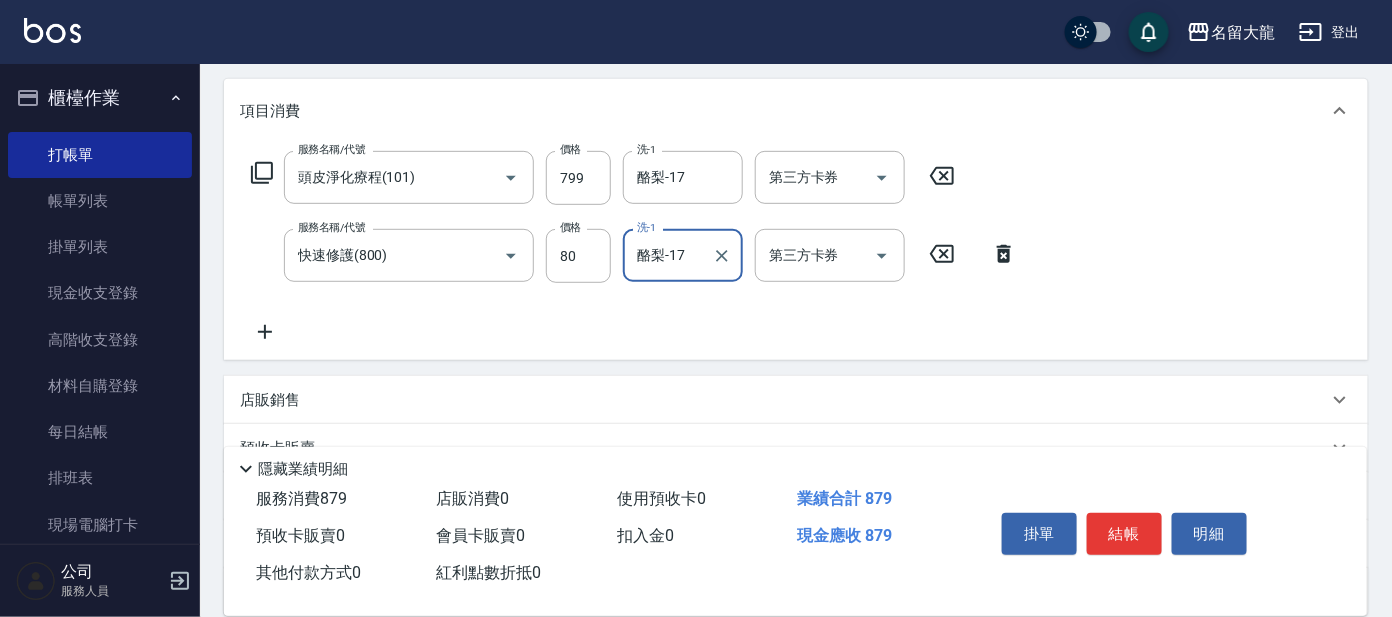 click on "結帳" at bounding box center [1124, 534] 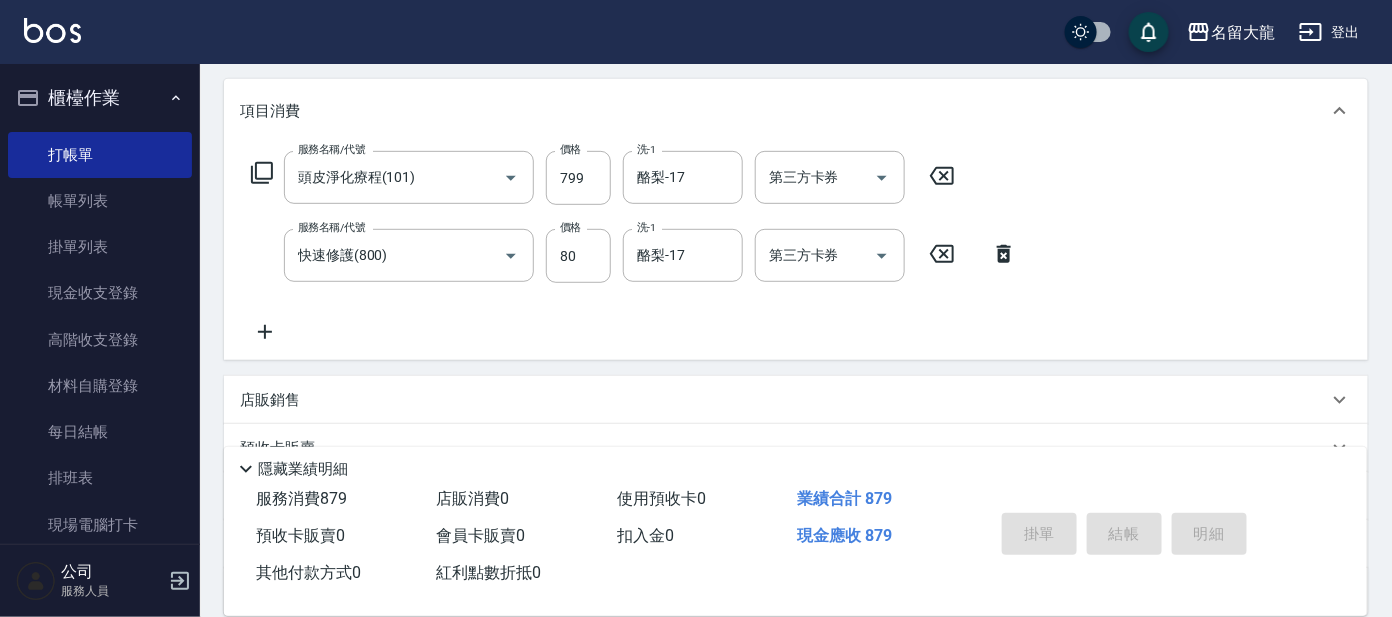 type on "2025/08/07 16:19" 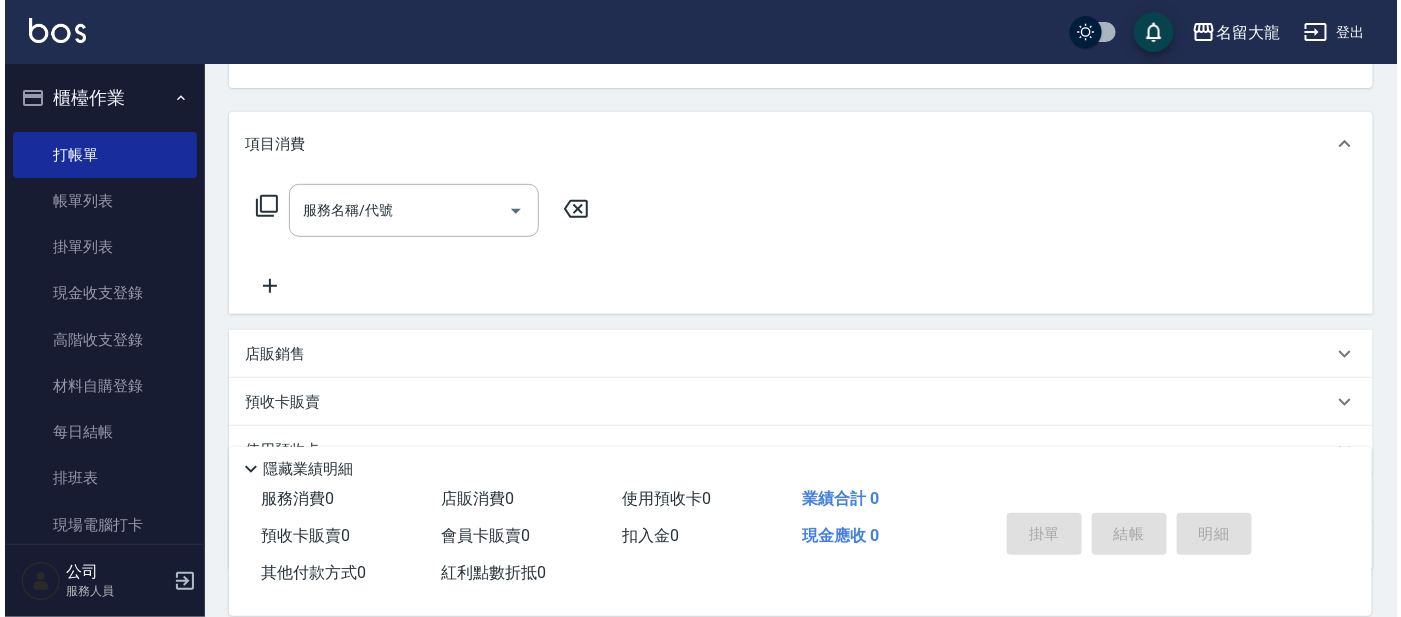 scroll, scrollTop: 106, scrollLeft: 0, axis: vertical 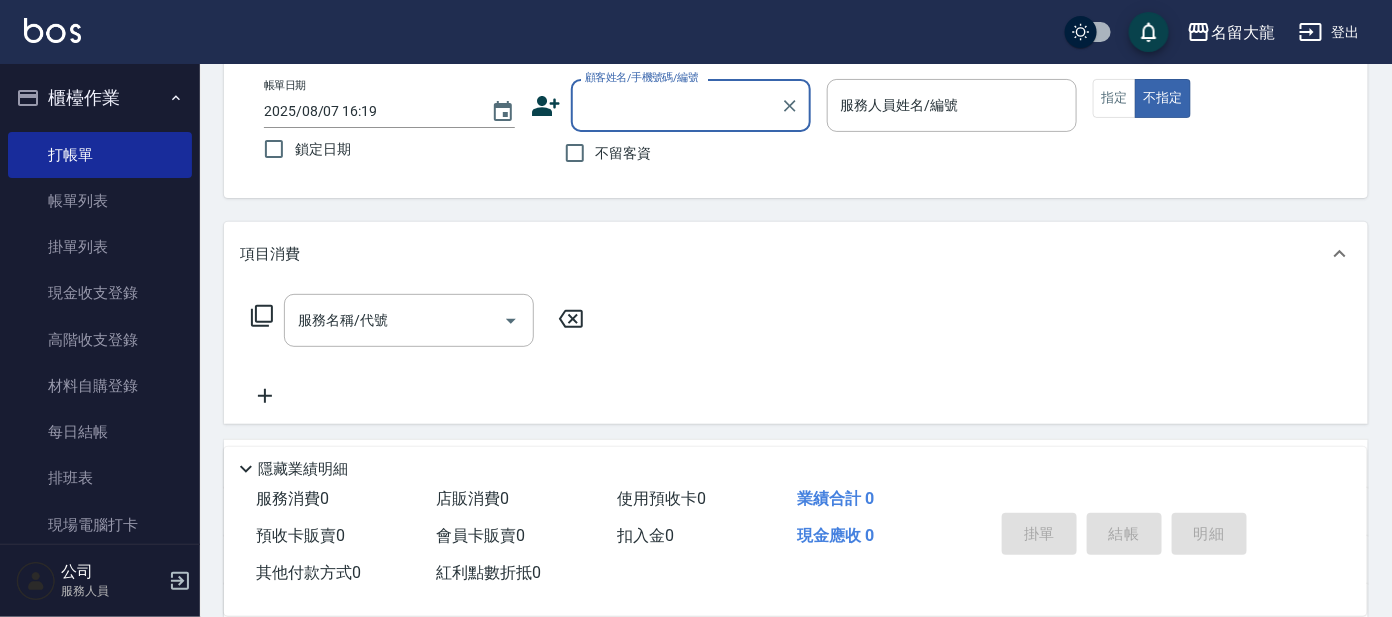 click 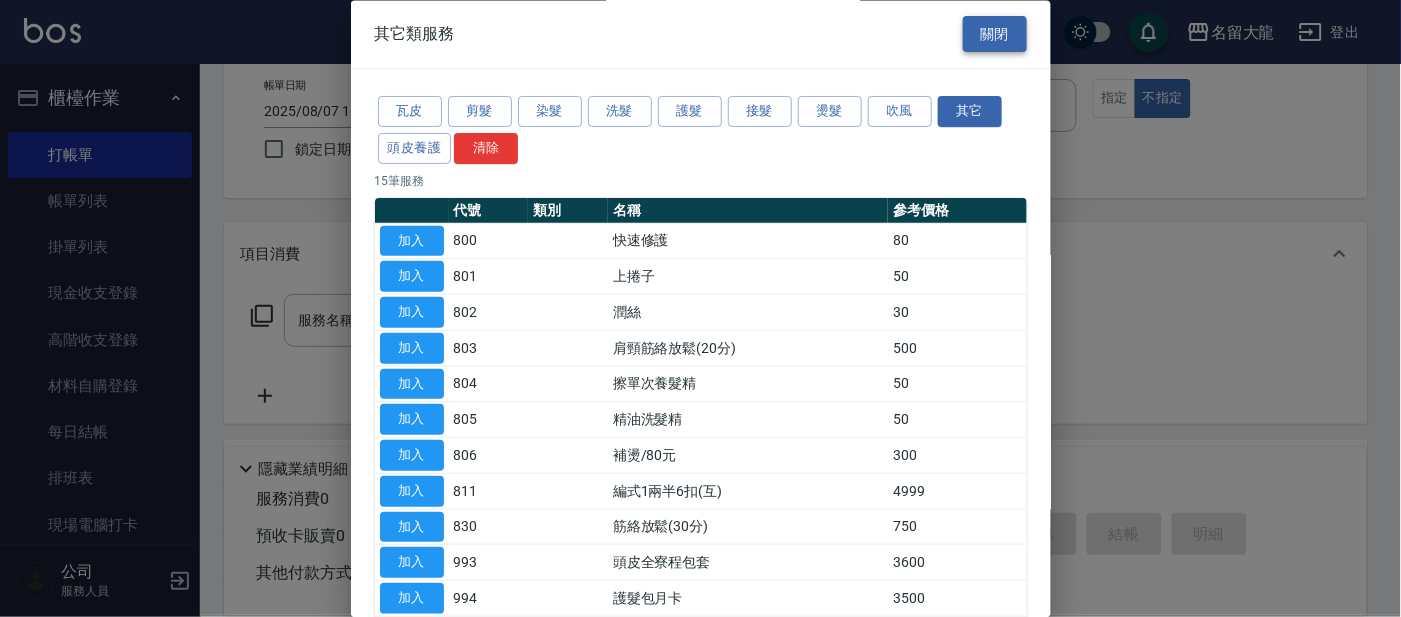 click on "關閉" at bounding box center (995, 34) 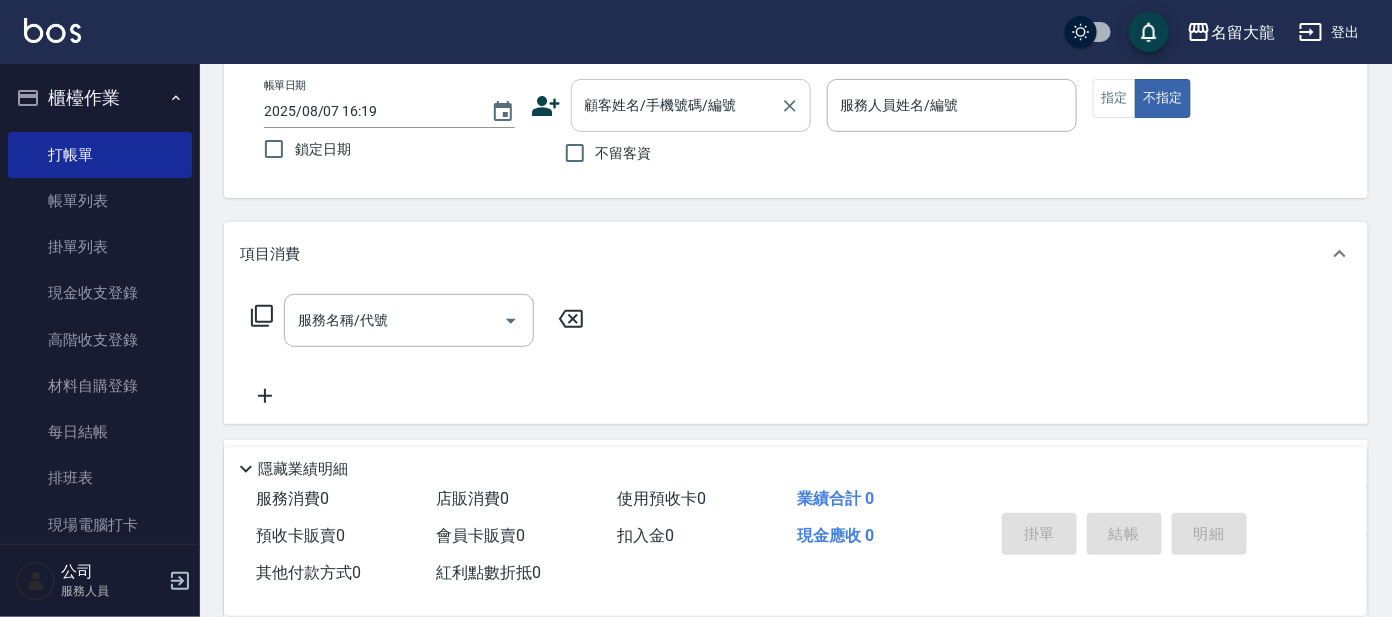 click on "顧客姓名/手機號碼/編號" at bounding box center (676, 105) 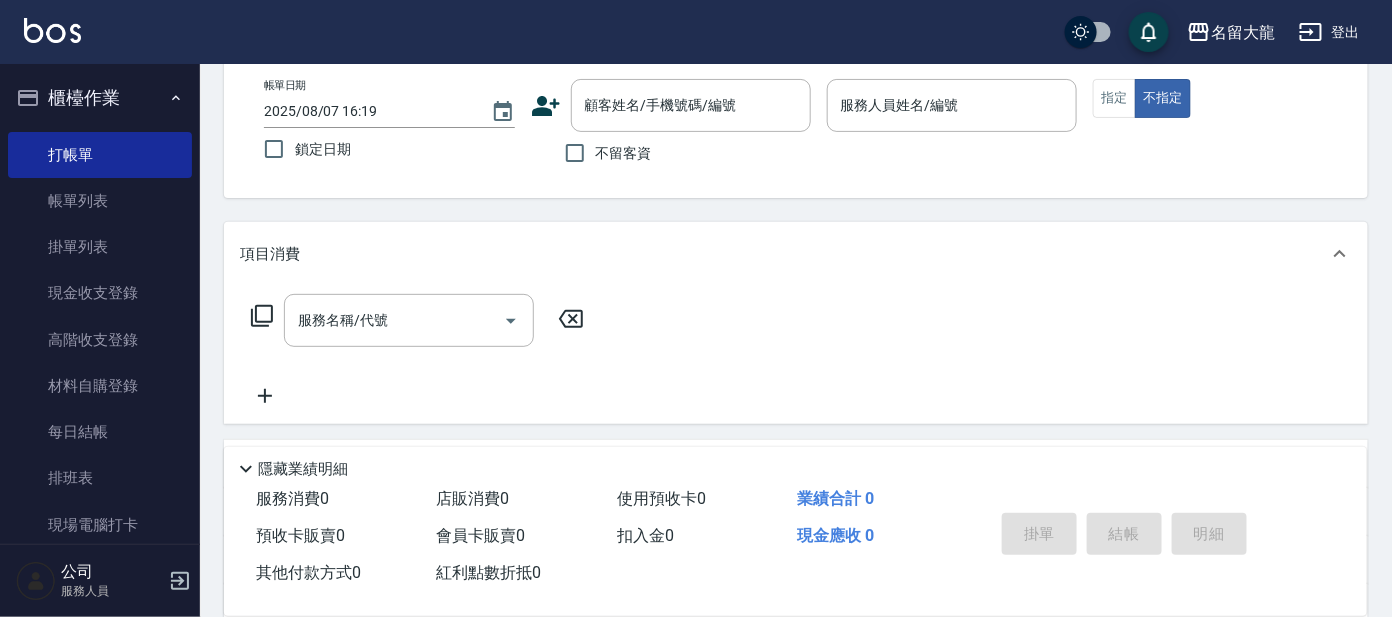 click on "項目消費" at bounding box center [784, 254] 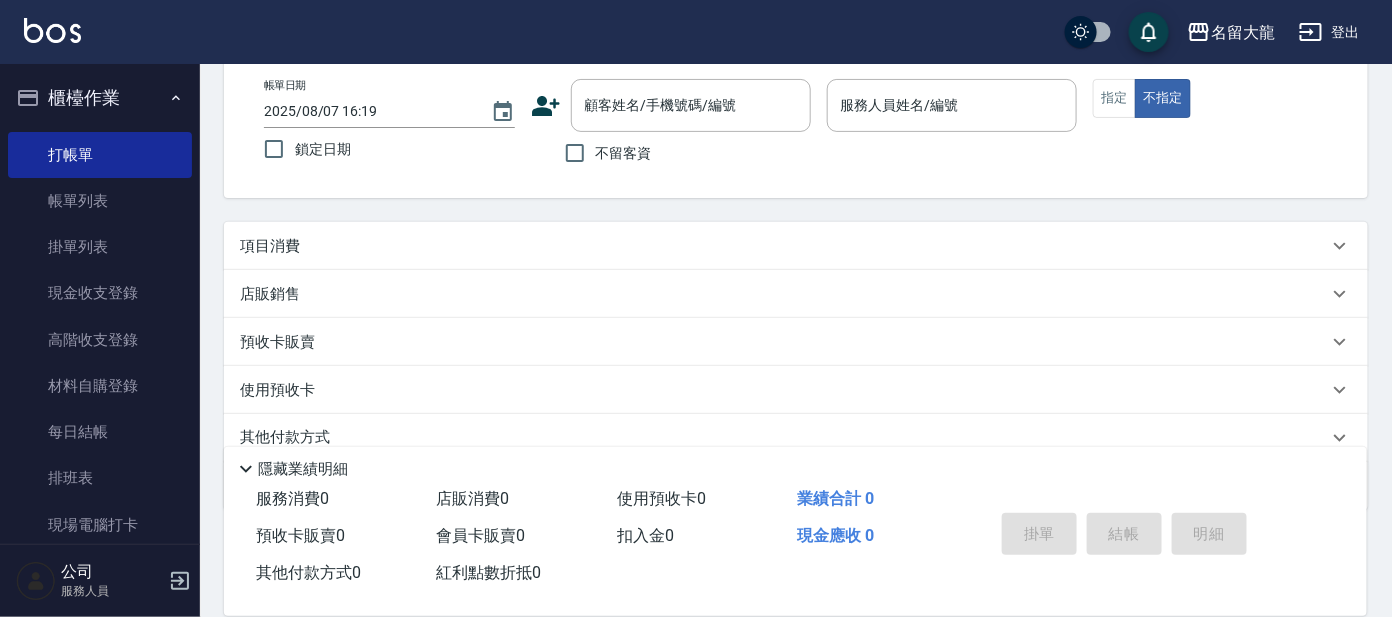 click on "項目消費" at bounding box center (270, 246) 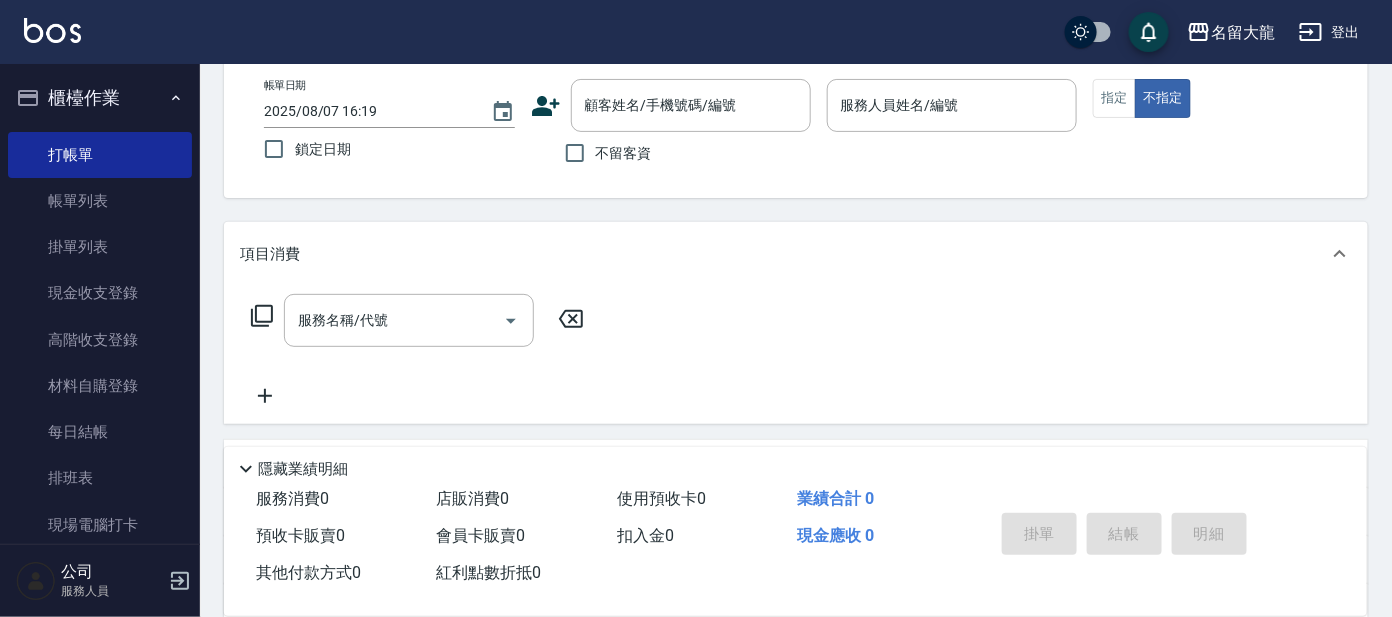 click 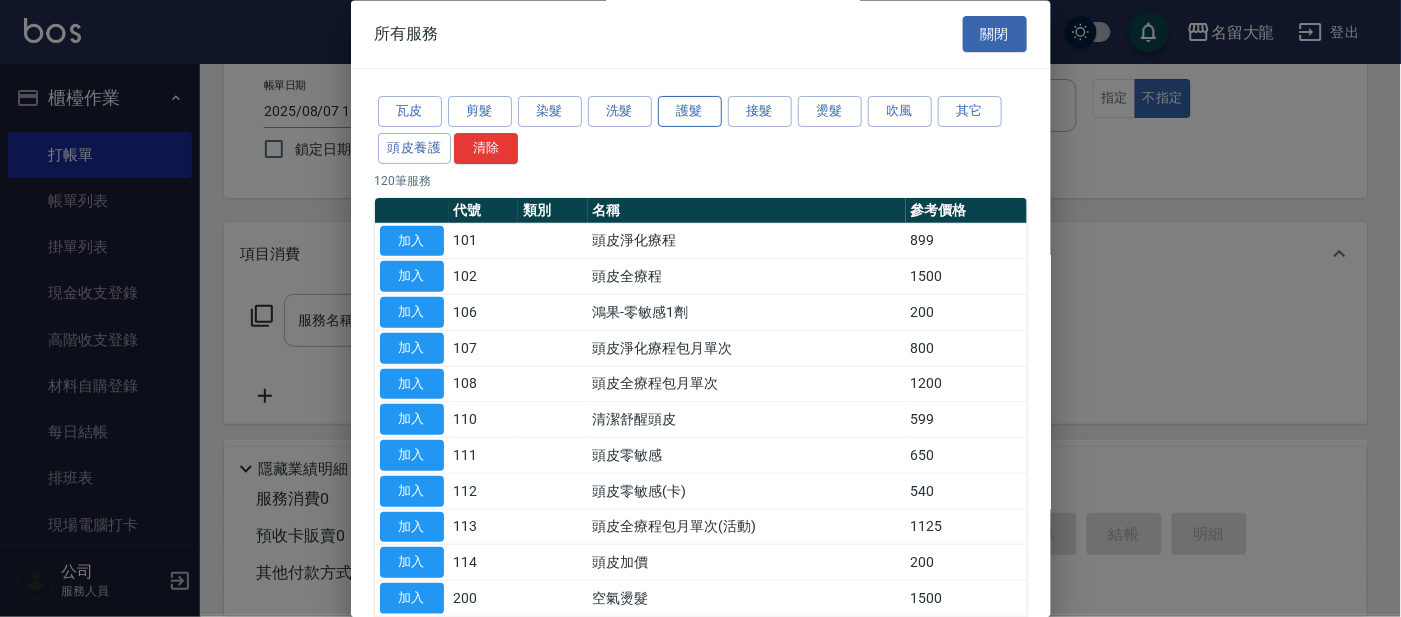 click on "護髮" at bounding box center [690, 112] 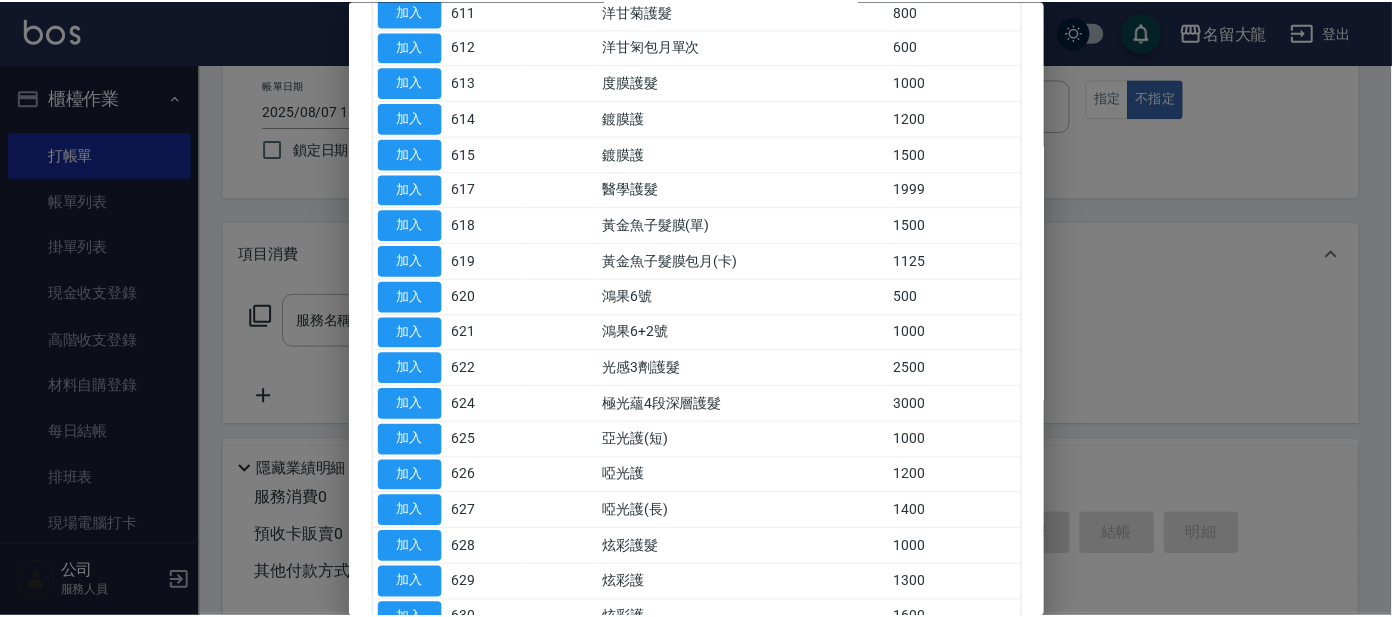 scroll, scrollTop: 749, scrollLeft: 0, axis: vertical 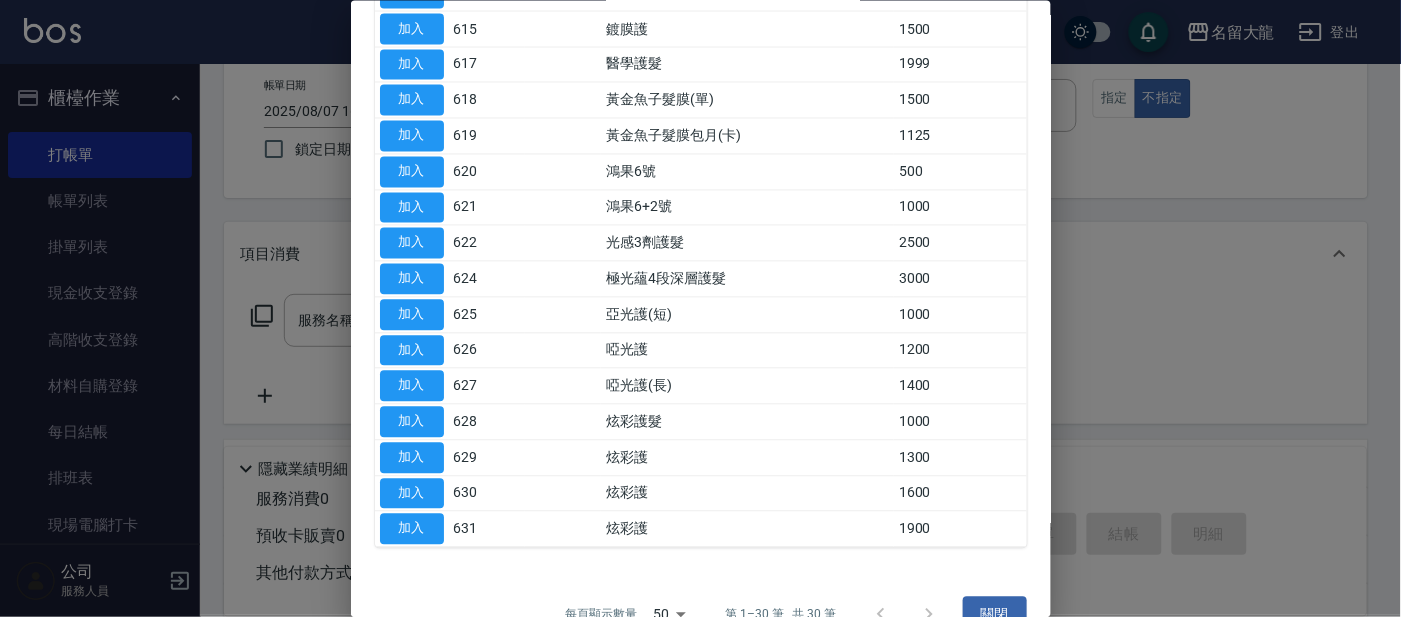 click at bounding box center (700, 308) 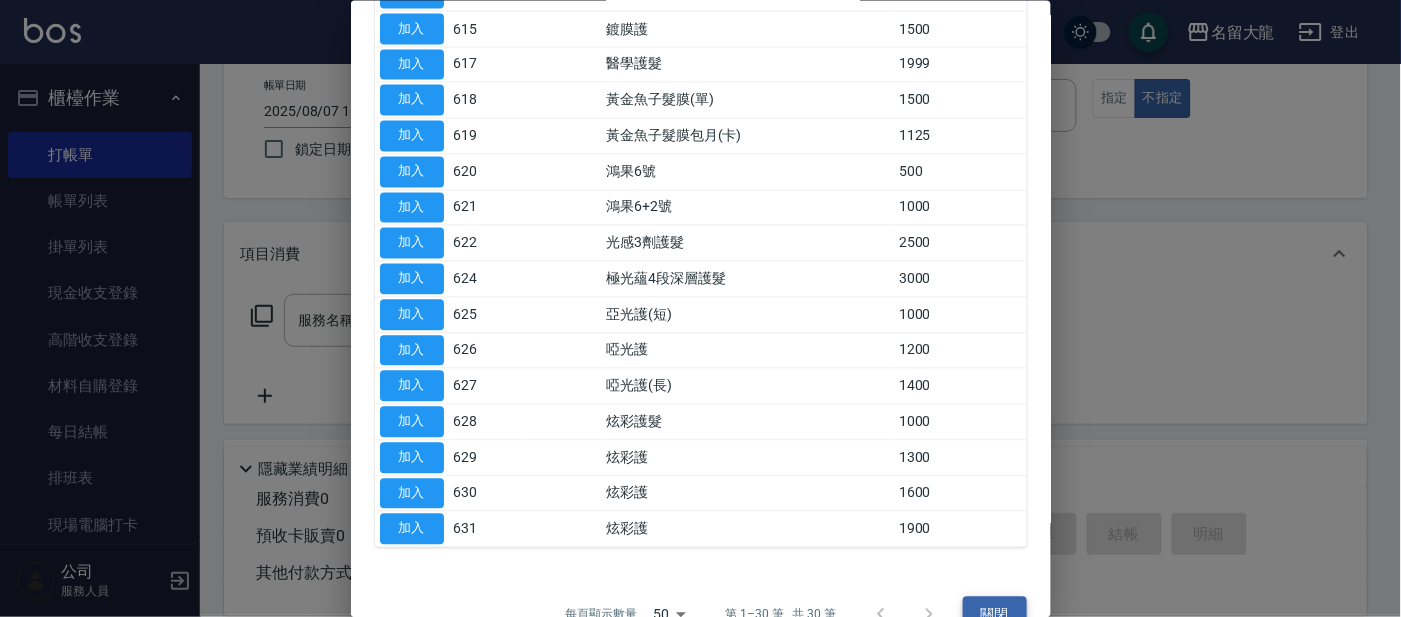 click on "關閉" at bounding box center (995, 614) 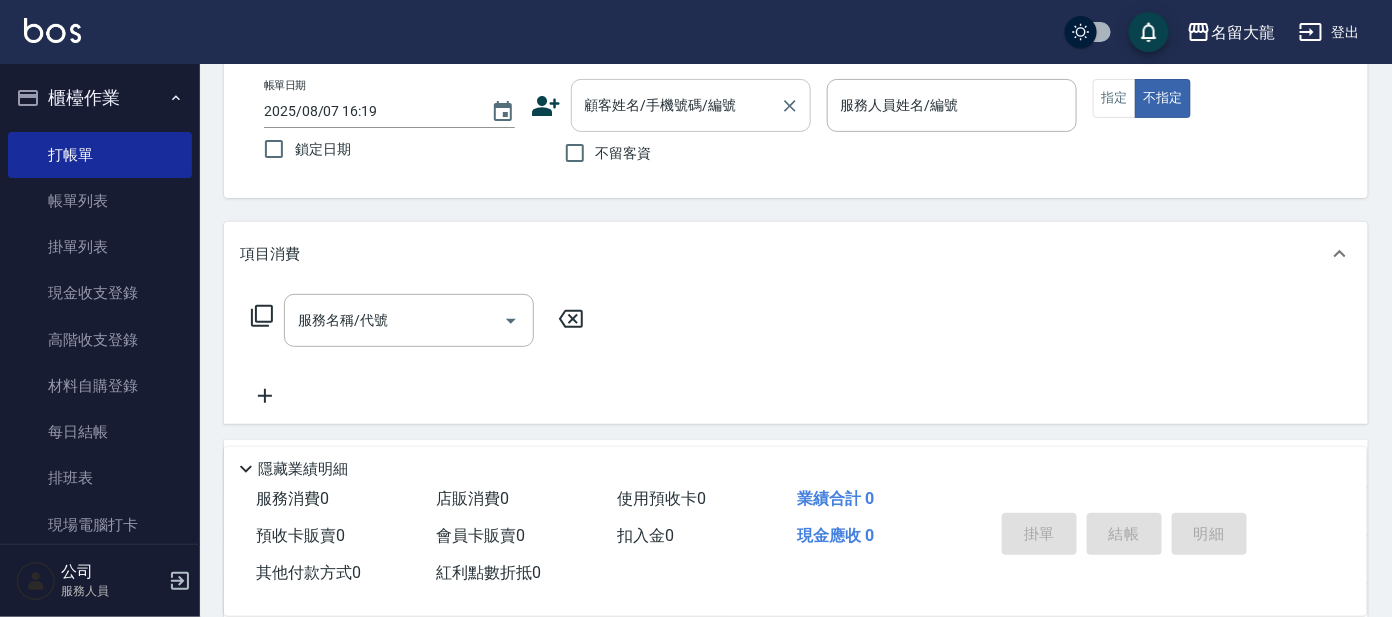 click on "顧客姓名/手機號碼/編號" at bounding box center (676, 105) 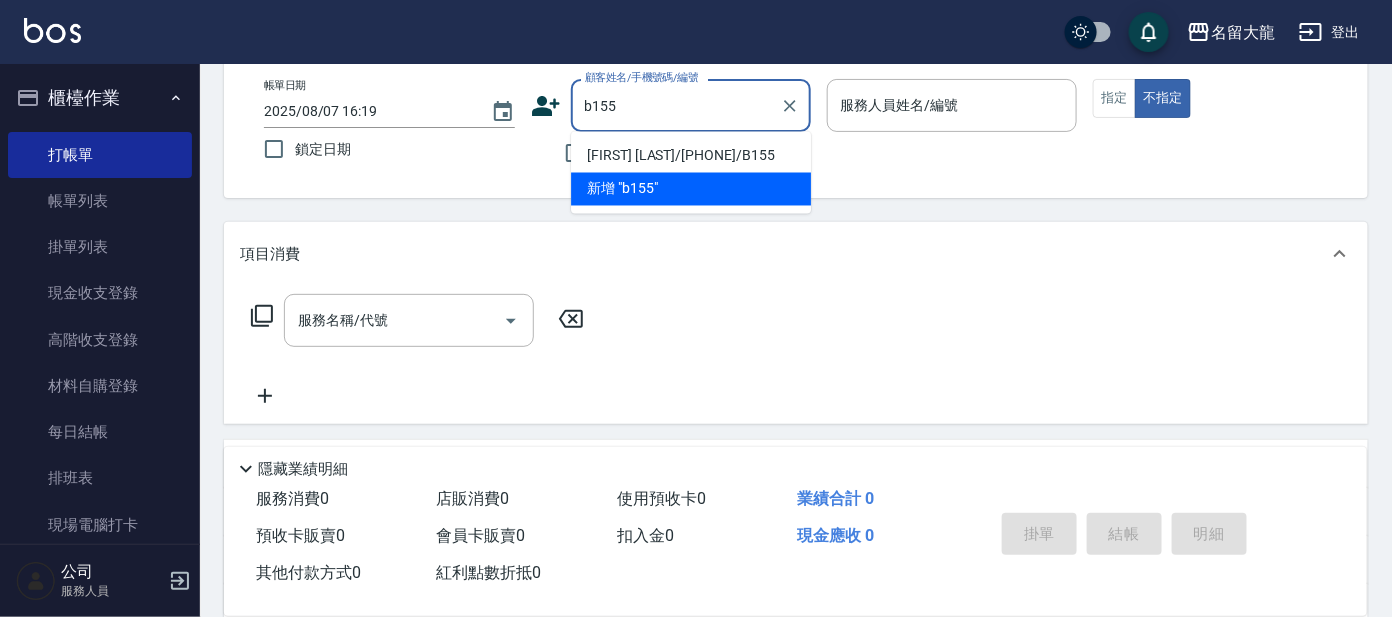 click on "[FIRST] [LAST]/[PHONE]/B155" at bounding box center [691, 156] 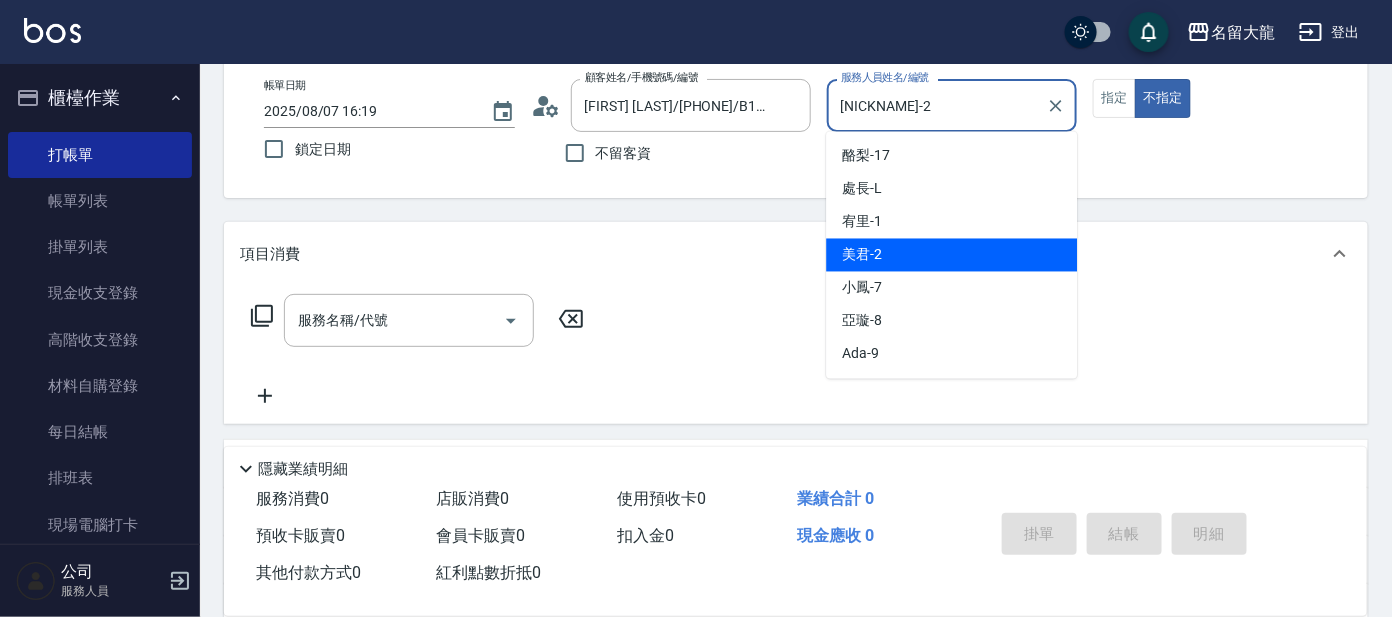 click on "[NICKNAME]-2" at bounding box center (937, 105) 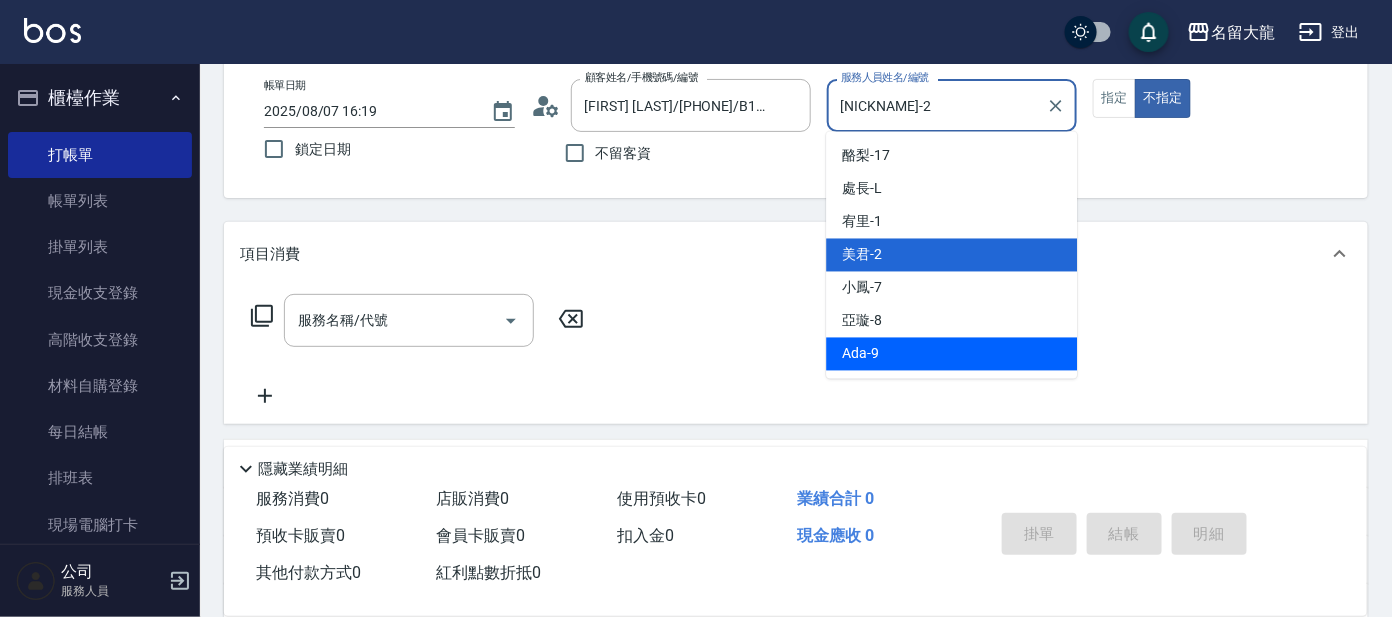 click on "Ada -9" at bounding box center [860, 354] 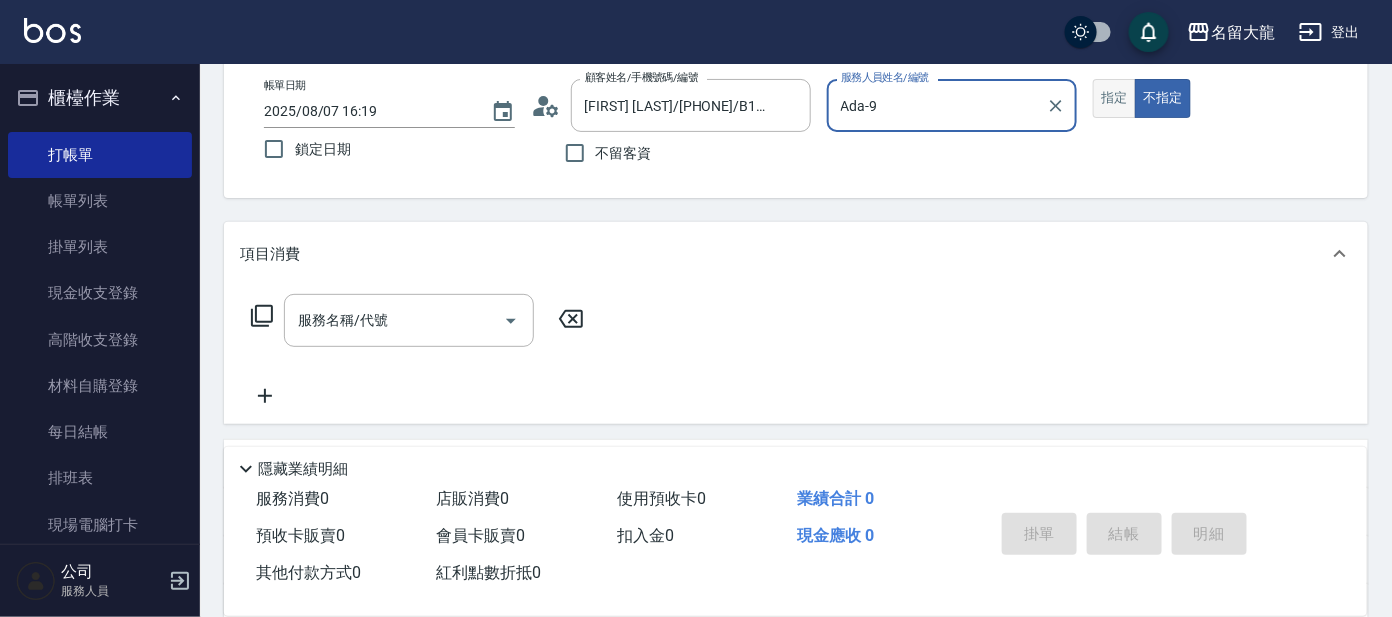 click on "指定" at bounding box center (1114, 98) 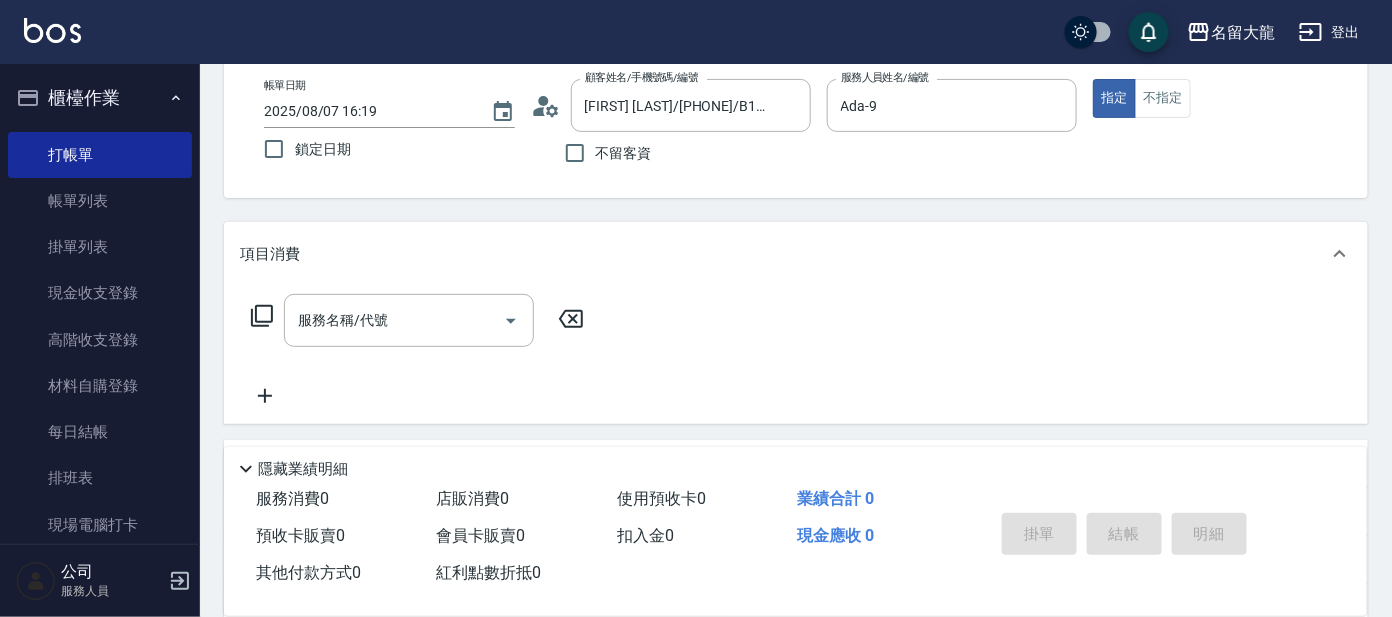click 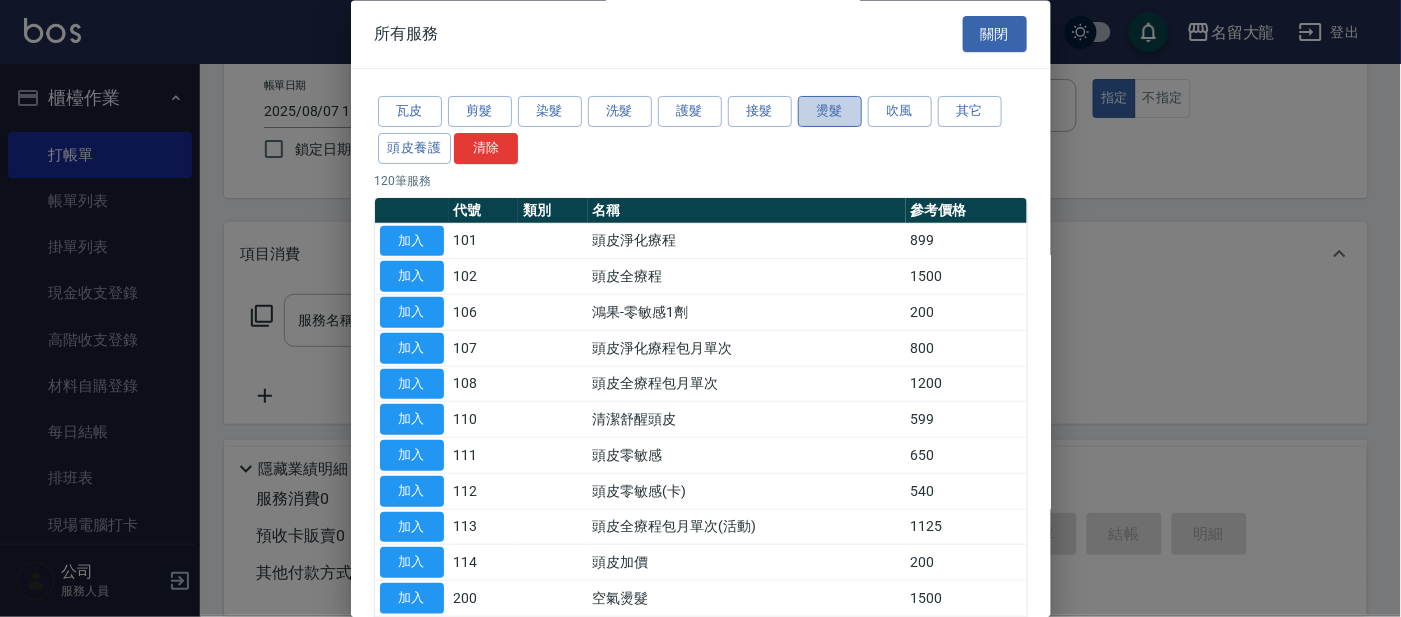 click on "燙髮" at bounding box center (830, 112) 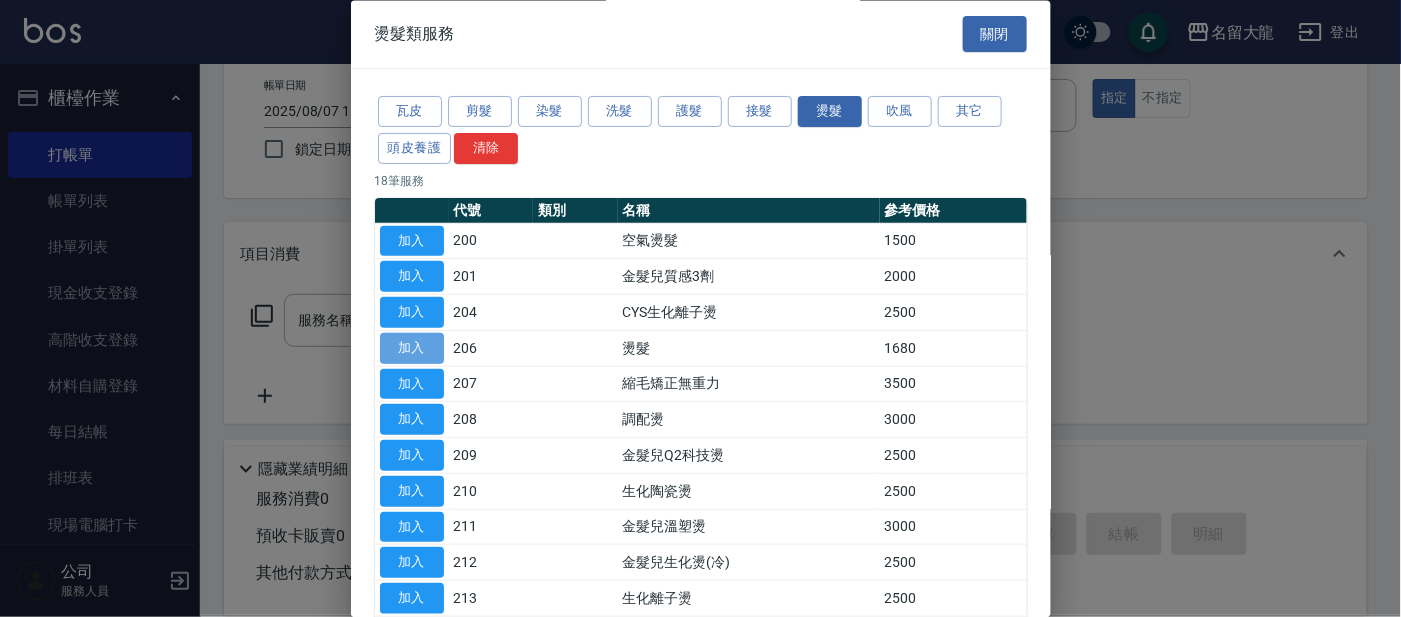 click on "加入" at bounding box center [412, 348] 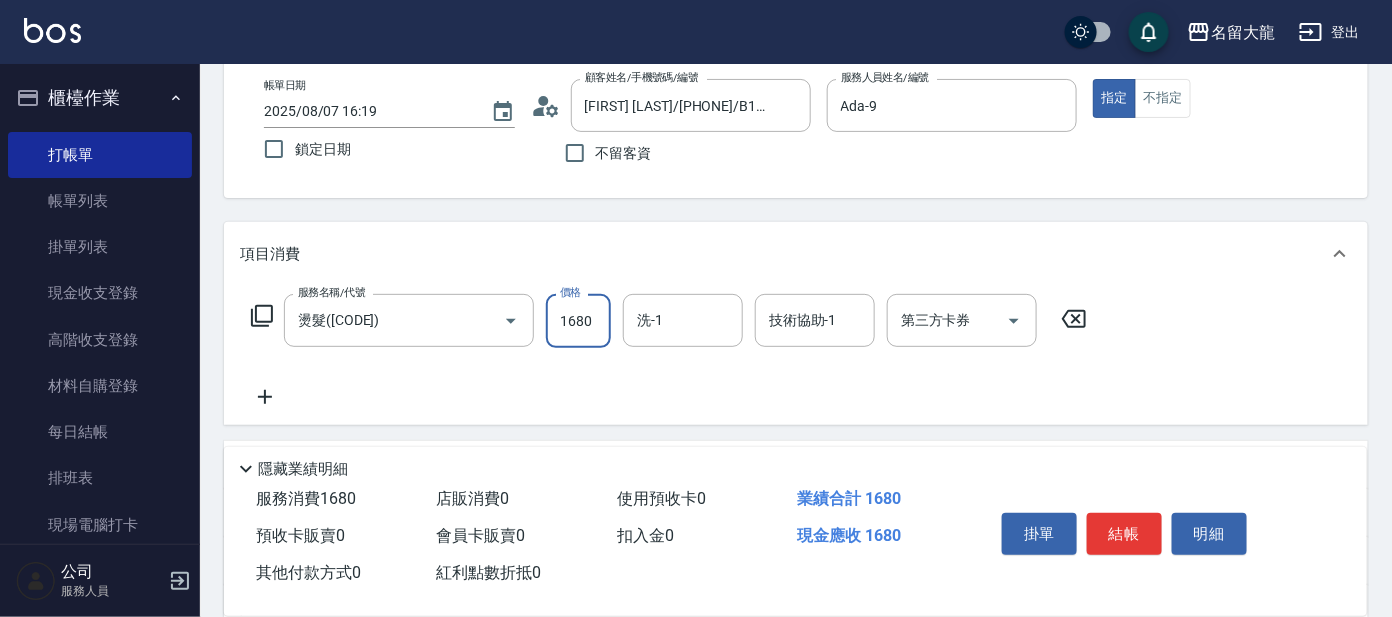 click on "1680" at bounding box center [578, 321] 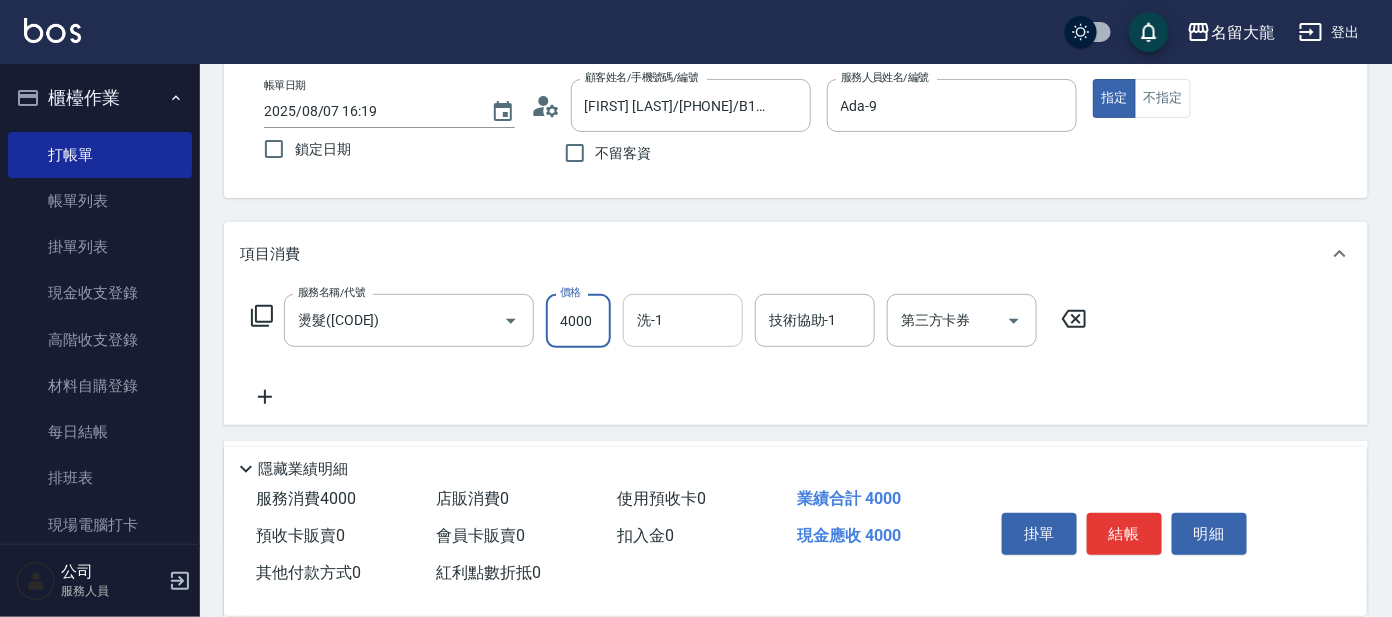 type on "4000" 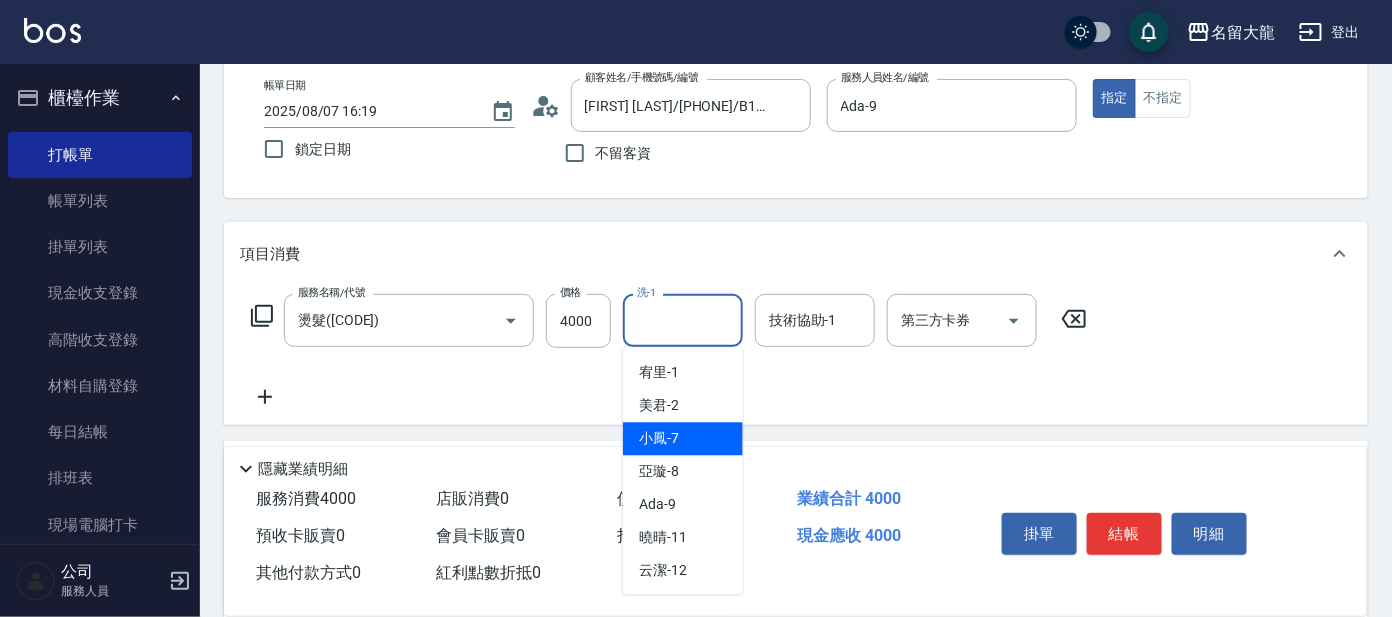 scroll, scrollTop: 99, scrollLeft: 0, axis: vertical 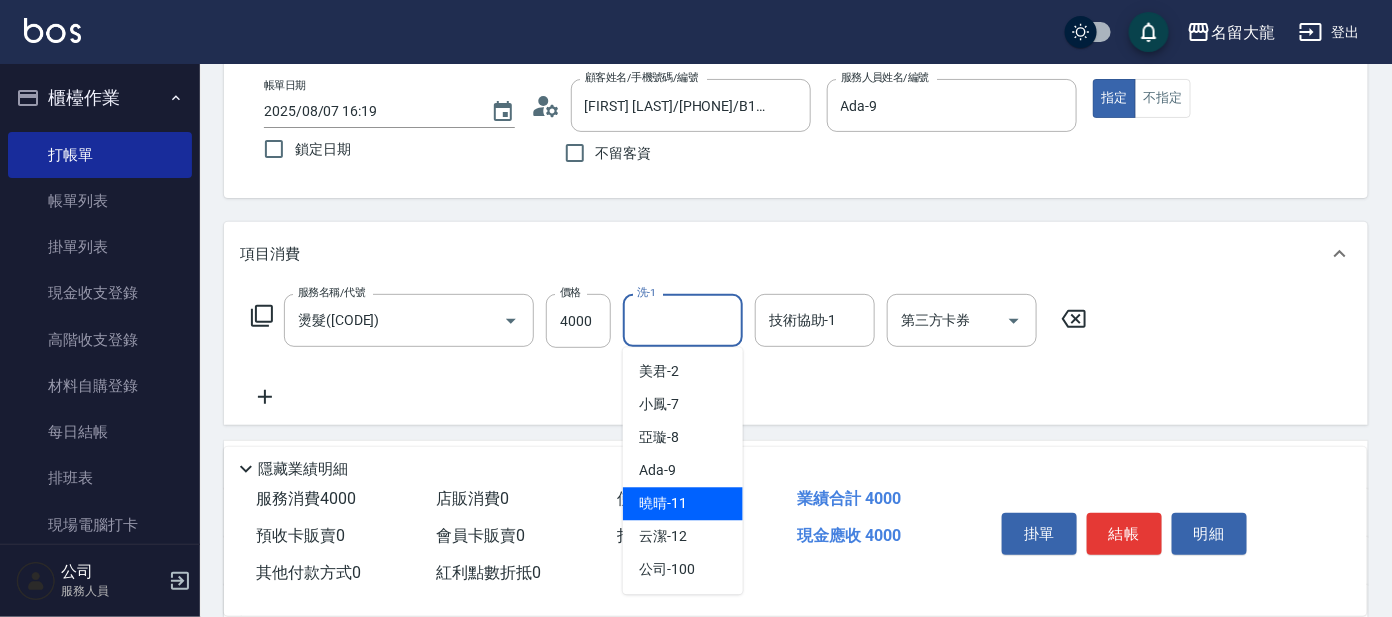 click on "[NICKNAME] -11" at bounding box center [683, 504] 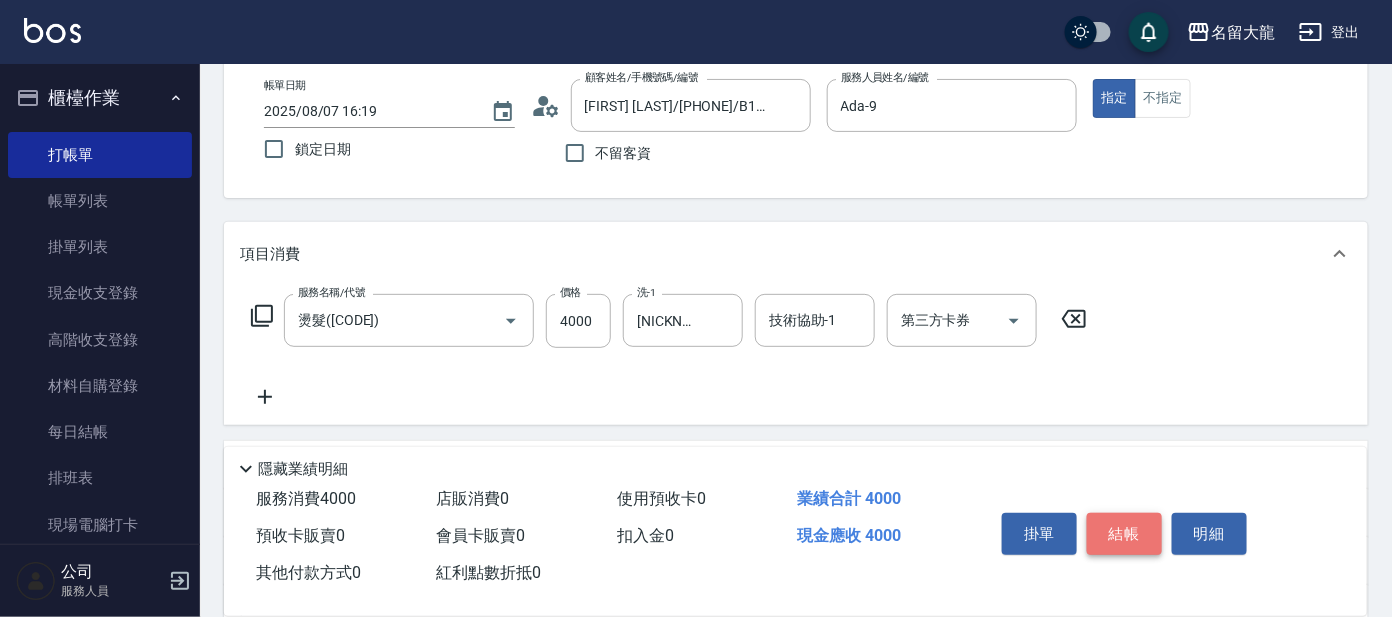 click on "結帳" at bounding box center (1124, 534) 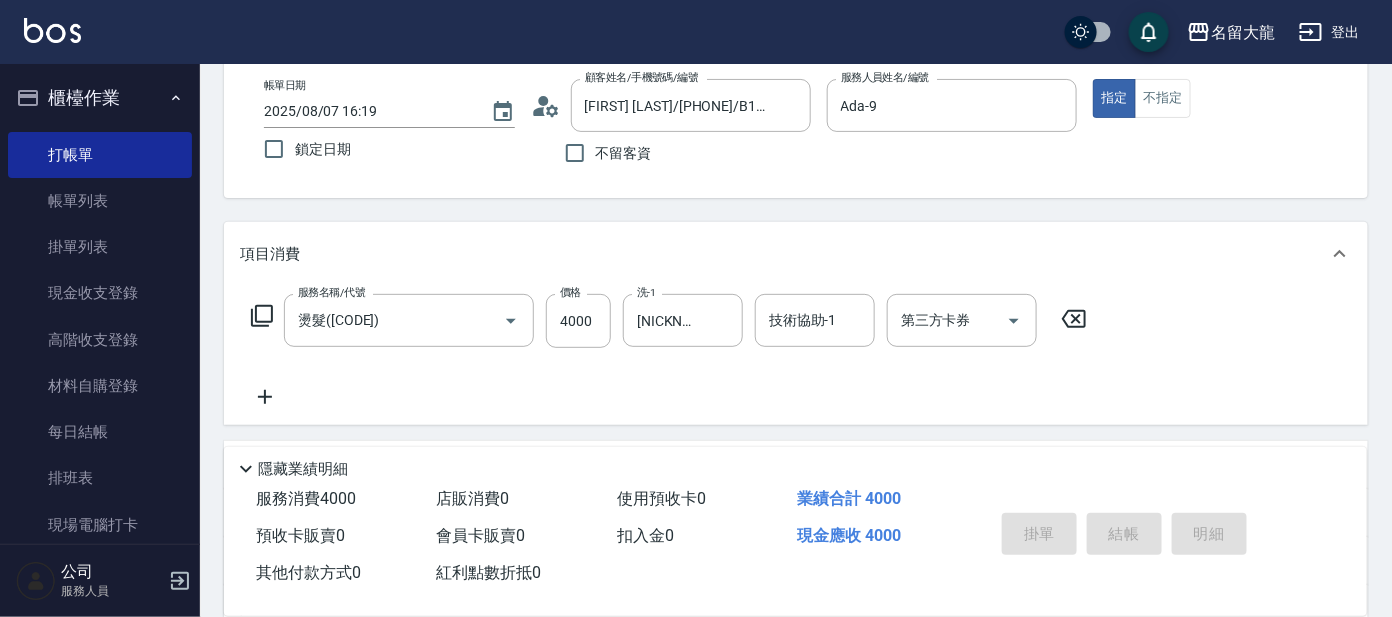 type on "2025/08/07 16:39" 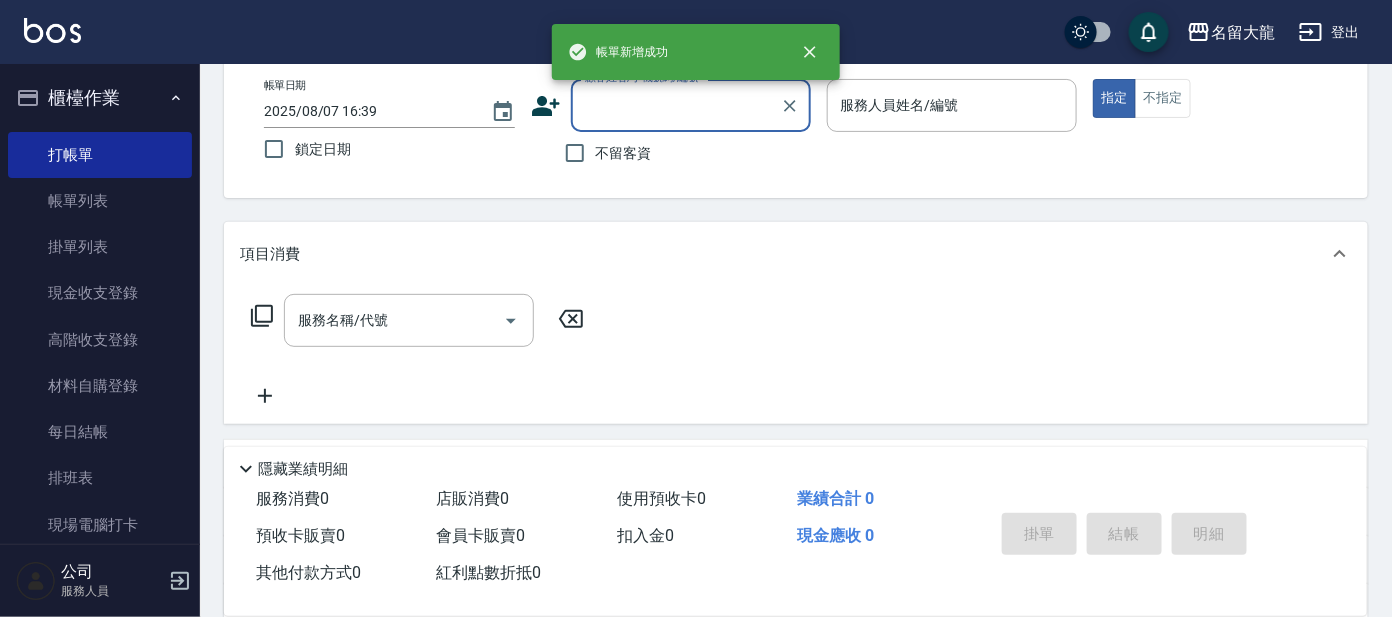 click on "顧客姓名/手機號碼/編號" at bounding box center (676, 105) 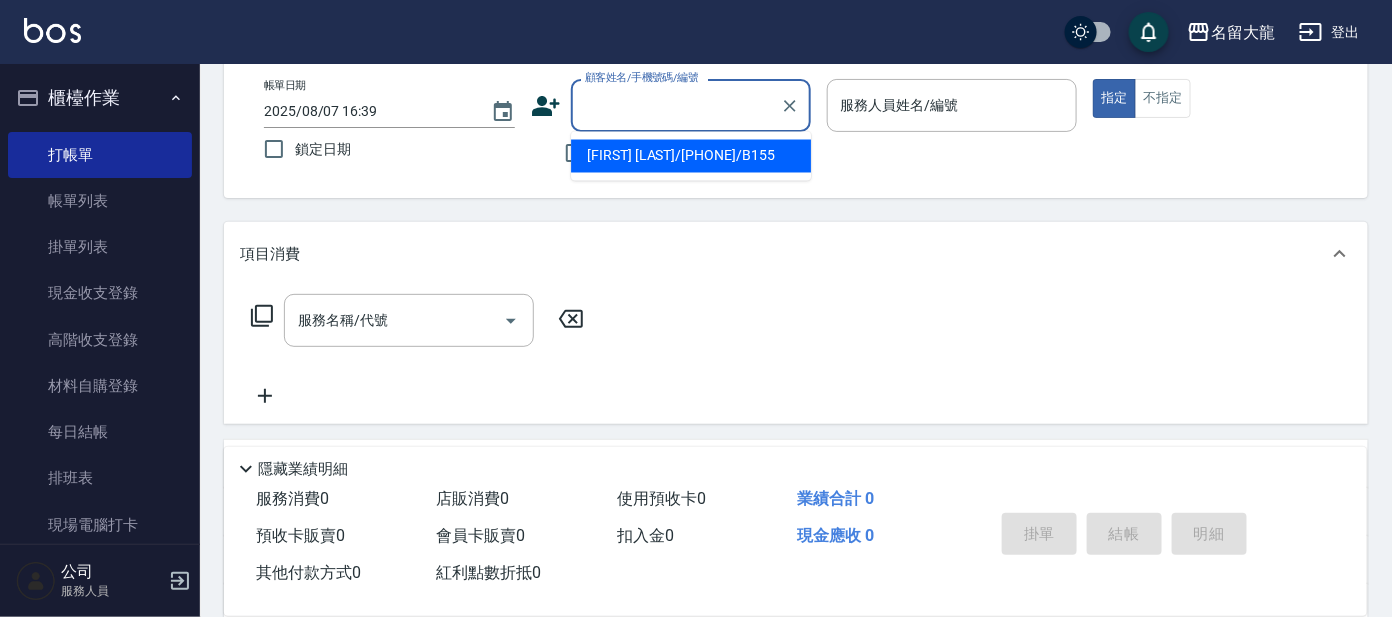 click on "[FIRST] [LAST]/[PHONE]/B155" at bounding box center [691, 156] 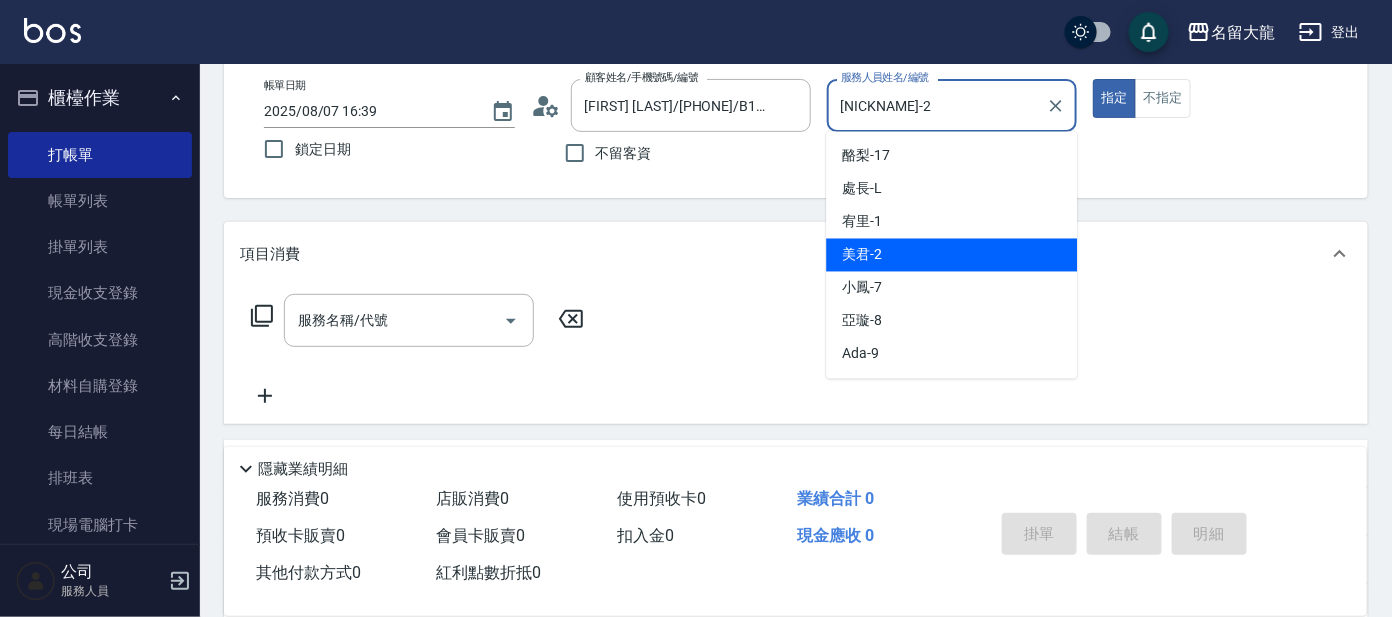 click on "[NICKNAME]-2" at bounding box center [937, 105] 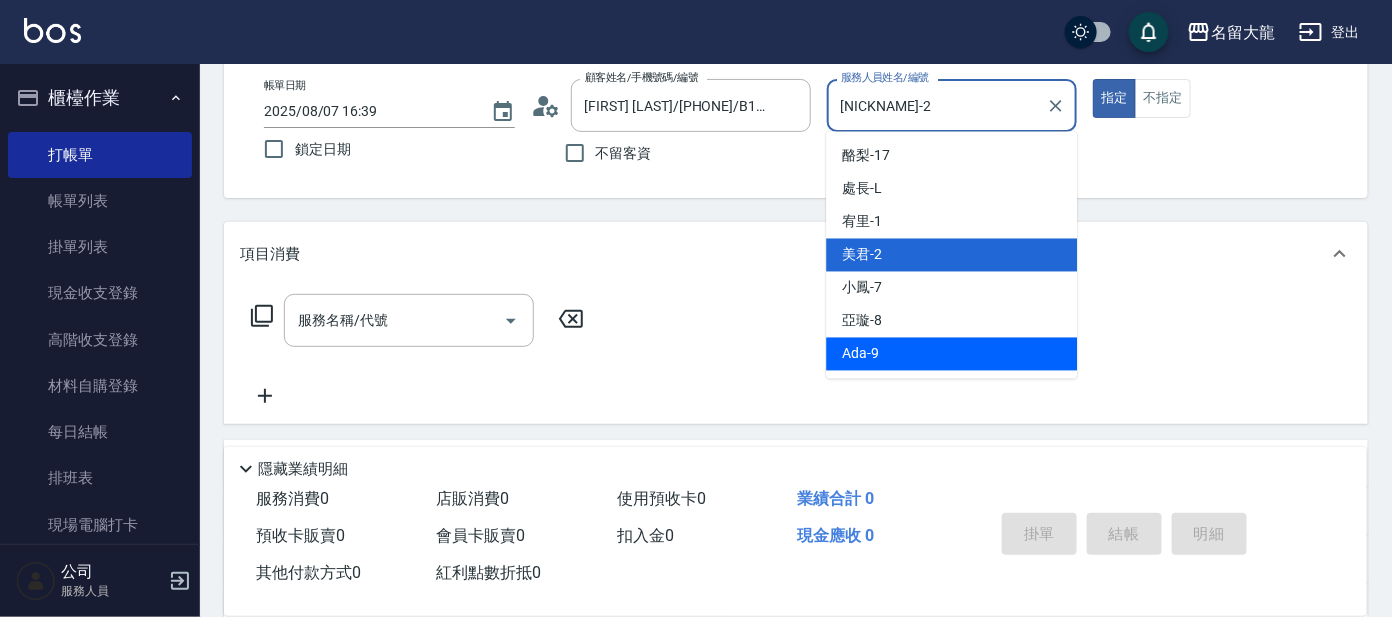 click on "Ada -9" at bounding box center [860, 354] 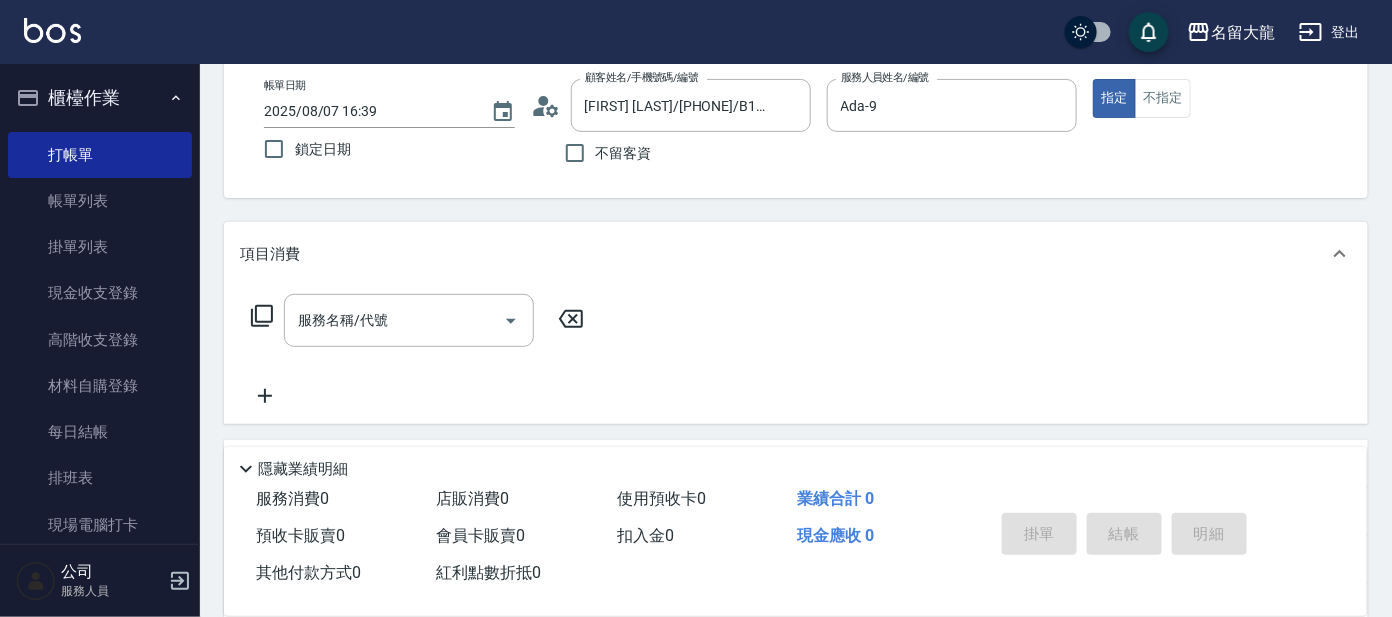 click 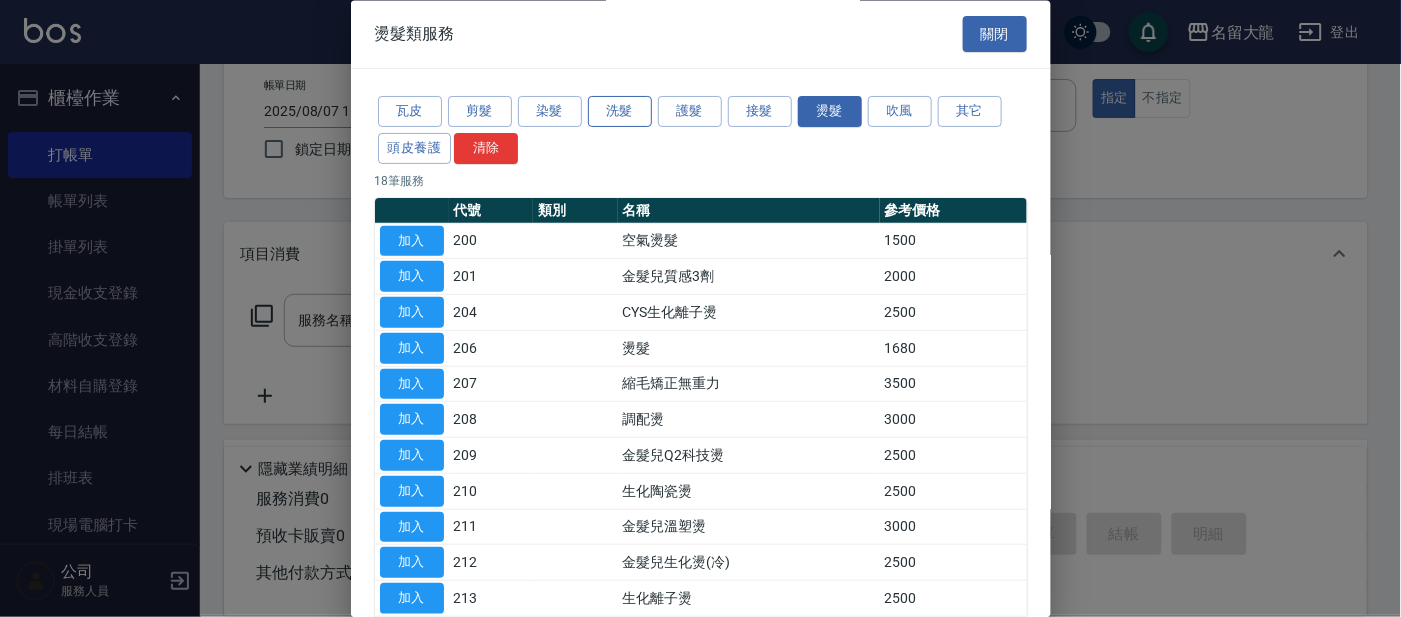 click on "洗髮" at bounding box center (620, 112) 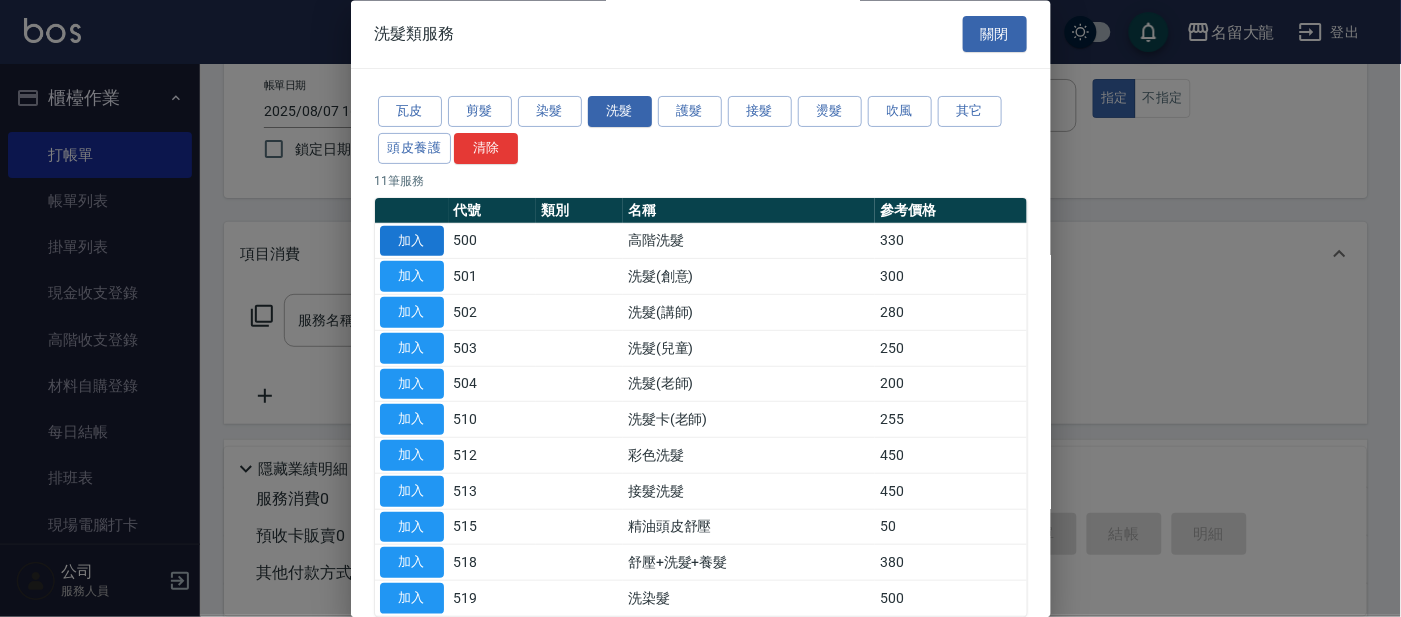 click on "加入" at bounding box center [412, 241] 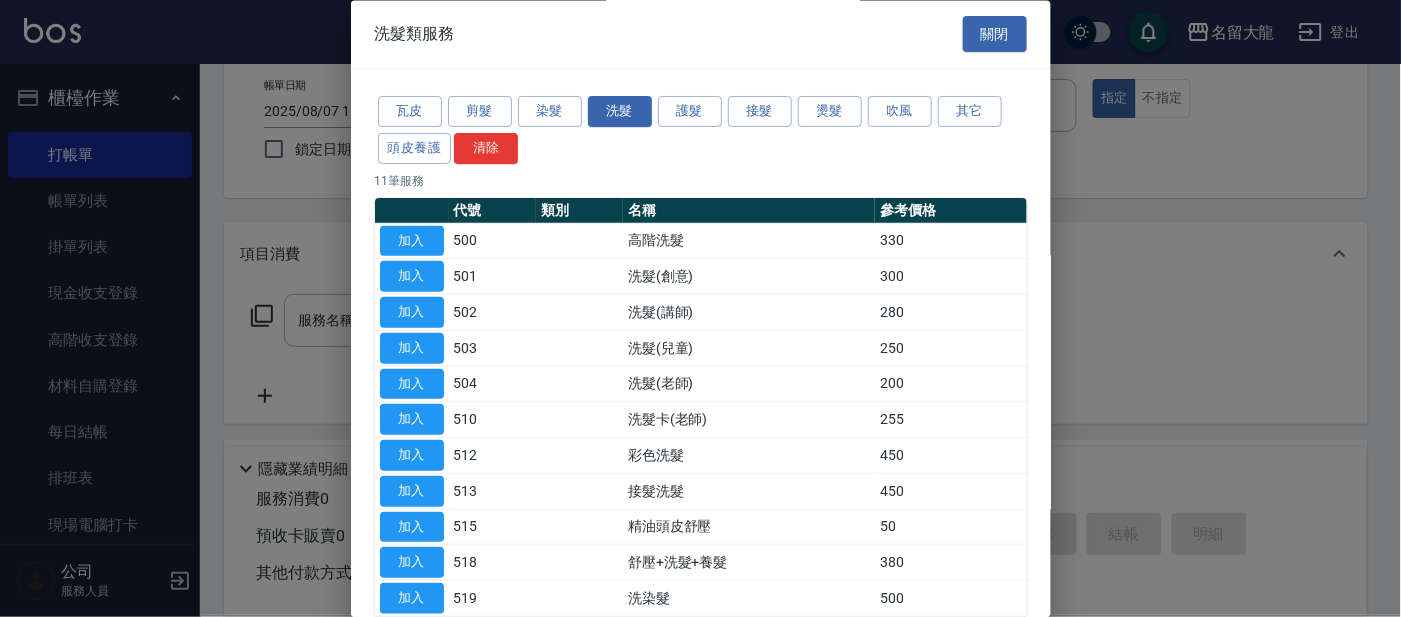 type on "高階洗髮(500)" 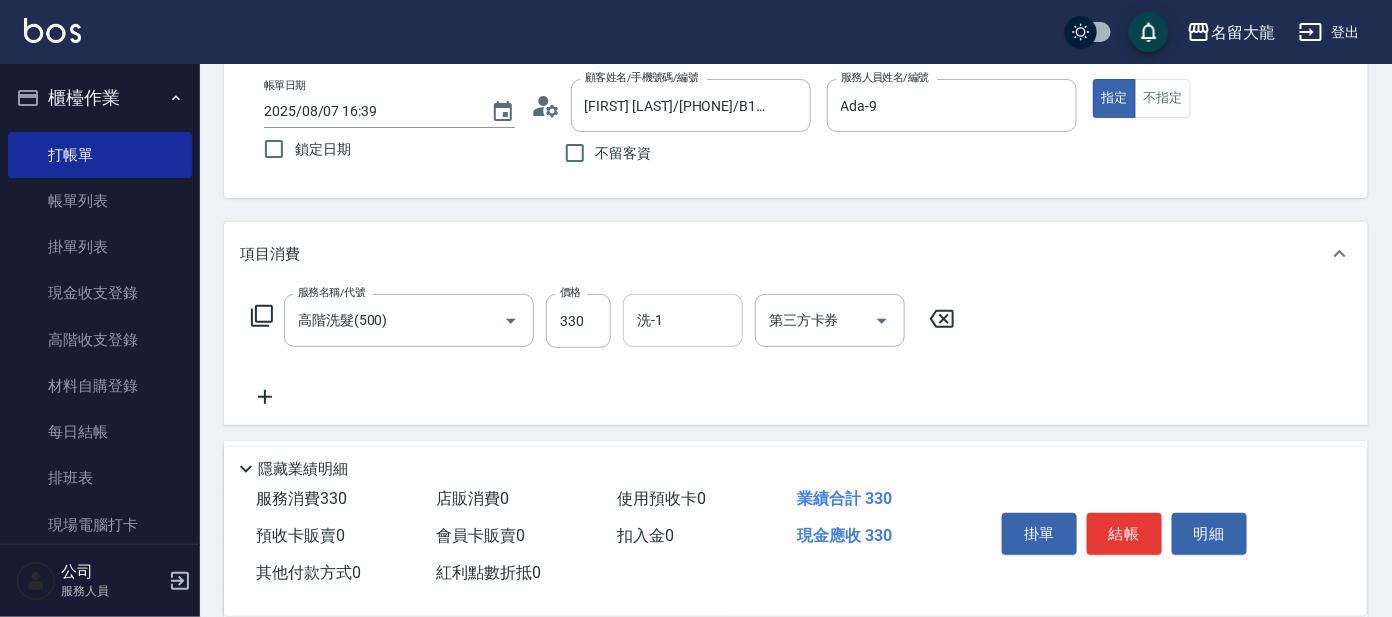 click on "洗-1 洗-1" at bounding box center [683, 320] 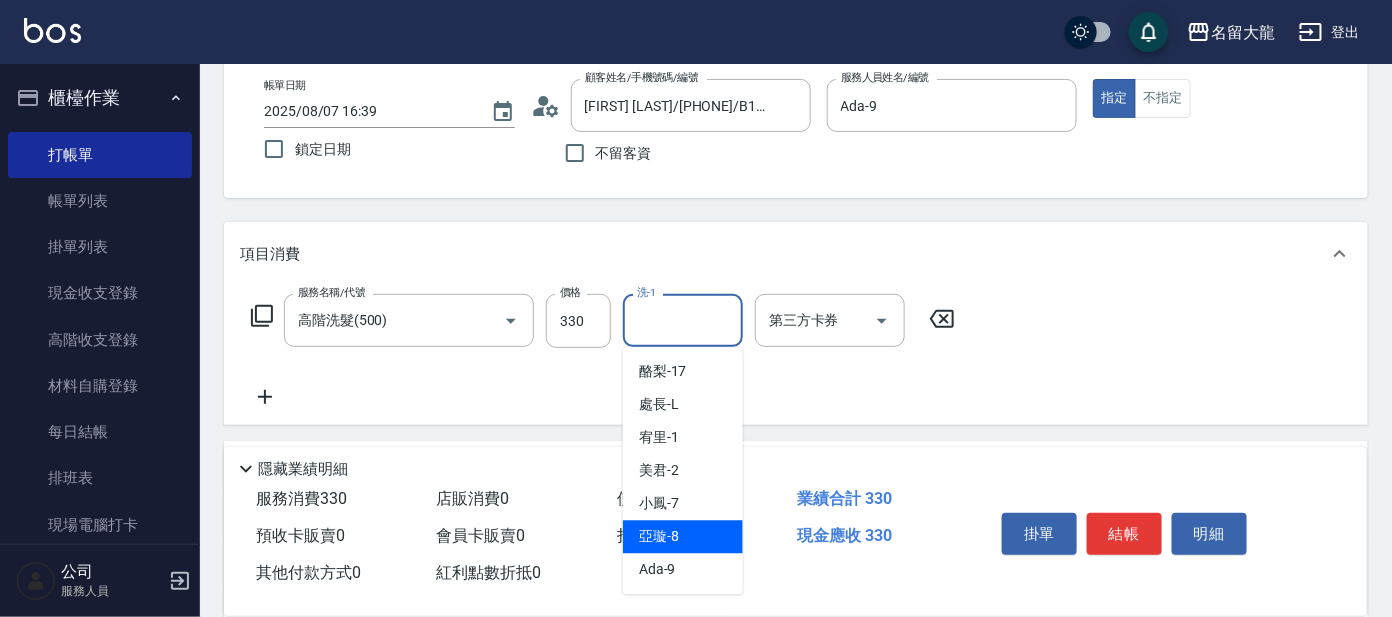 drag, startPoint x: 674, startPoint y: 536, endPoint x: 662, endPoint y: 534, distance: 12.165525 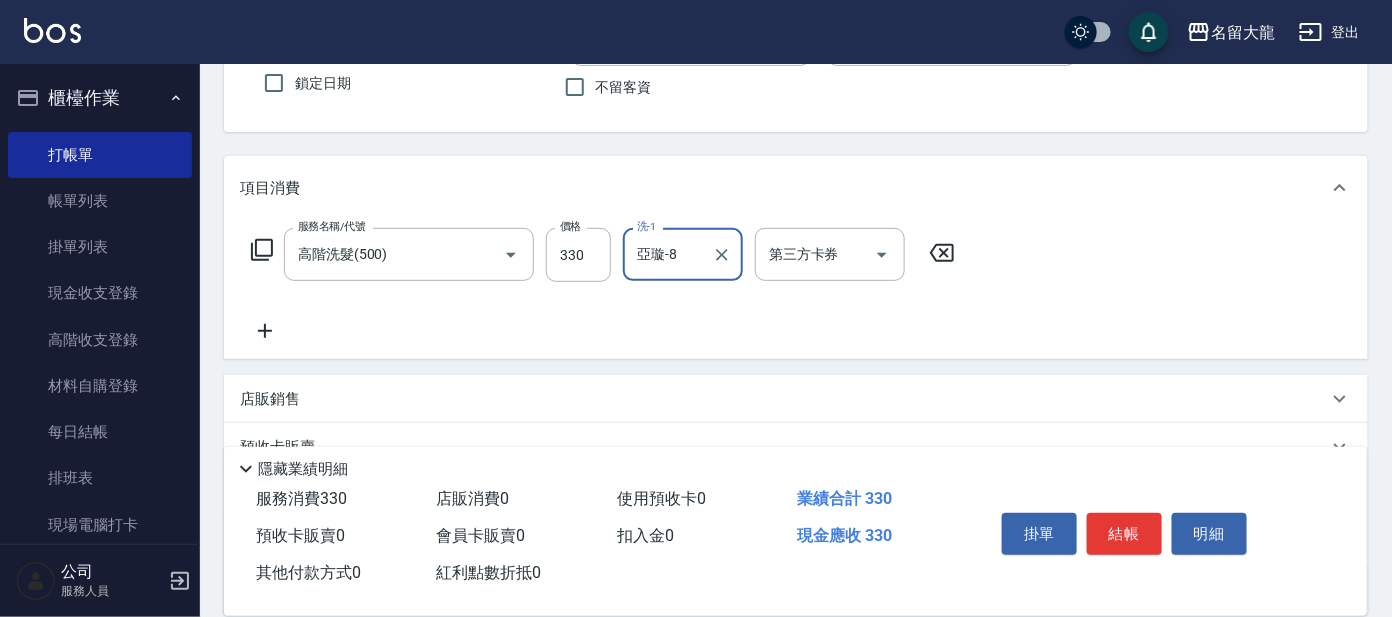scroll, scrollTop: 0, scrollLeft: 0, axis: both 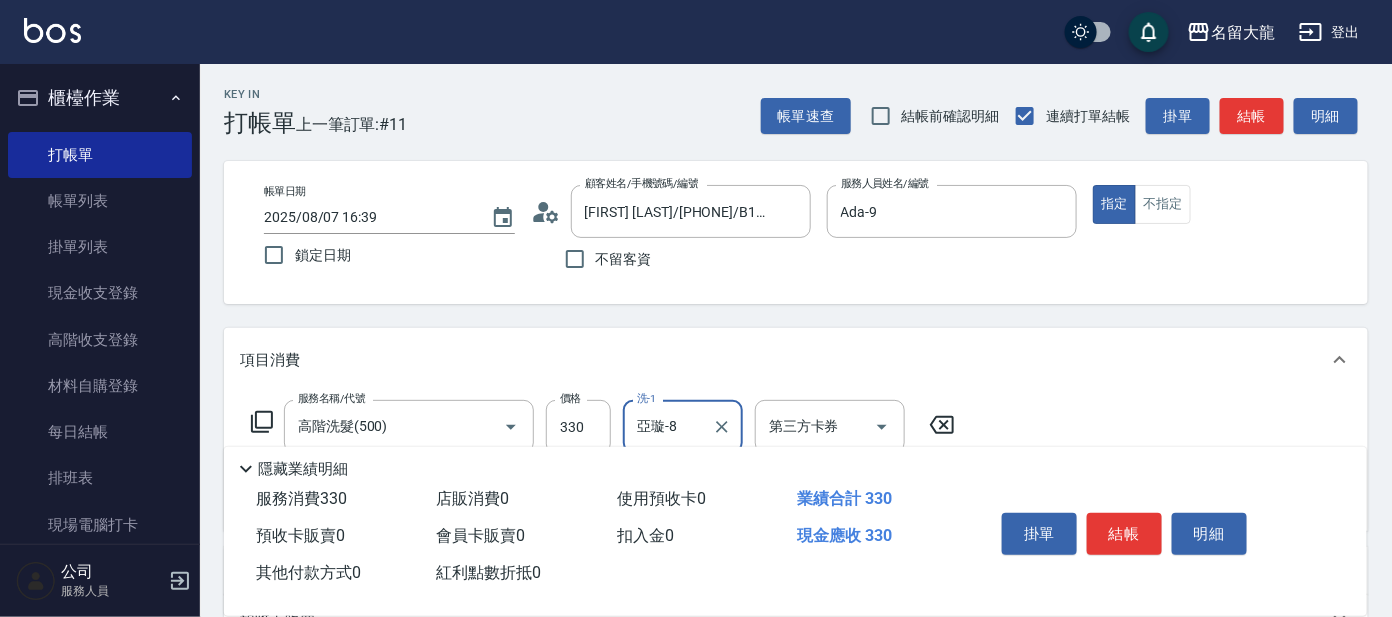 click 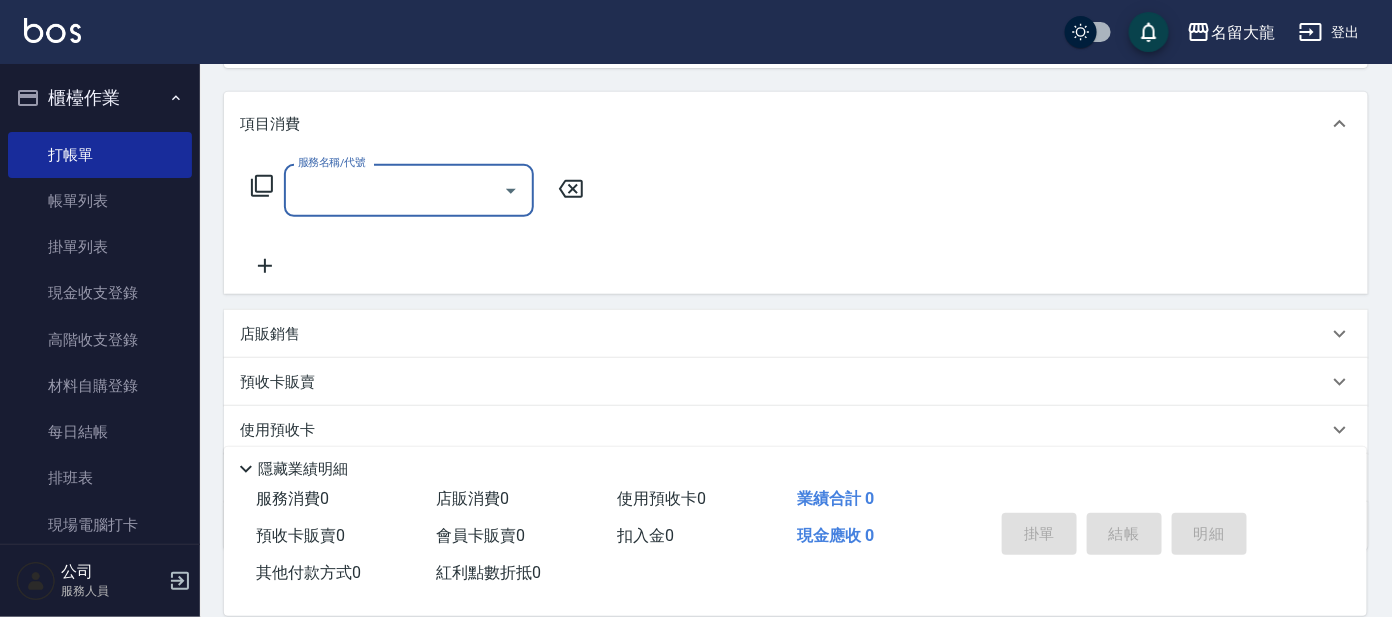 scroll, scrollTop: 249, scrollLeft: 0, axis: vertical 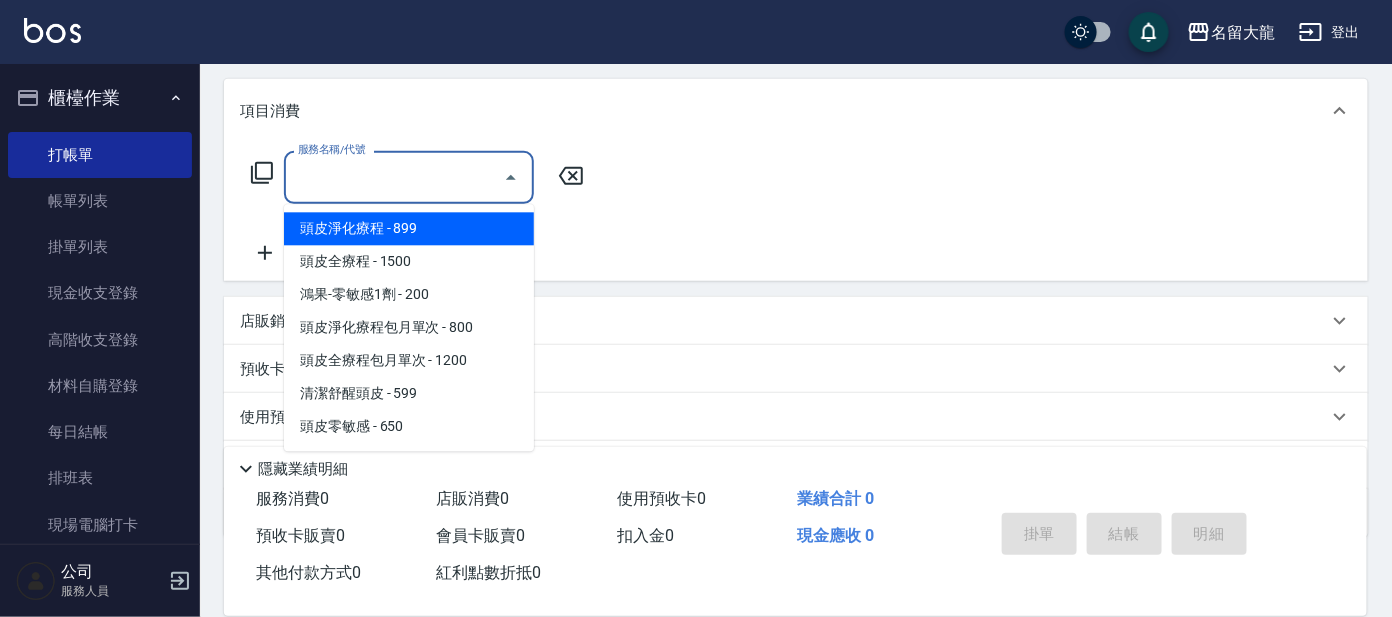 click on "服務名稱/代號" at bounding box center (394, 177) 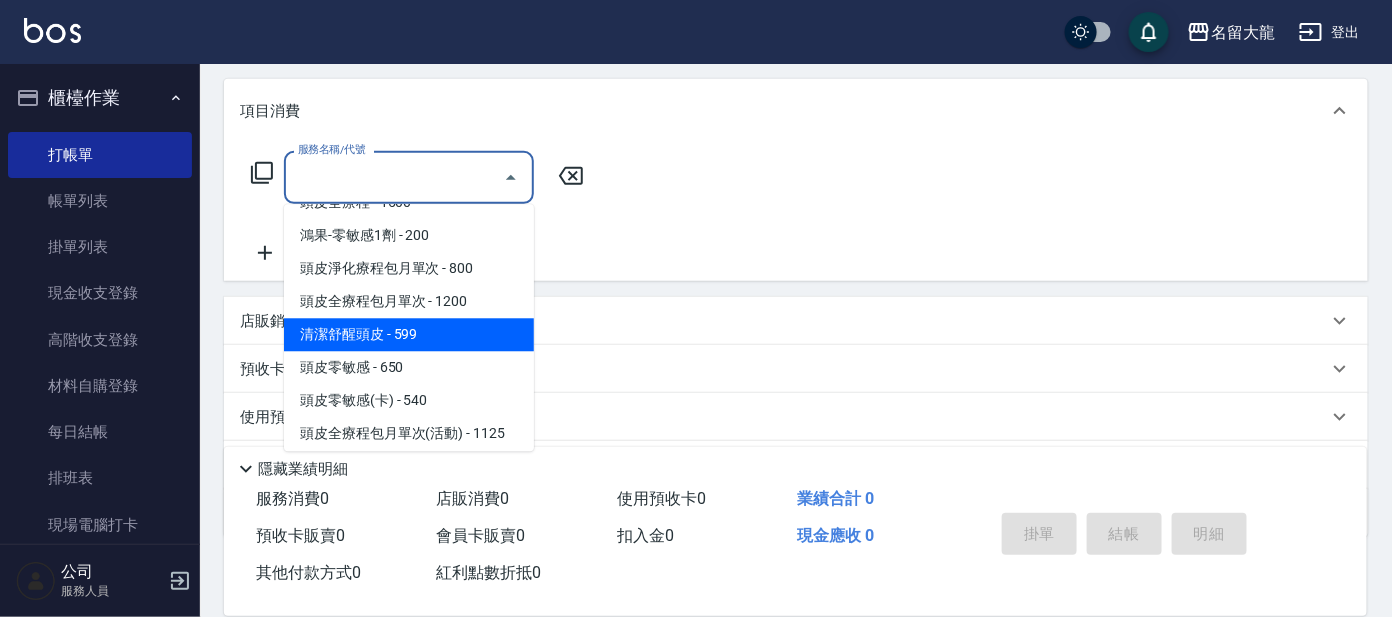 scroll, scrollTop: 0, scrollLeft: 0, axis: both 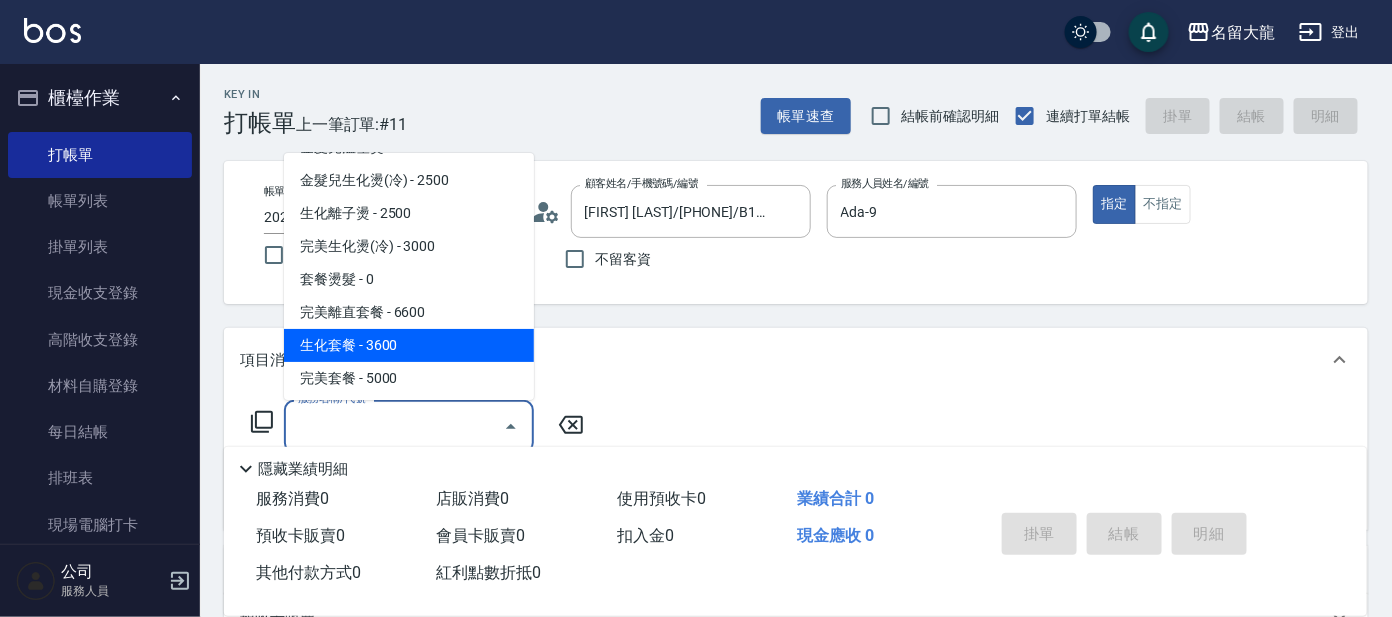 click on "項目消費" at bounding box center [784, 360] 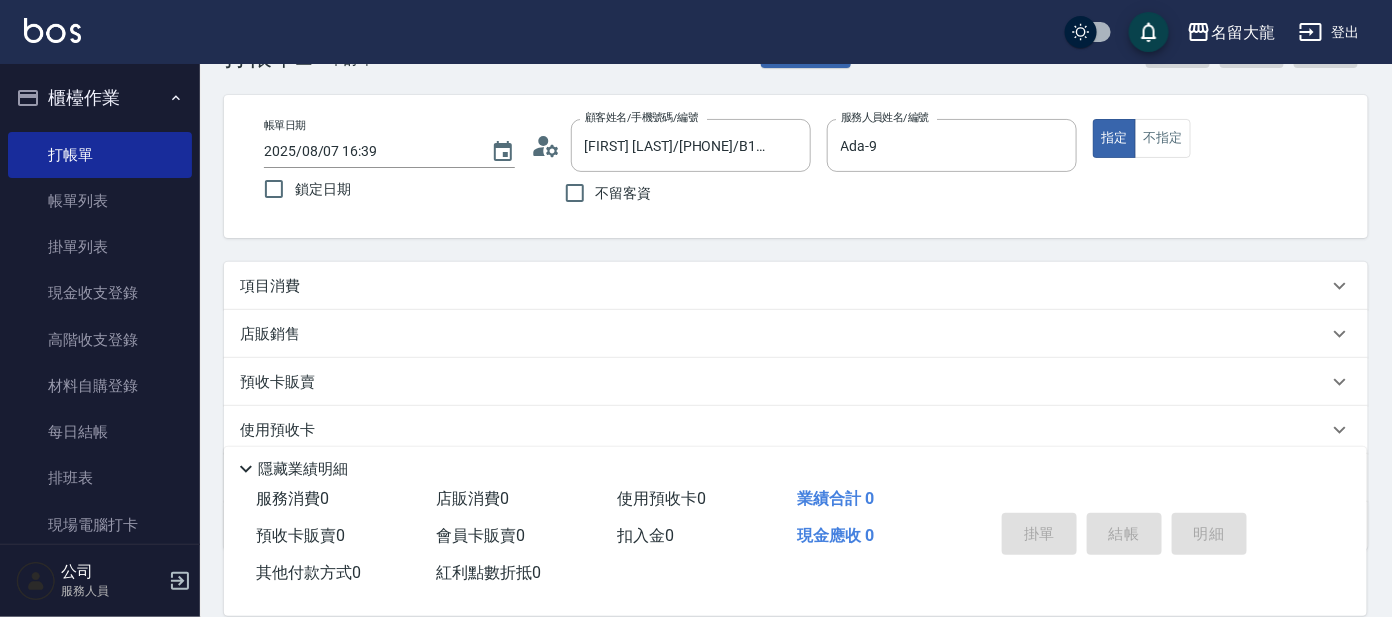 scroll, scrollTop: 124, scrollLeft: 0, axis: vertical 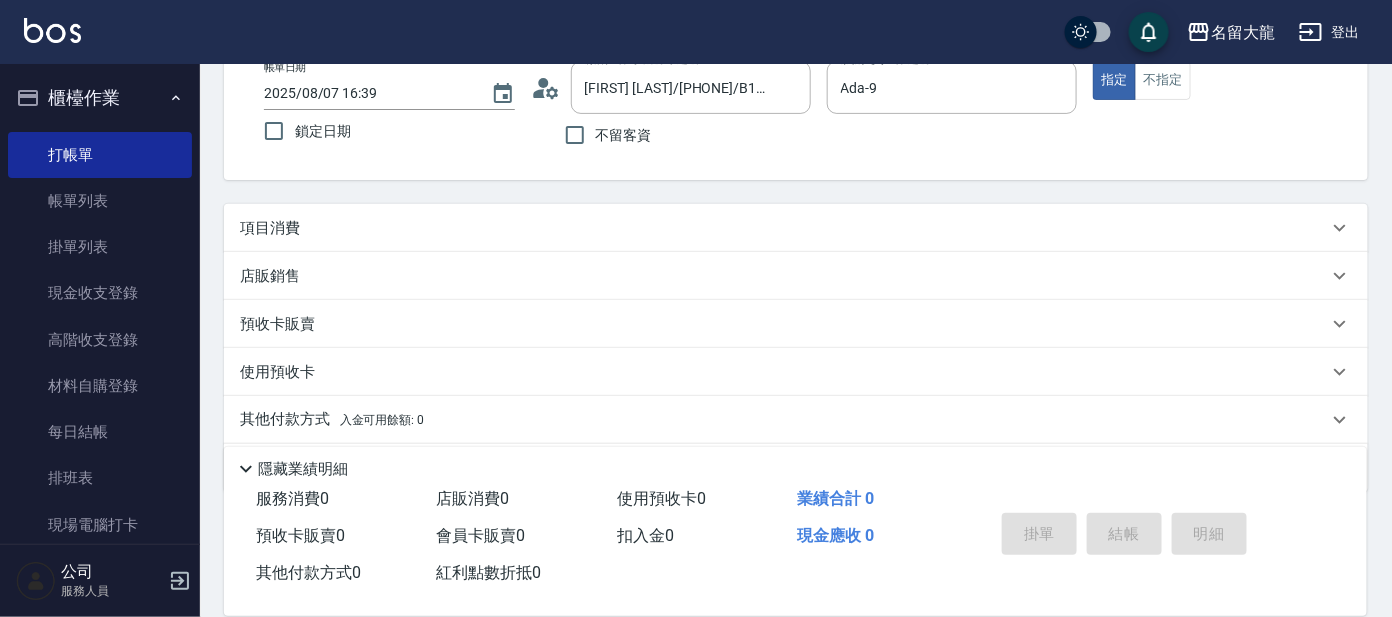 click on "預收卡販賣" at bounding box center [784, 324] 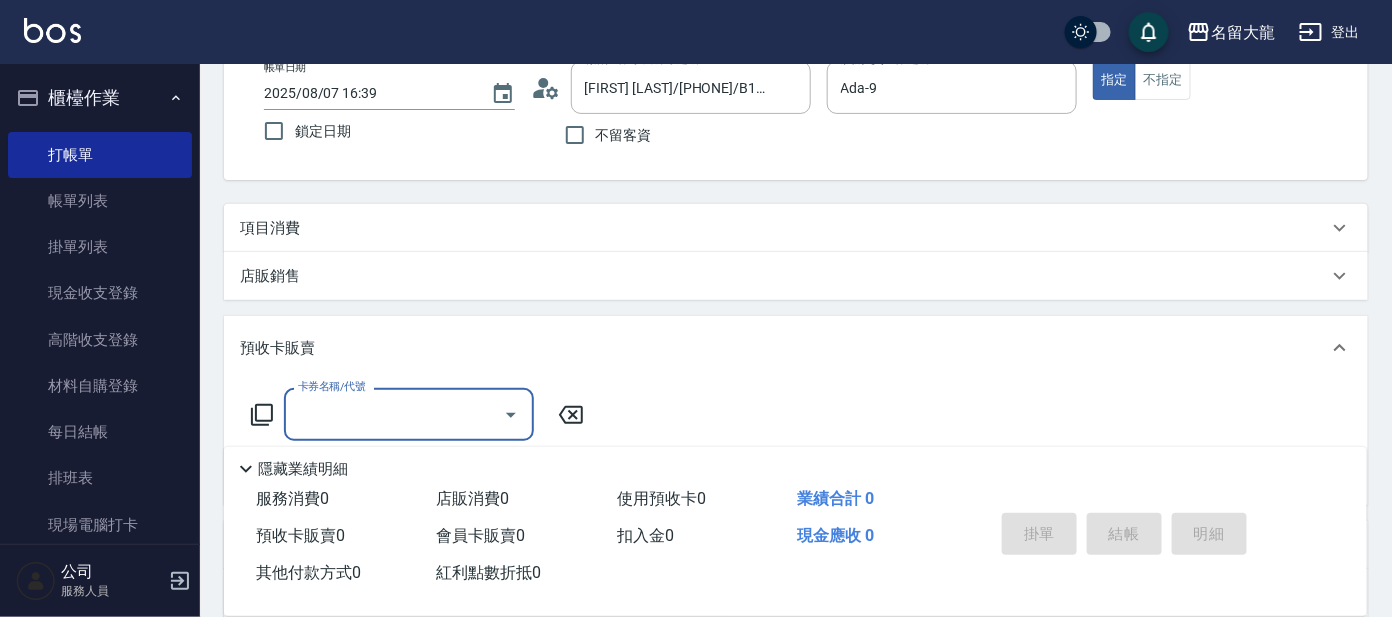 scroll, scrollTop: 0, scrollLeft: 0, axis: both 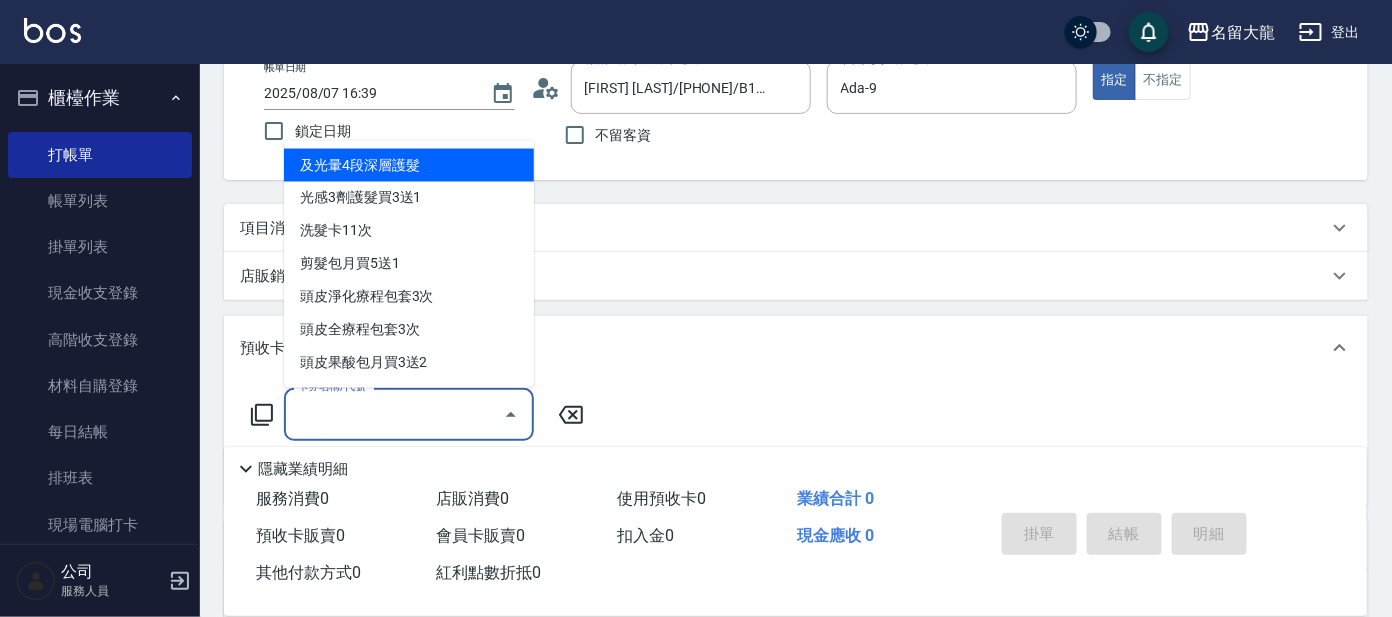 click on "卡券名稱/代號" at bounding box center [394, 414] 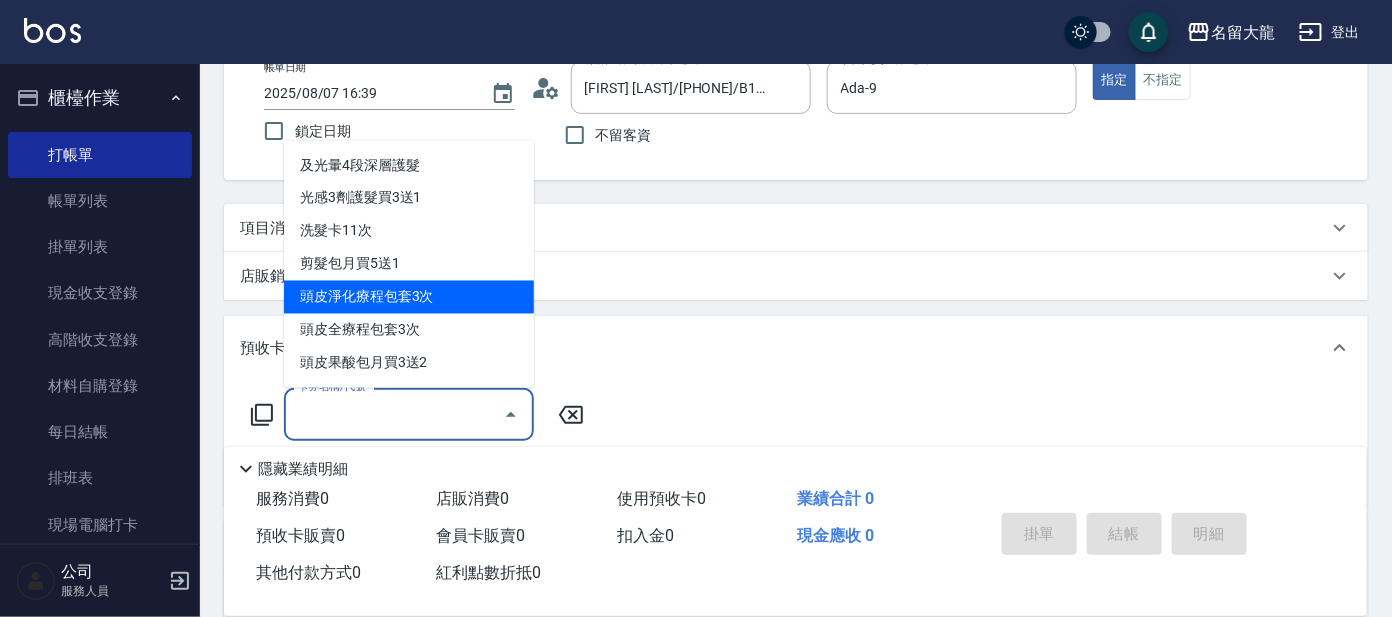 click on "頭皮淨化療程包套3次" at bounding box center [409, 297] 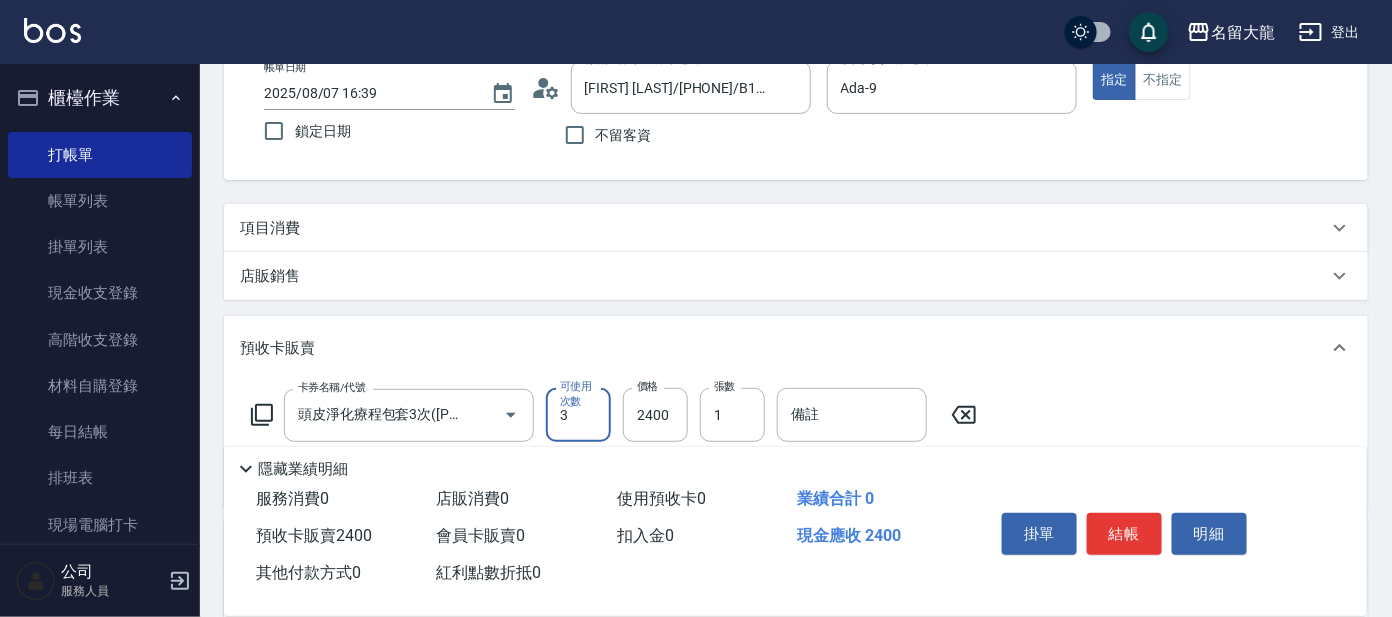 click 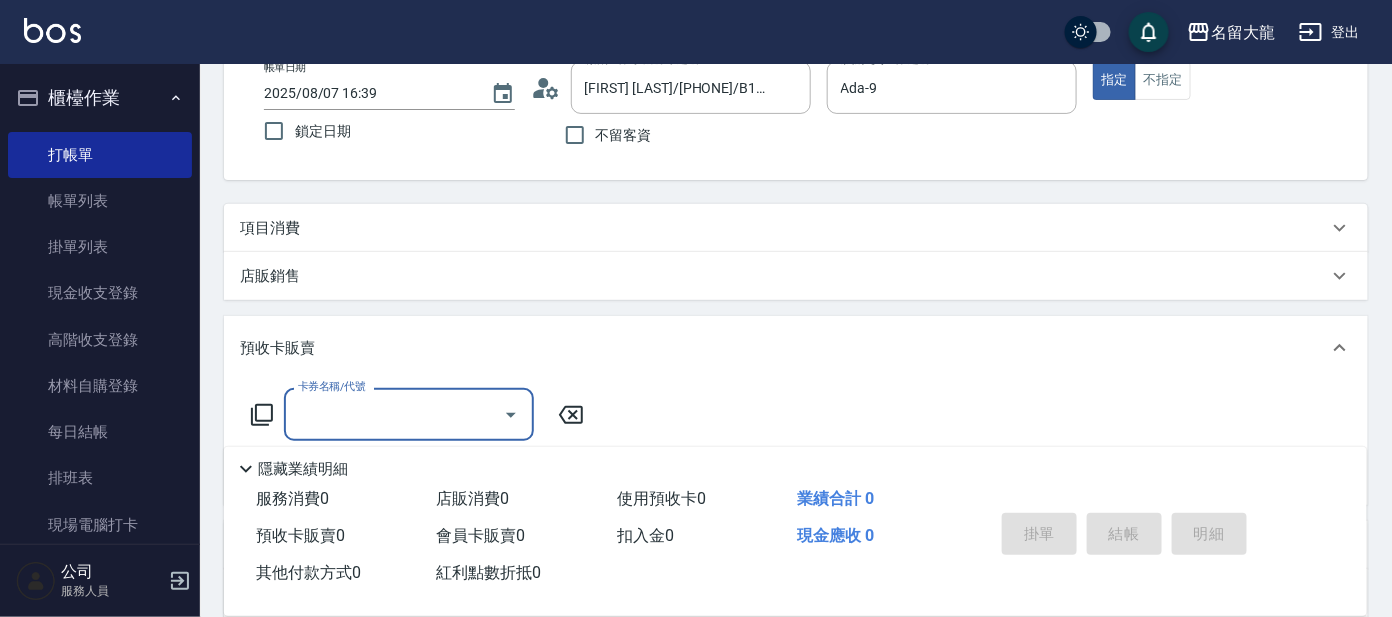 click on "卡券名稱/代號" at bounding box center [394, 414] 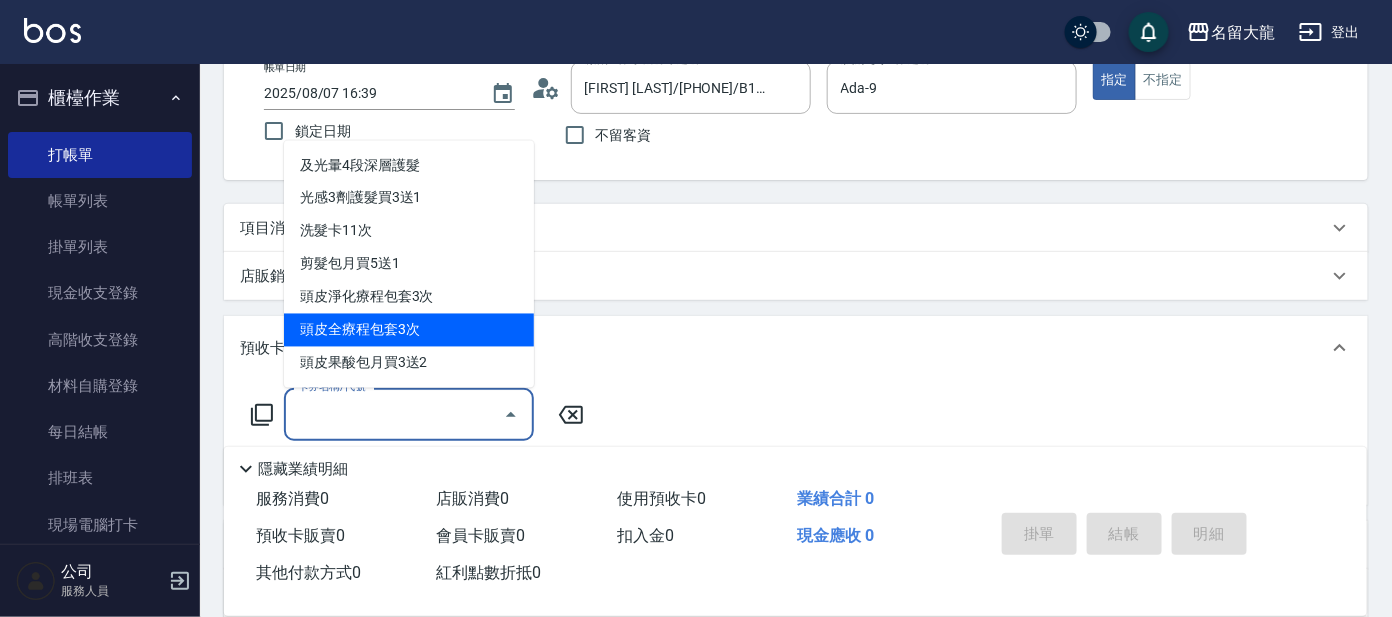 click on "頭皮全療程包套3次" at bounding box center (409, 330) 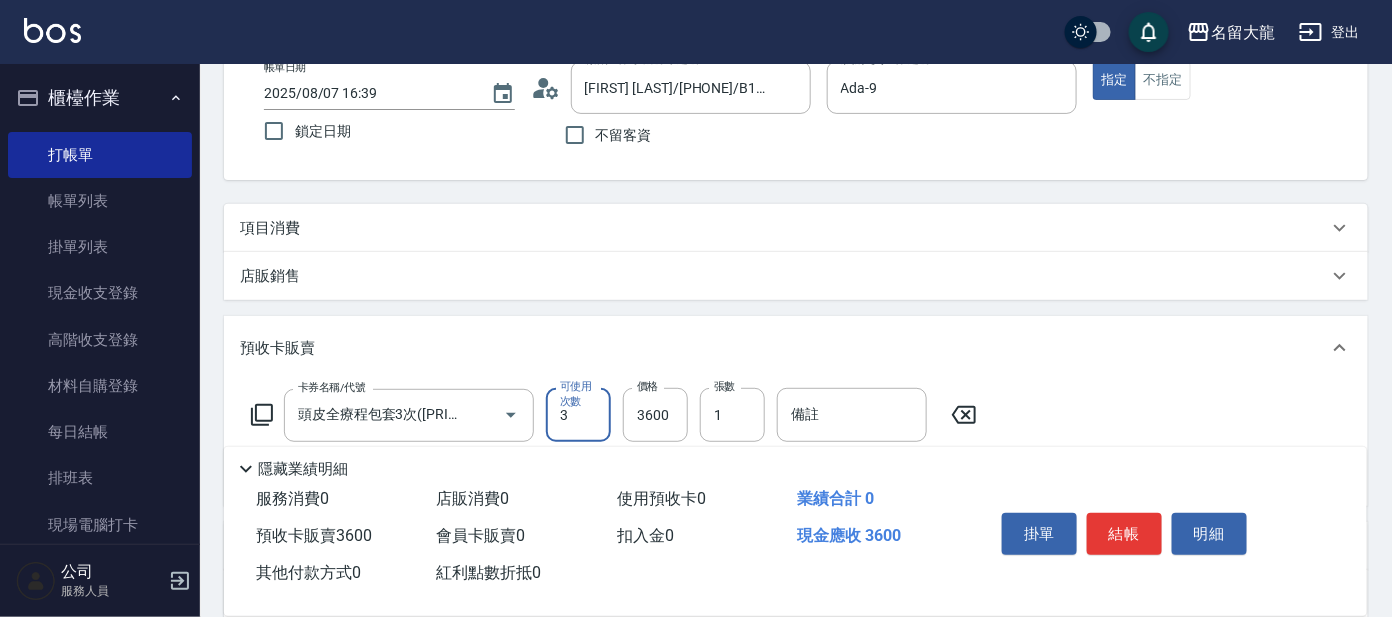 scroll, scrollTop: 249, scrollLeft: 0, axis: vertical 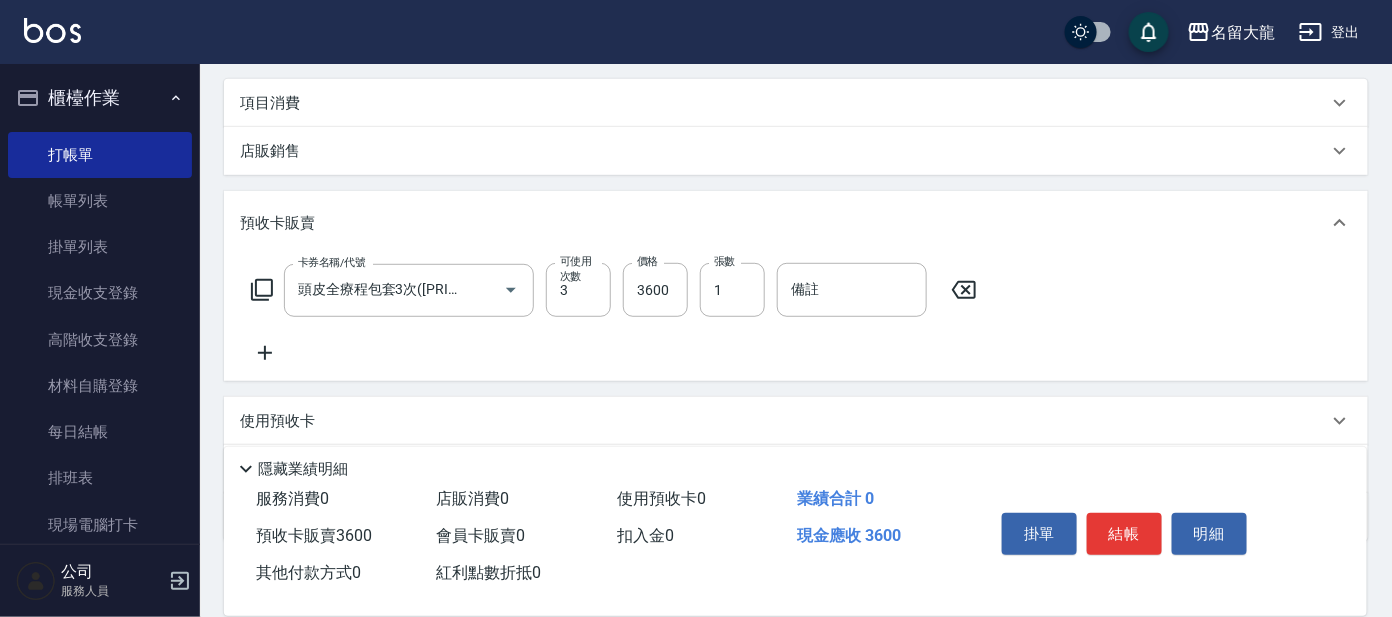 click 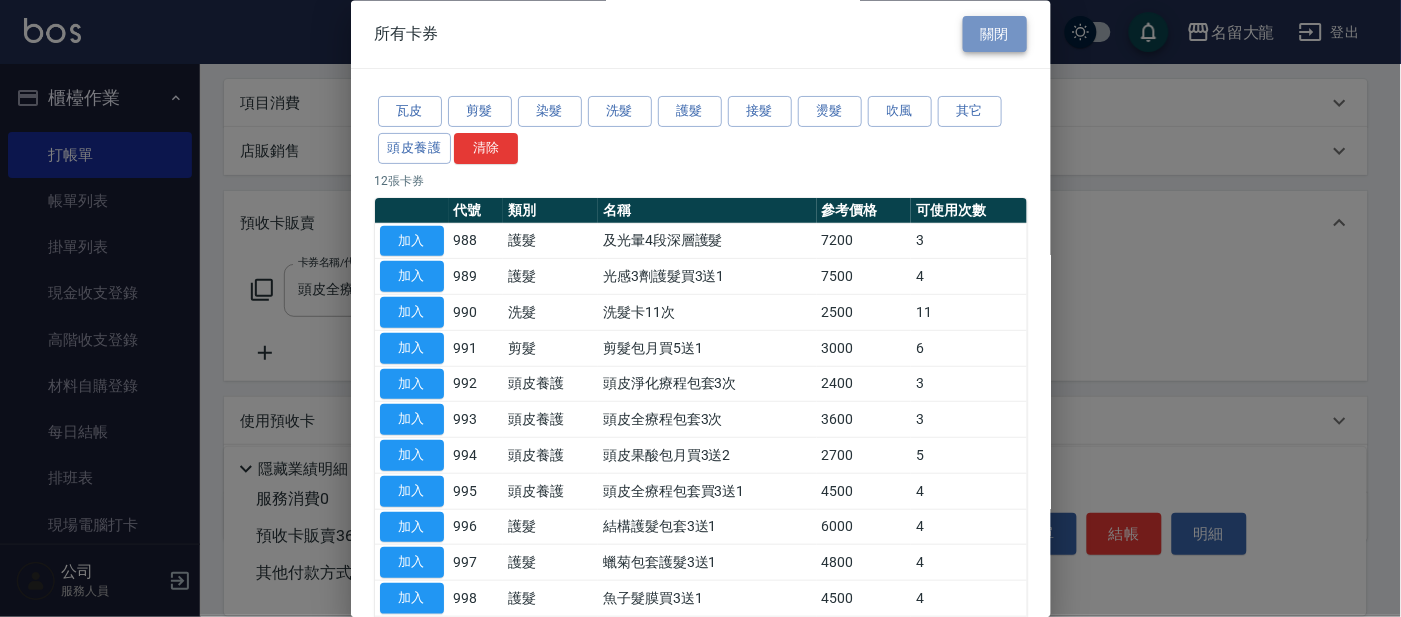 click on "關閉" at bounding box center [995, 34] 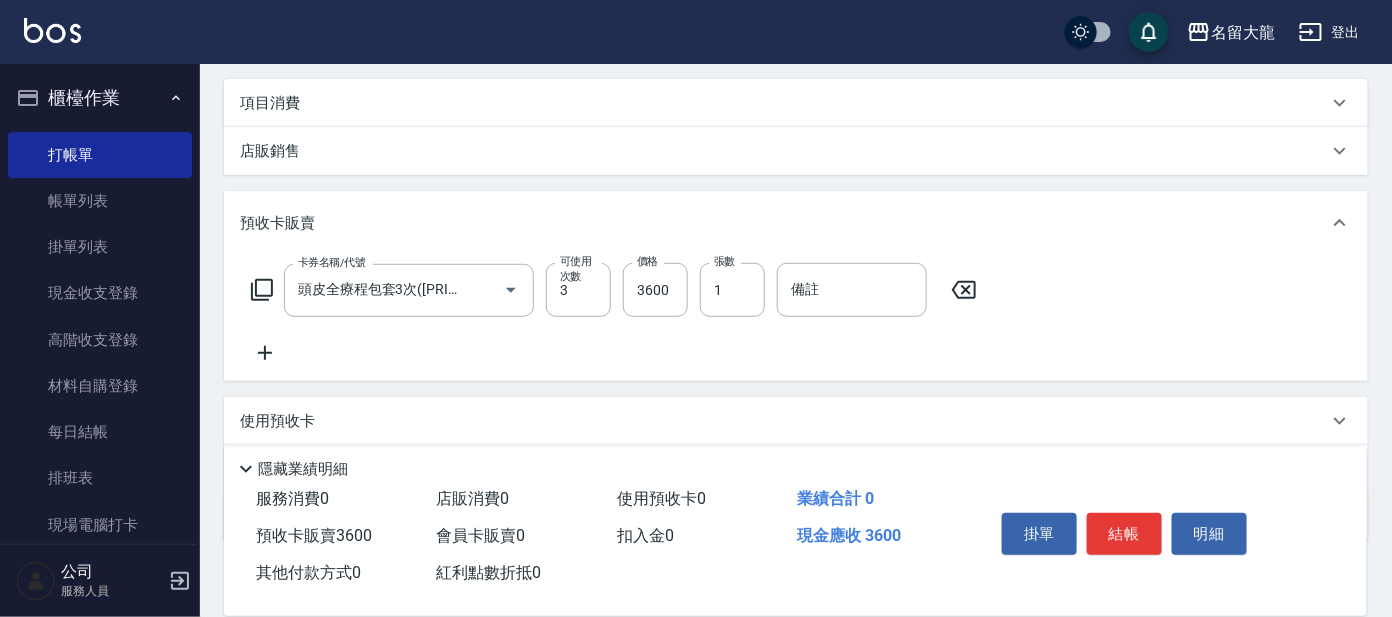 click 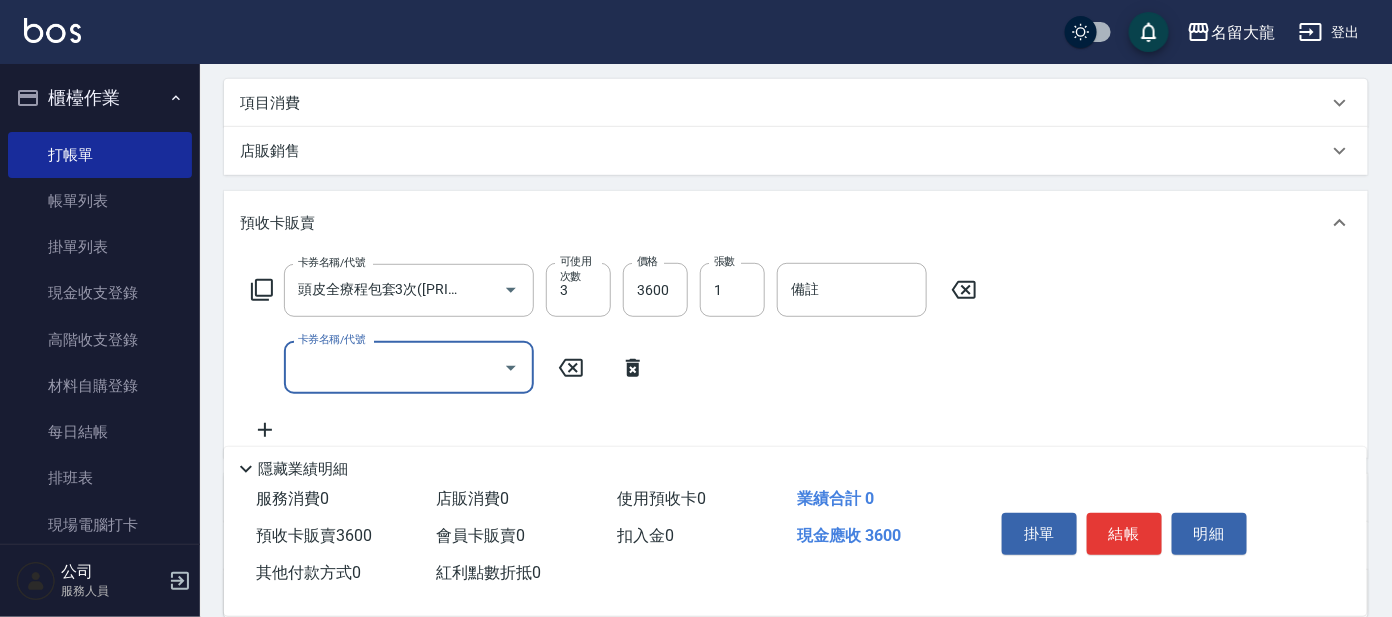 click on "卡券名稱/代號" at bounding box center (394, 367) 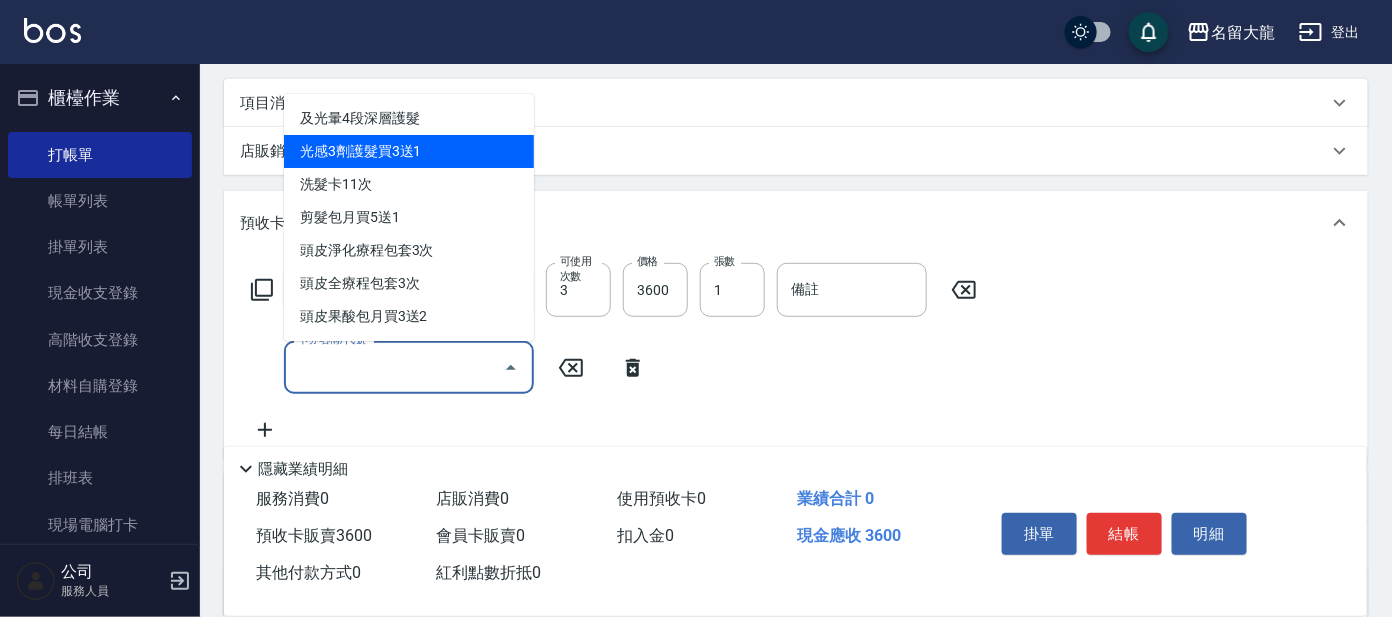 click on "光感3劑護髮買3送1" at bounding box center (409, 151) 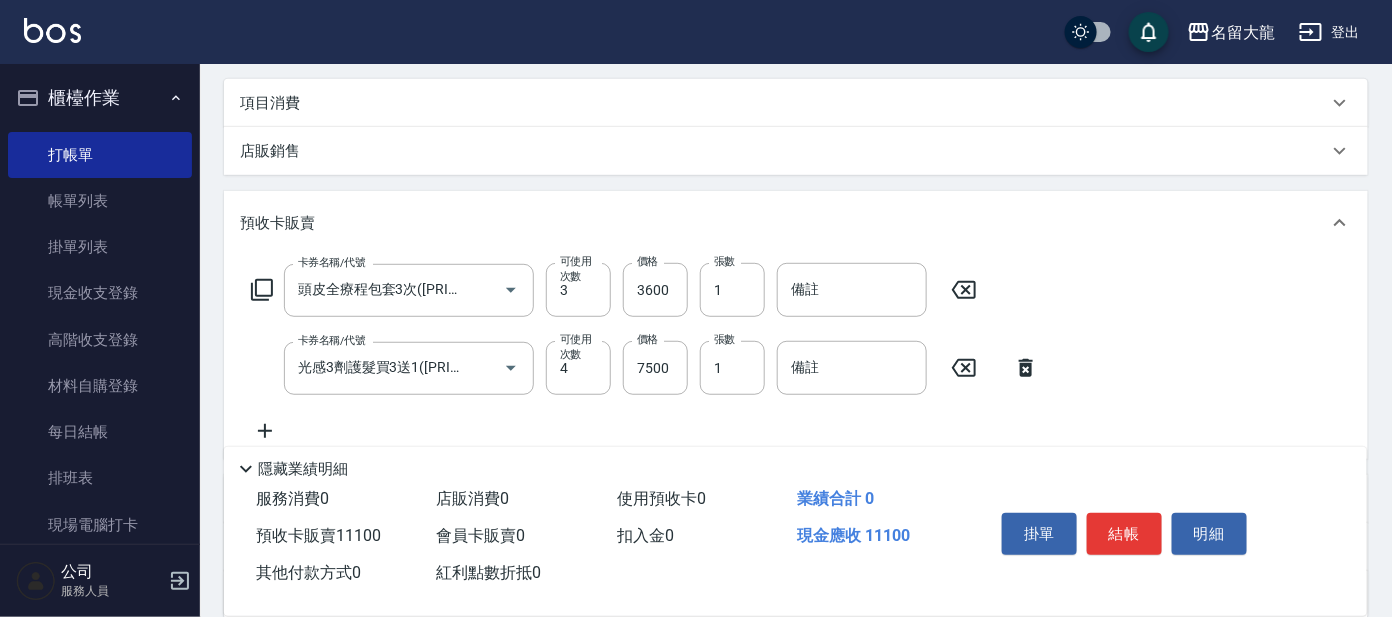 click 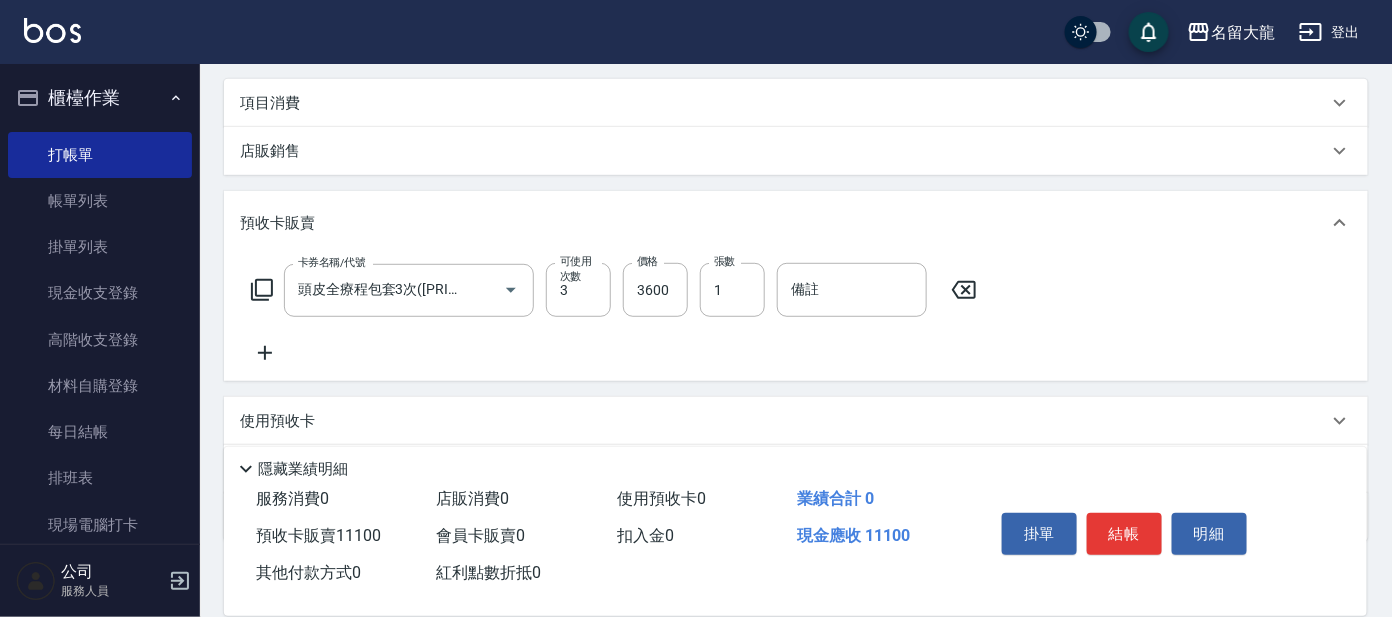 click 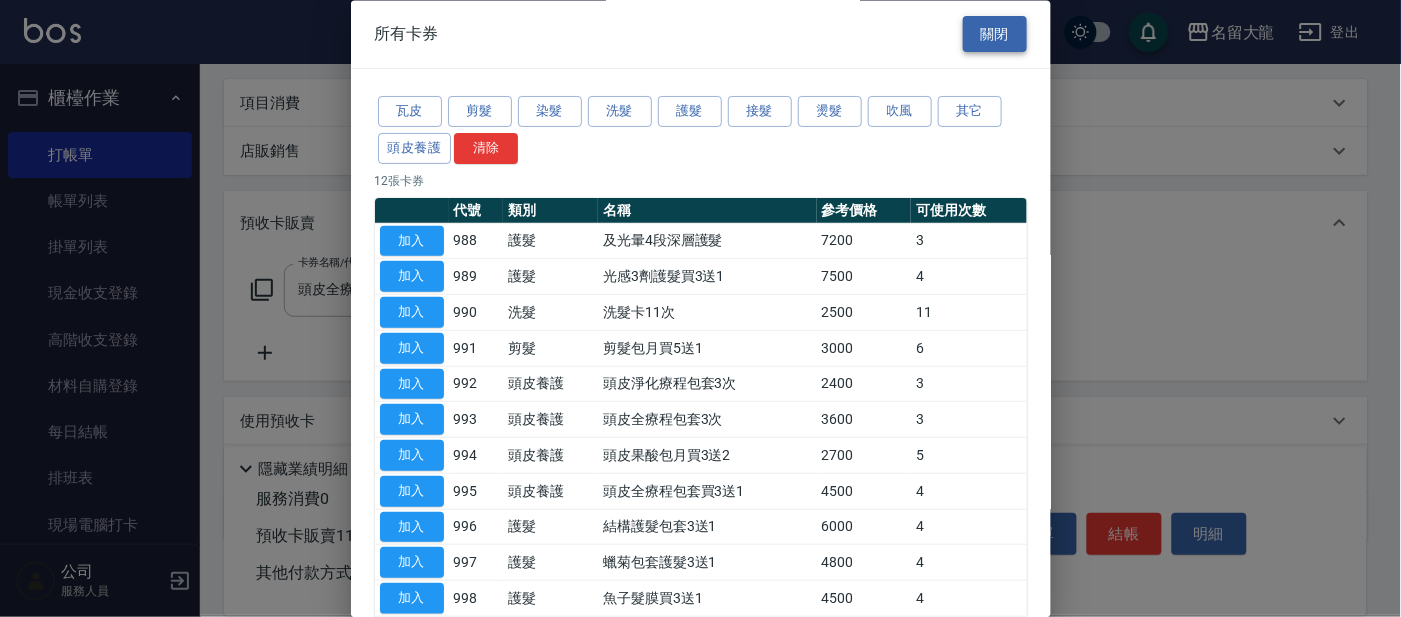 click on "關閉" at bounding box center (995, 34) 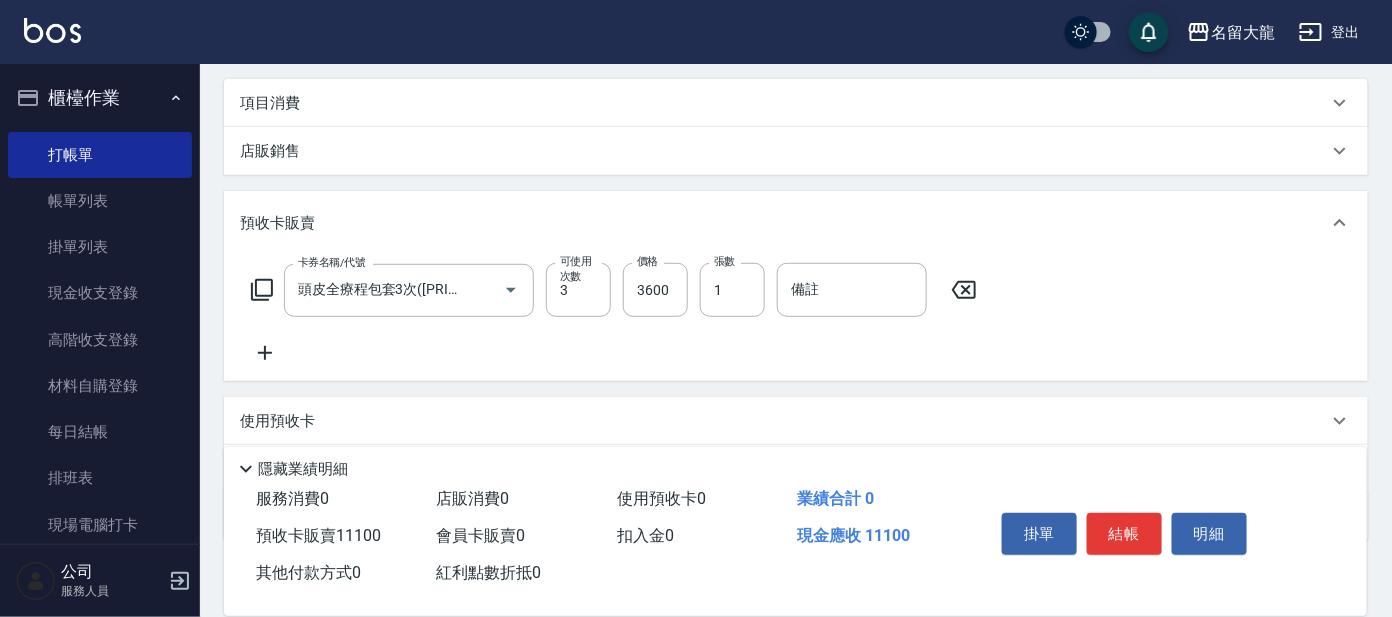 click 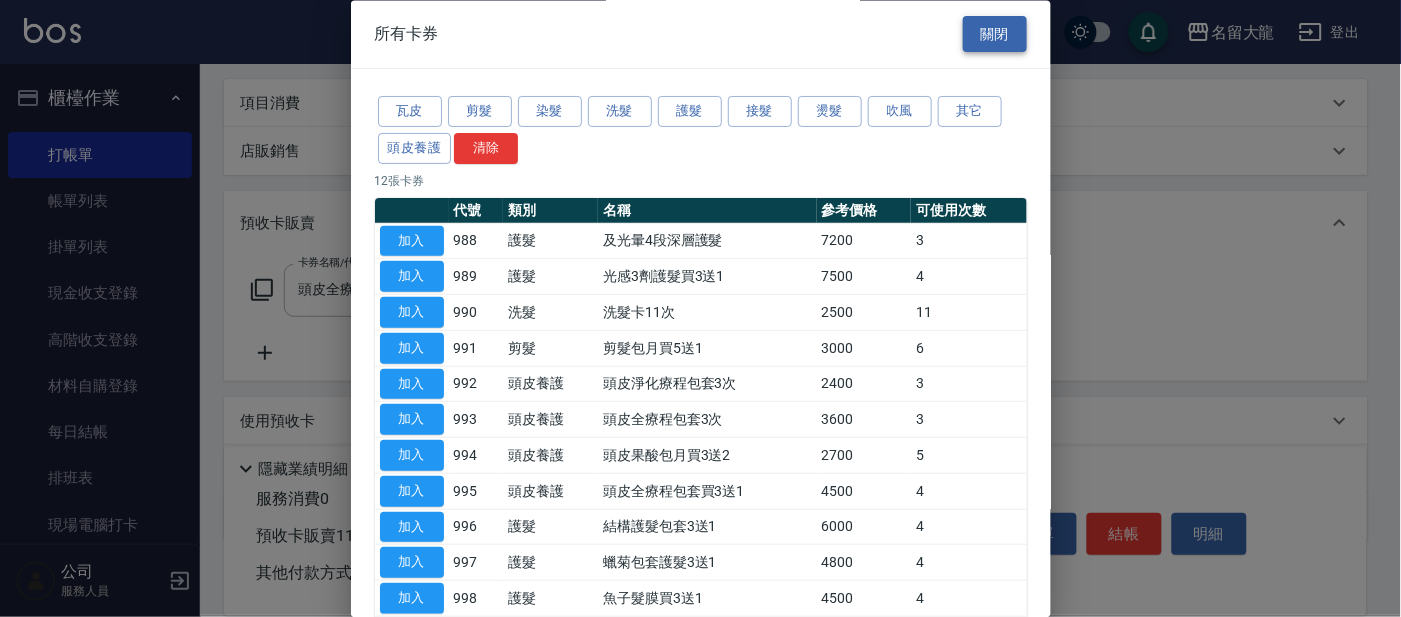 click on "關閉" at bounding box center [995, 34] 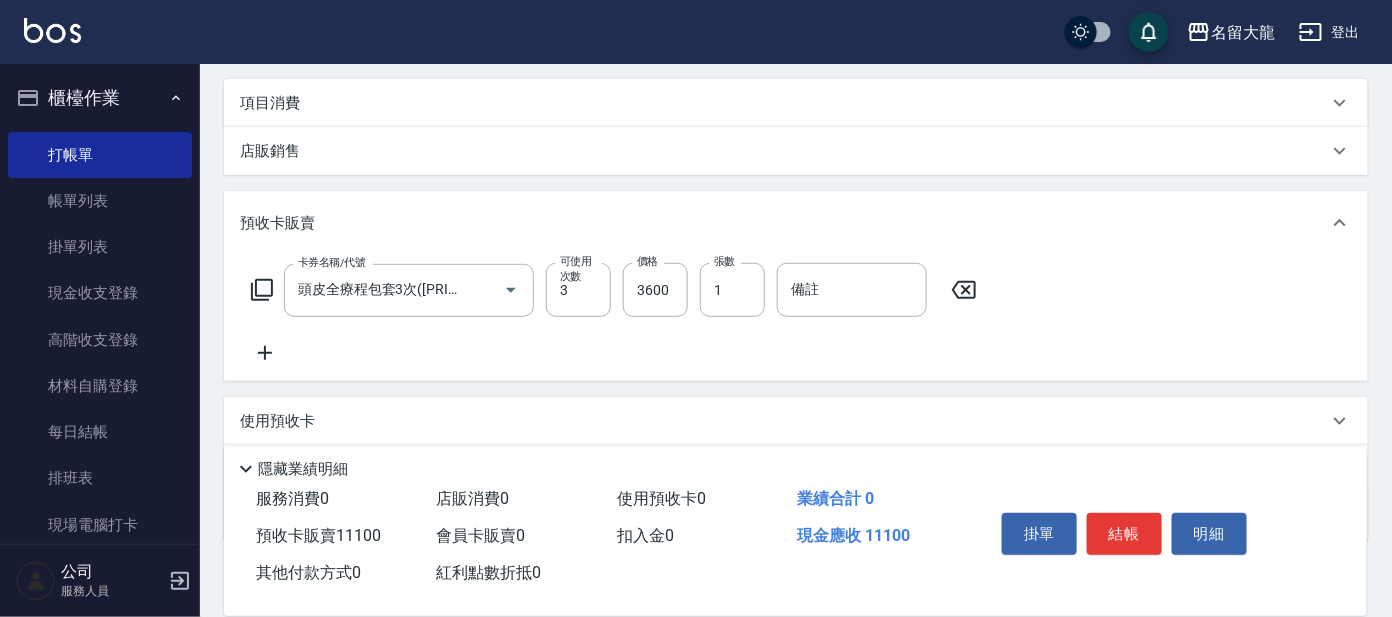 click 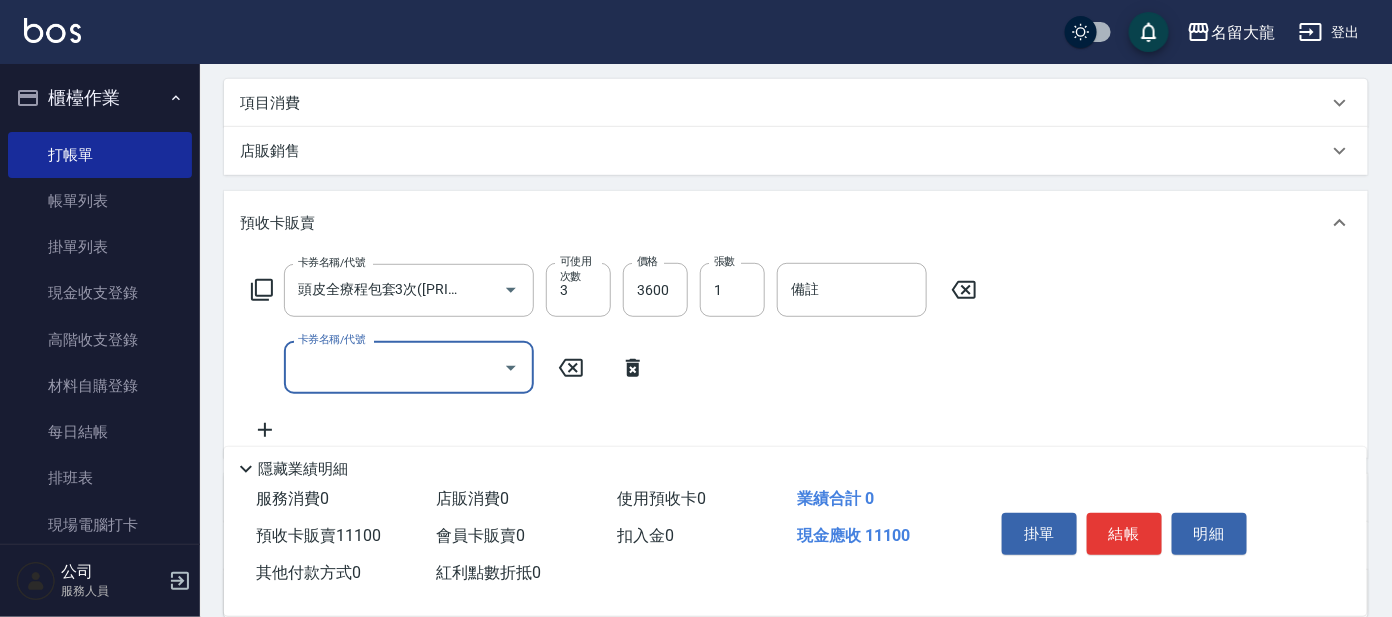 click on "卡券名稱/代號" at bounding box center [394, 367] 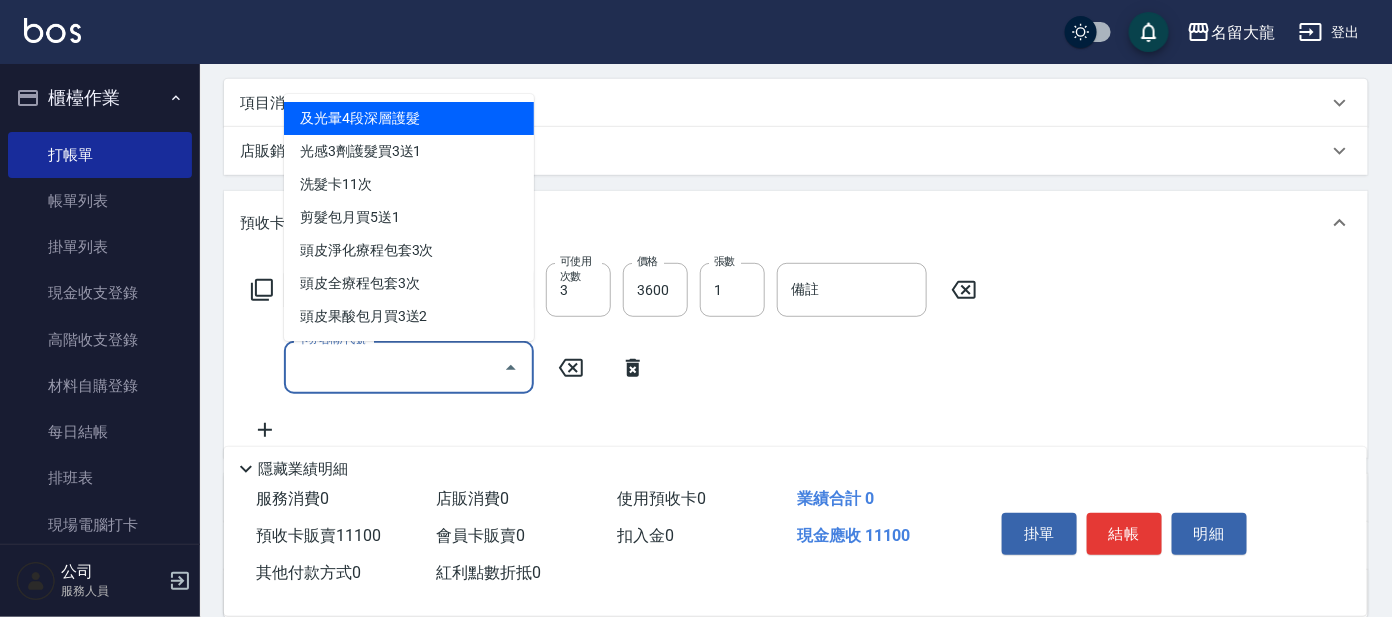 click on "及光暈4段深層護髮" at bounding box center (409, 118) 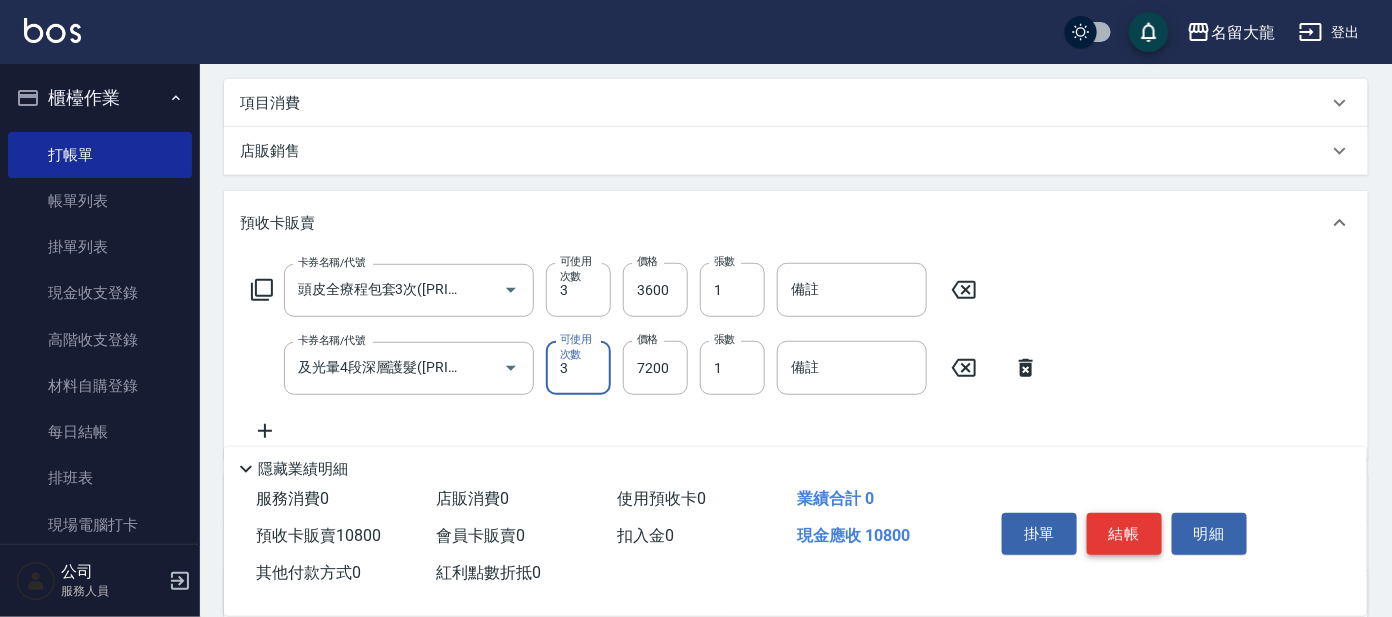click on "結帳" at bounding box center [1124, 534] 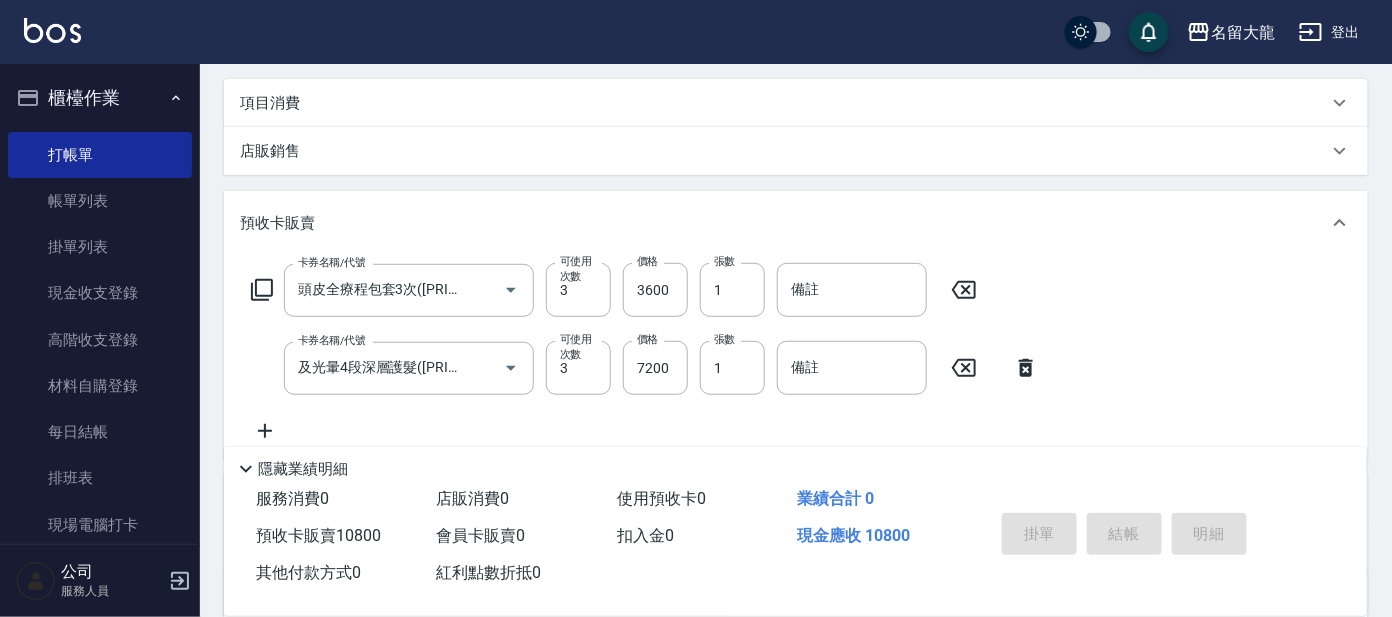 type on "2025/08/07 16:41" 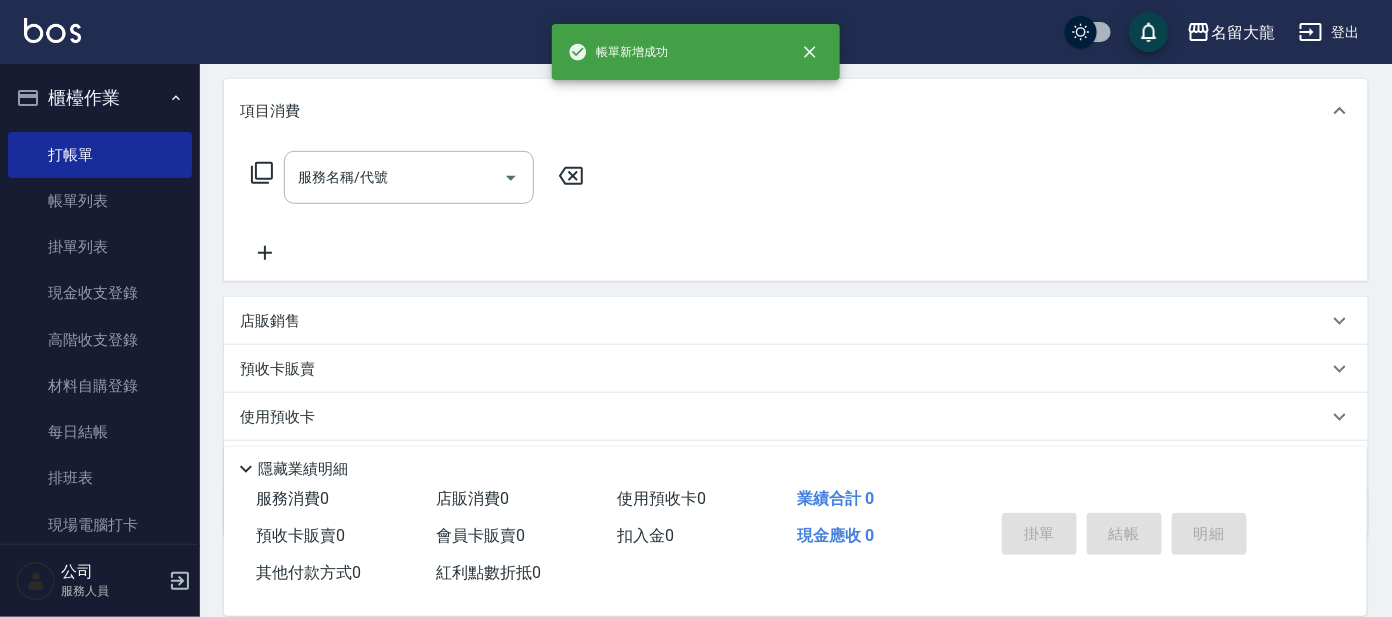 scroll, scrollTop: 0, scrollLeft: 0, axis: both 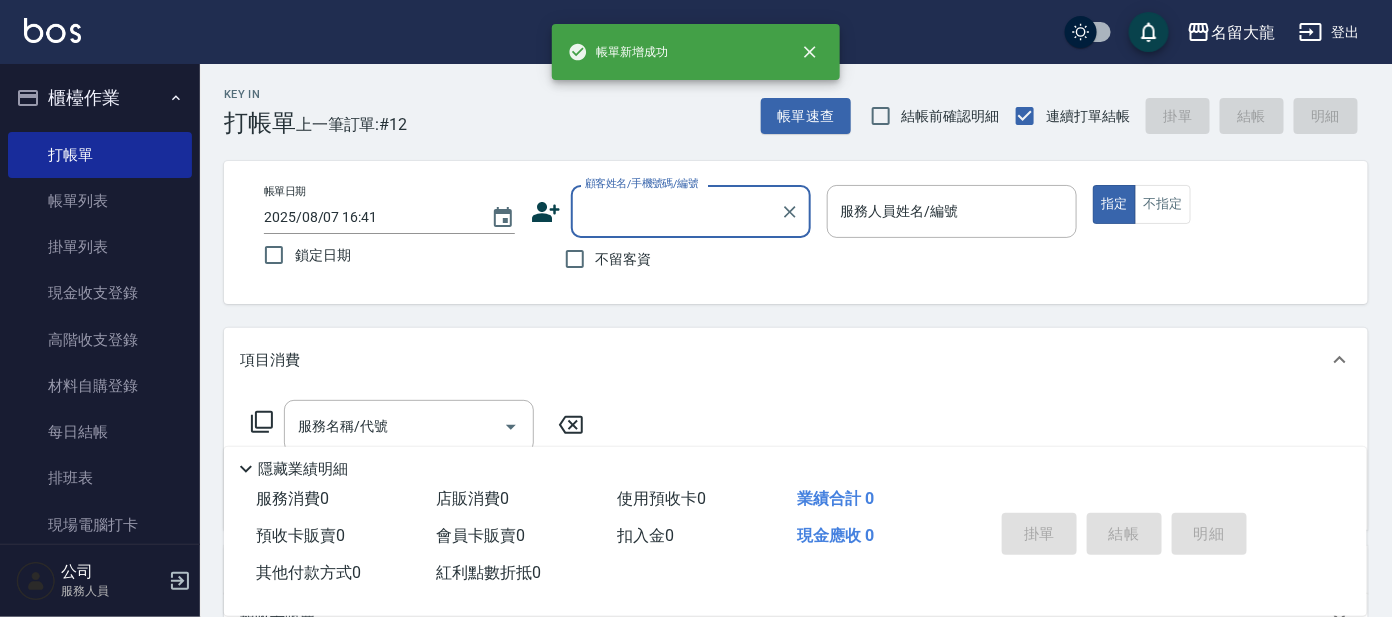 click on "顧客姓名/手機號碼/編號" at bounding box center (676, 211) 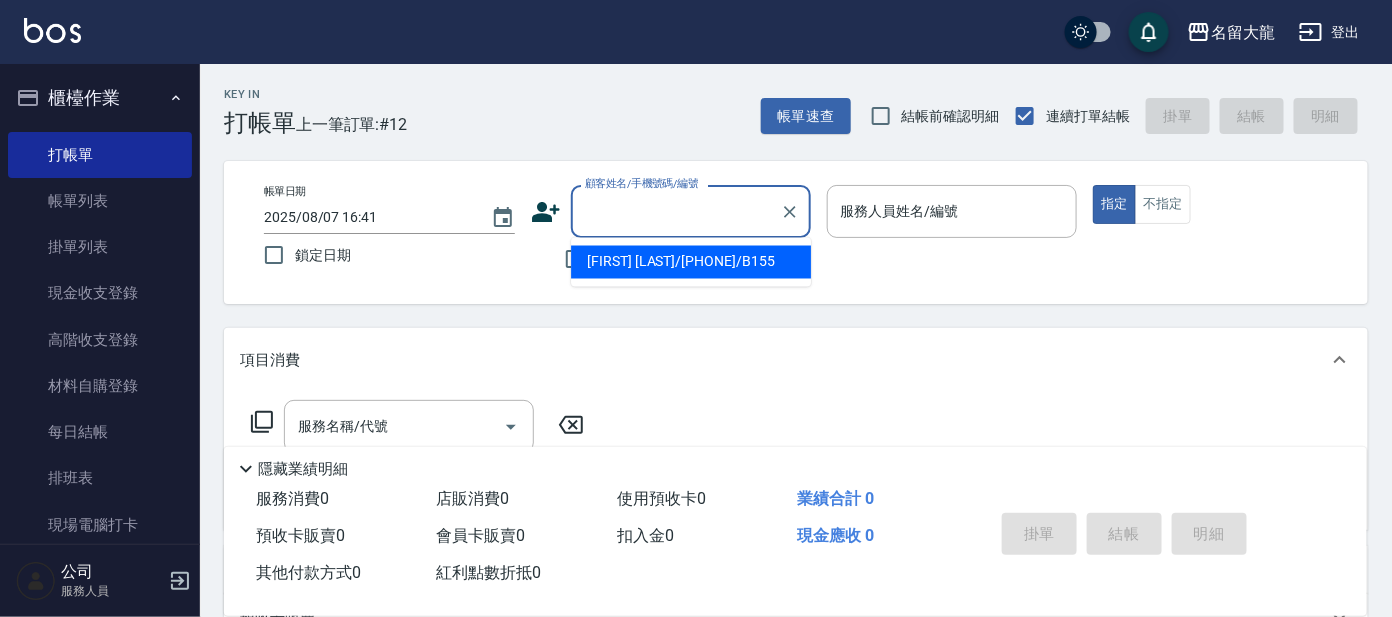 click on "[FIRST] [LAST]/[PHONE]/B155" at bounding box center (691, 262) 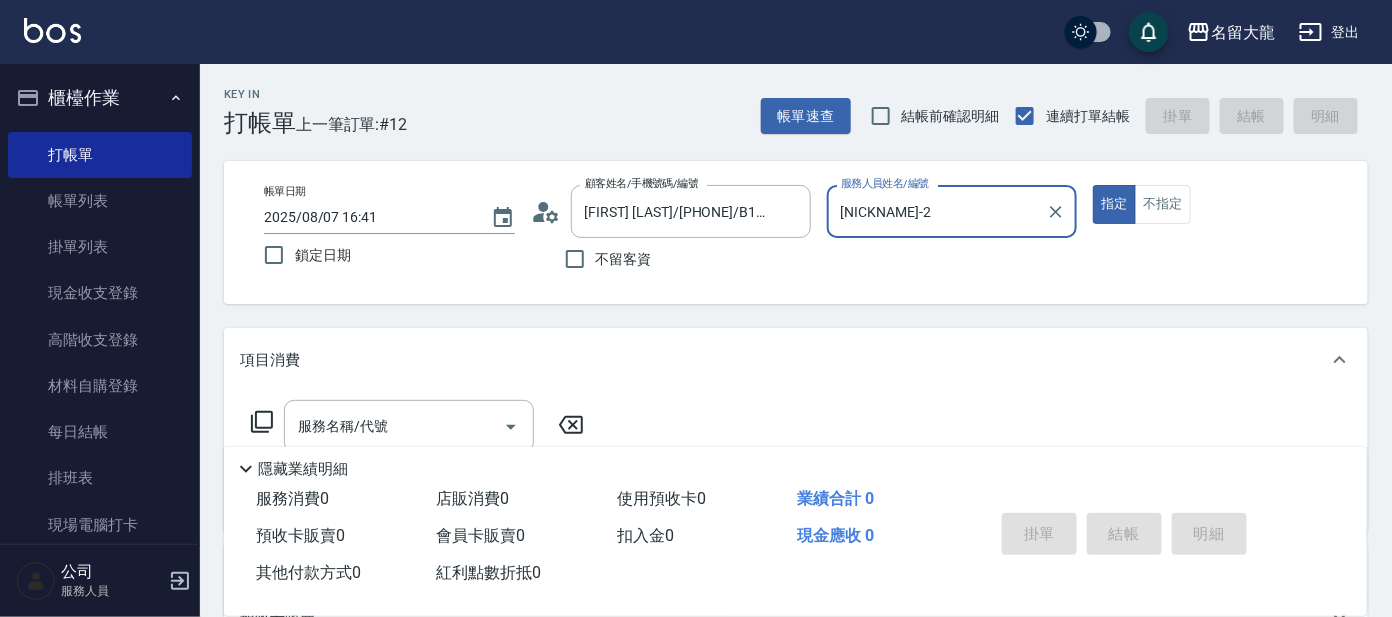 drag, startPoint x: 943, startPoint y: 210, endPoint x: 938, endPoint y: 226, distance: 16.763054 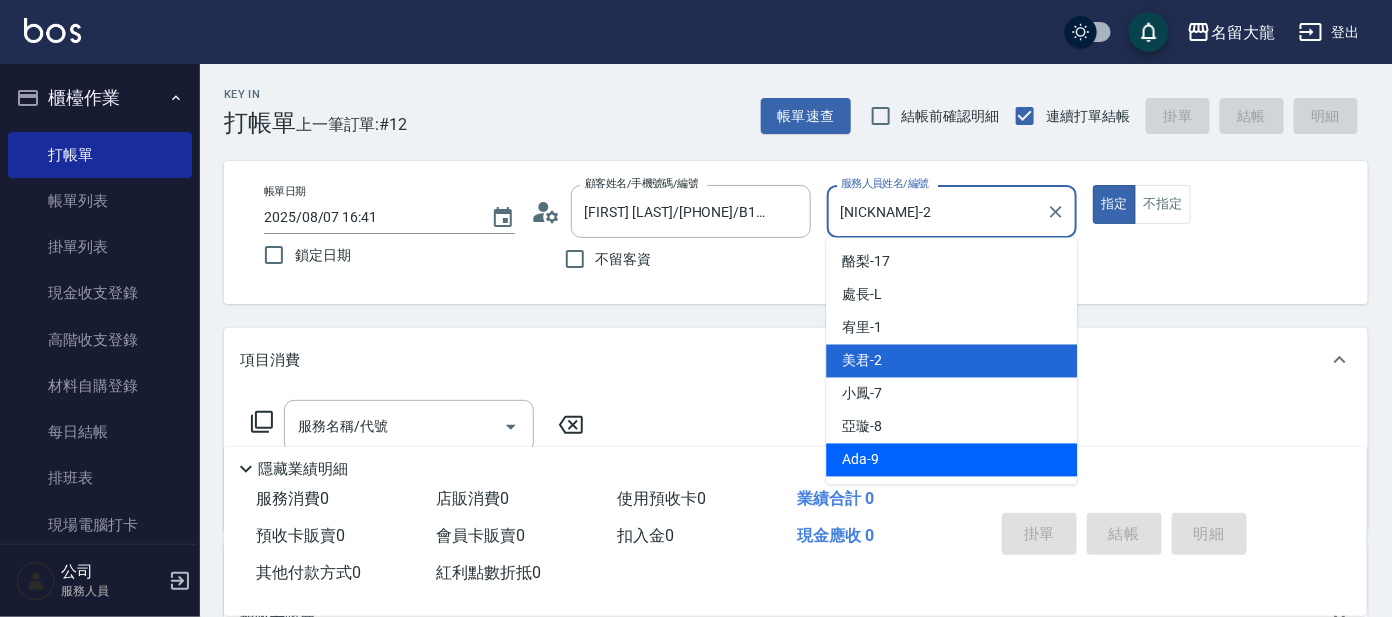 click on "Ada -9" at bounding box center (951, 460) 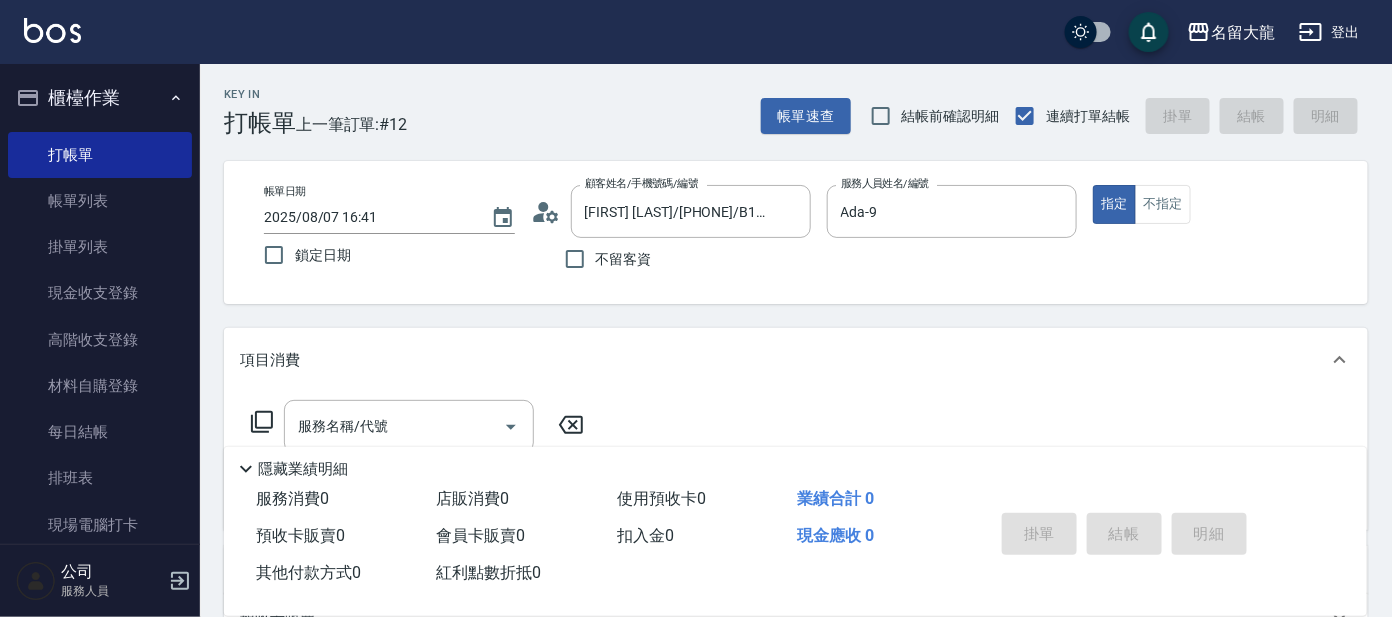 click 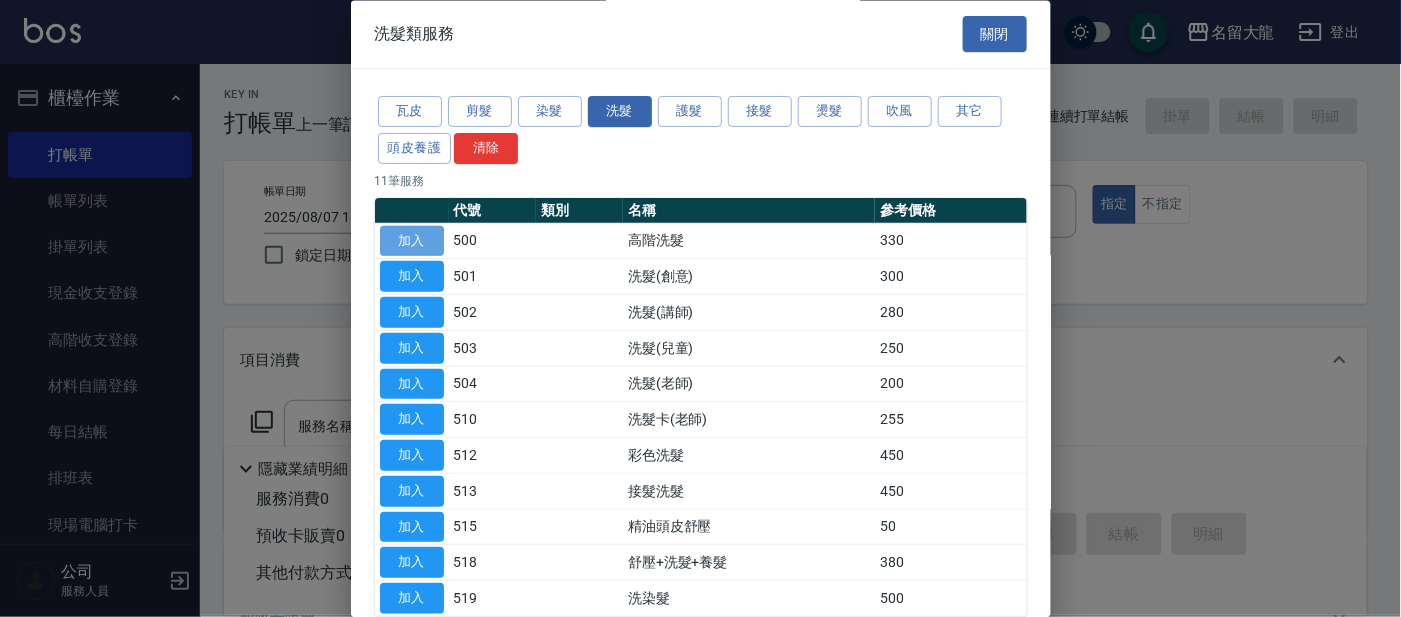 click on "加入" at bounding box center [412, 241] 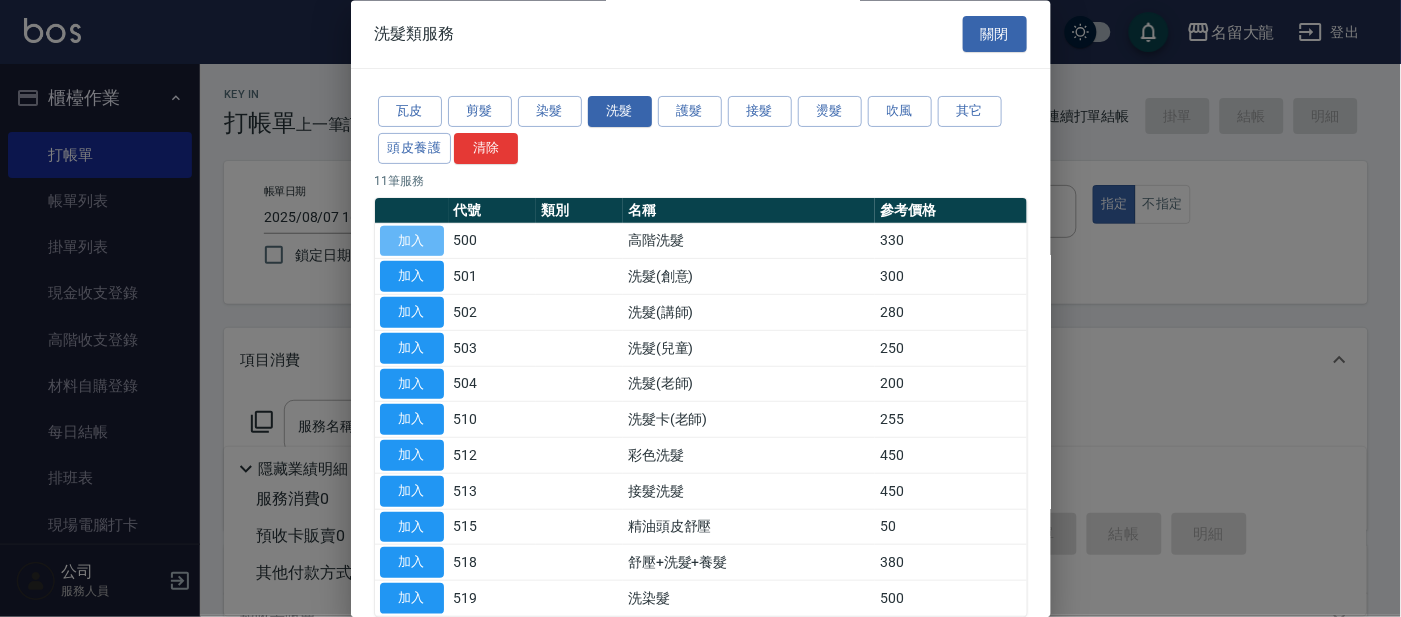 type on "高階洗髮(500)" 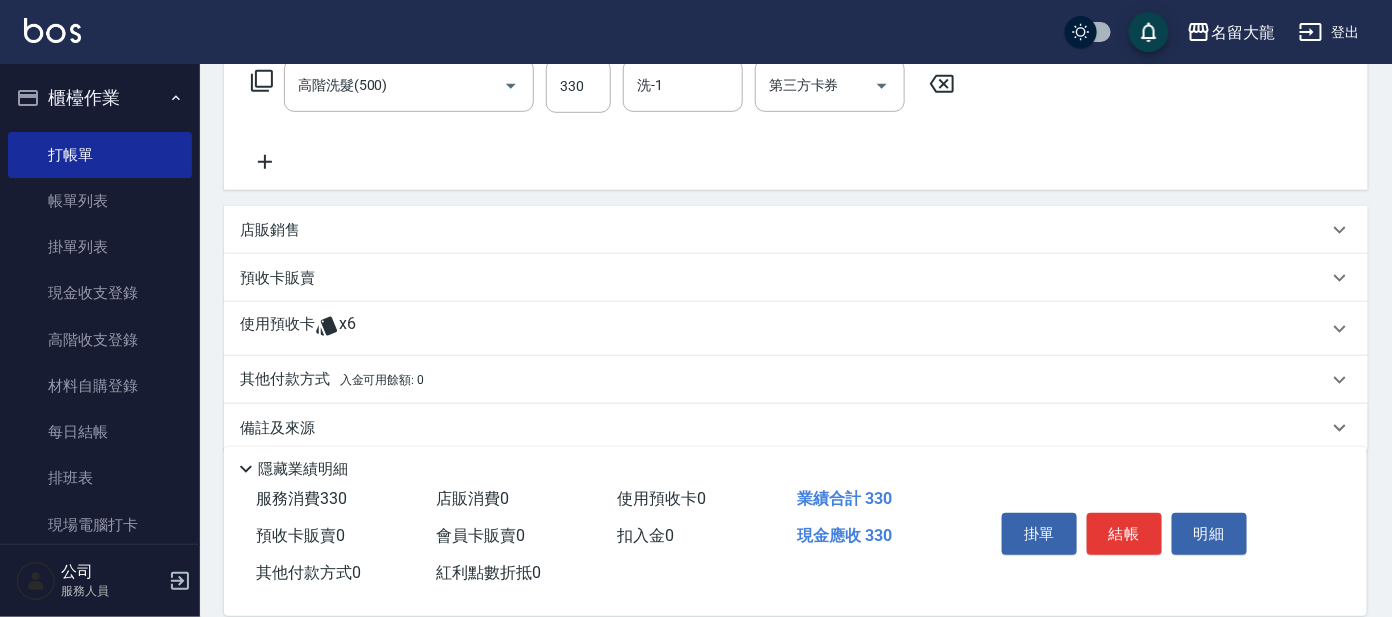 scroll, scrollTop: 362, scrollLeft: 0, axis: vertical 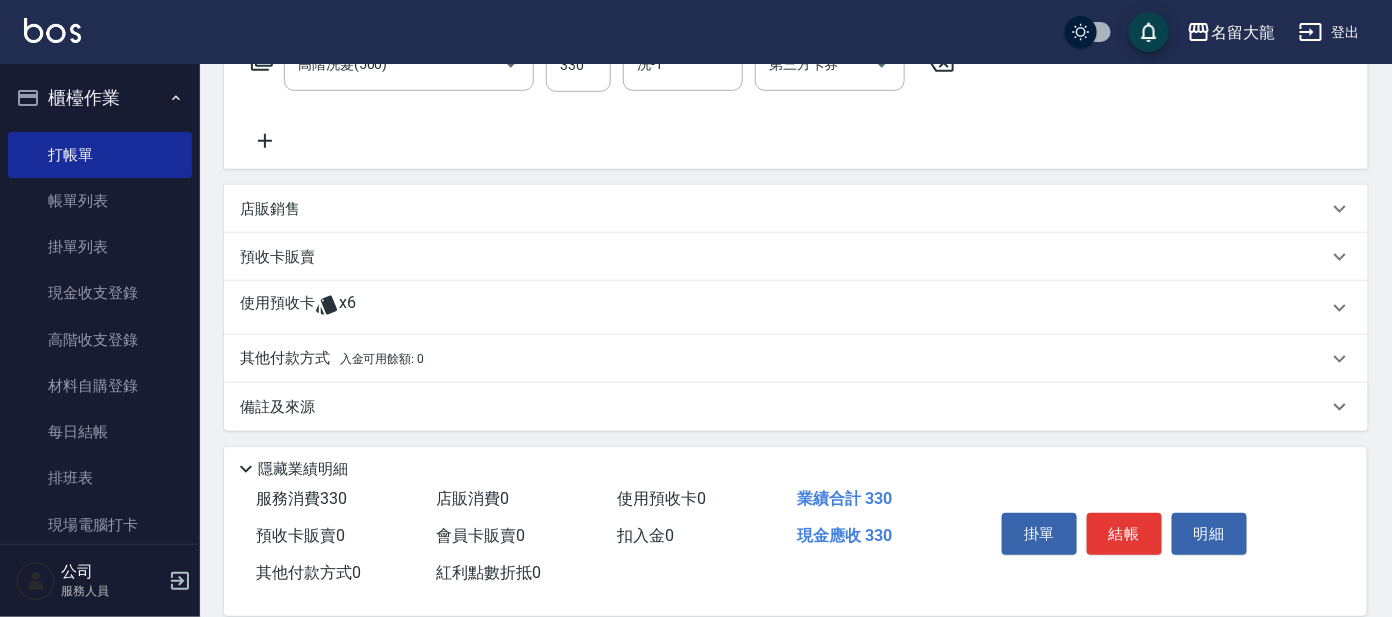 click 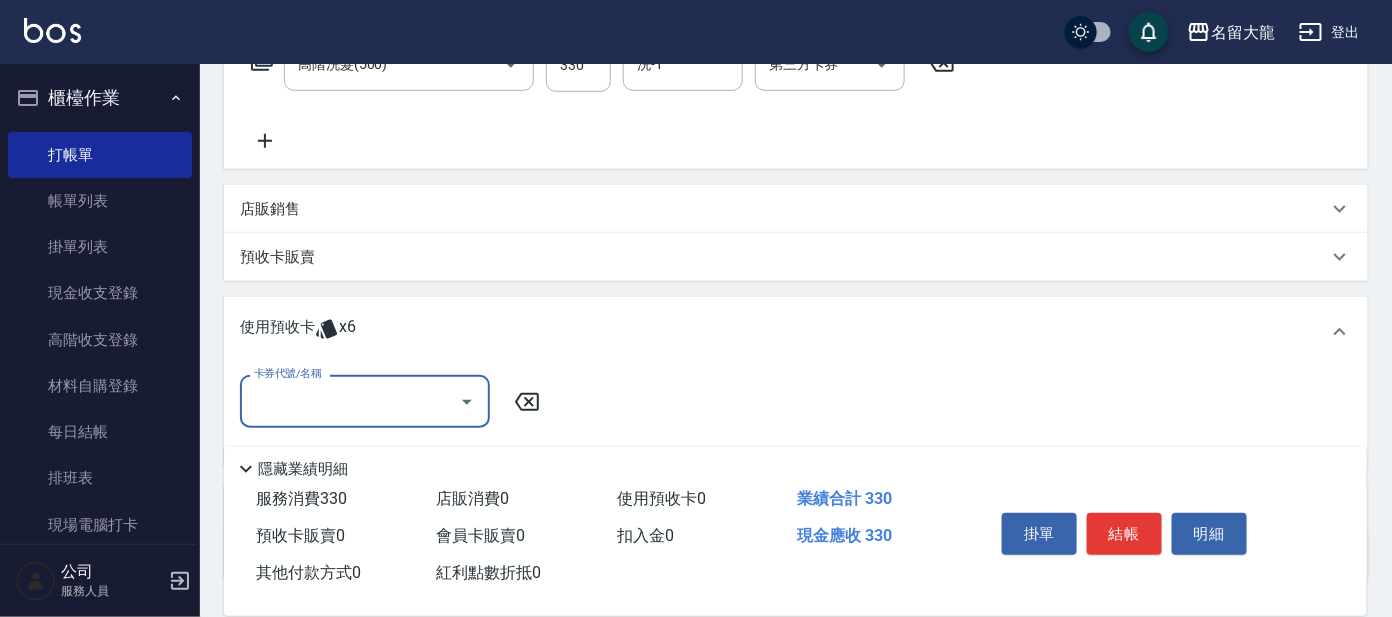 scroll, scrollTop: 0, scrollLeft: 0, axis: both 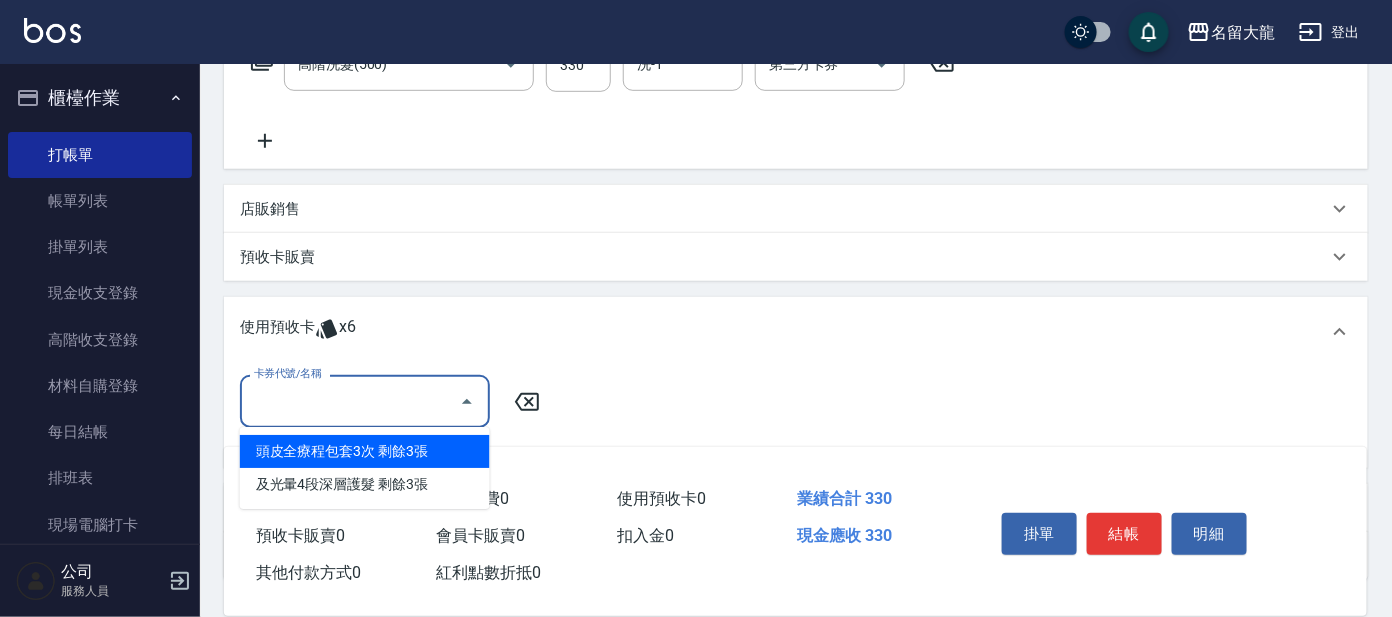 click on "卡券代號/名稱" at bounding box center [350, 401] 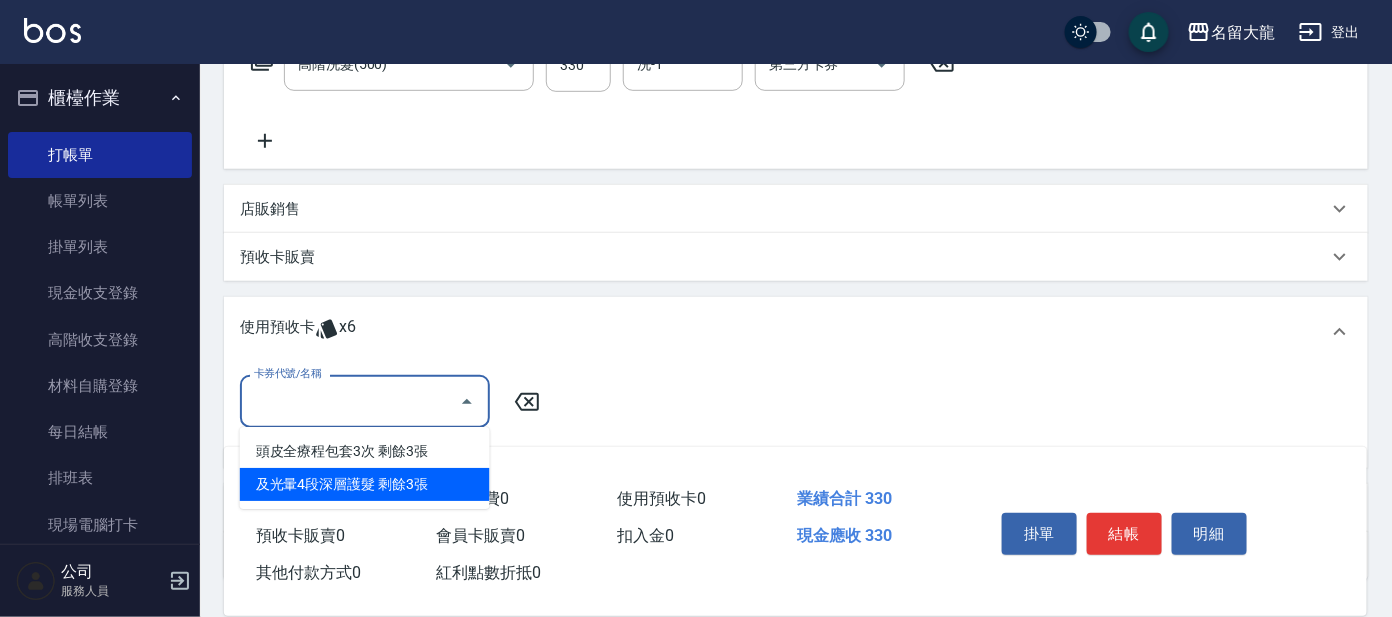 click on "及光暈4段深層護髮 剩餘3張" at bounding box center (365, 484) 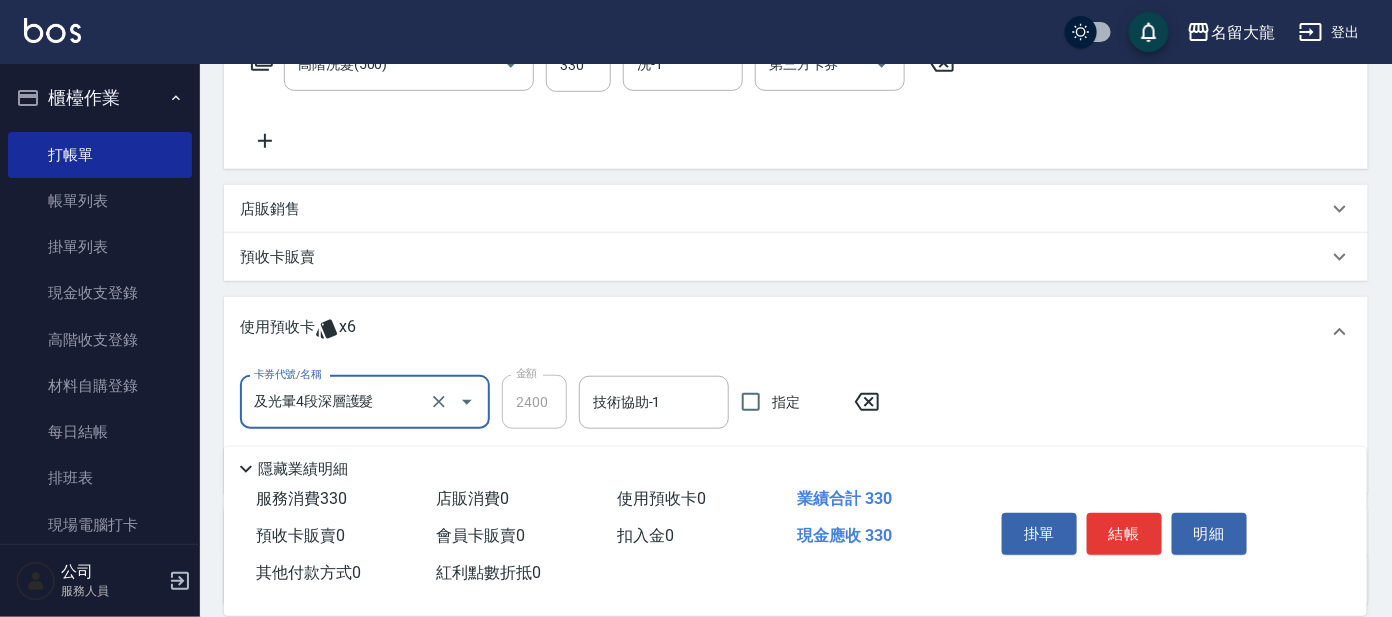type on "及光暈4段深層護髮" 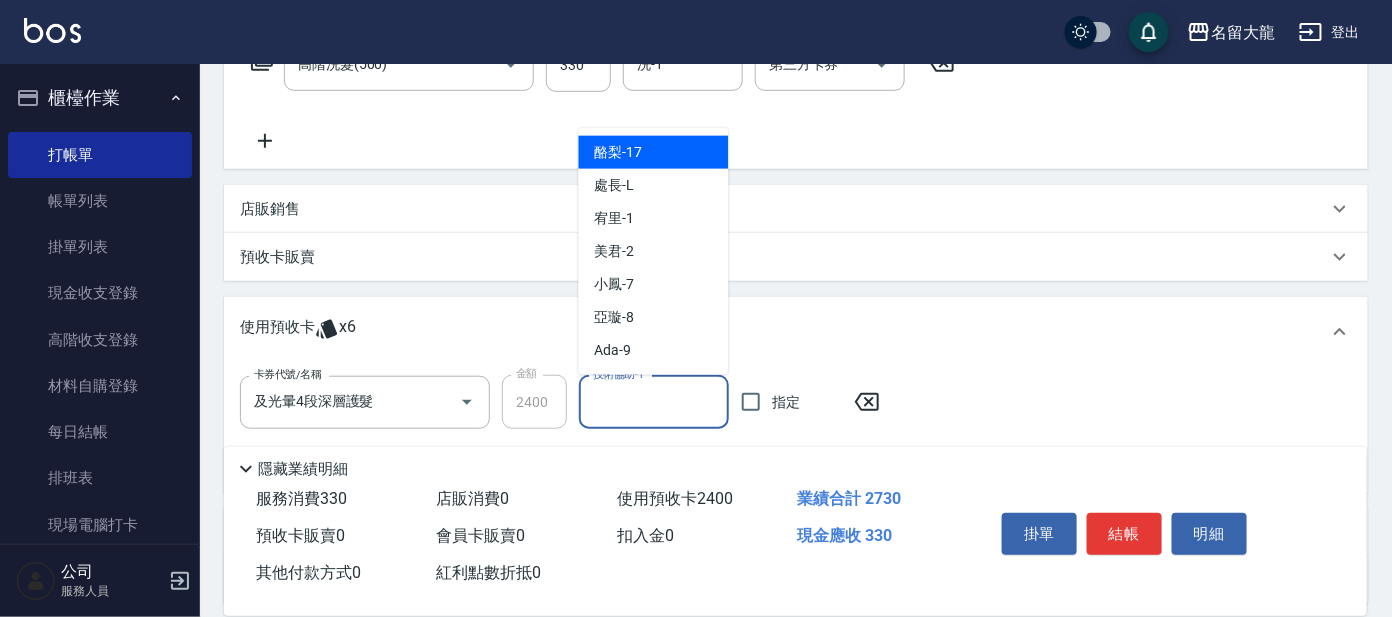 click on "技術協助-1" at bounding box center (654, 402) 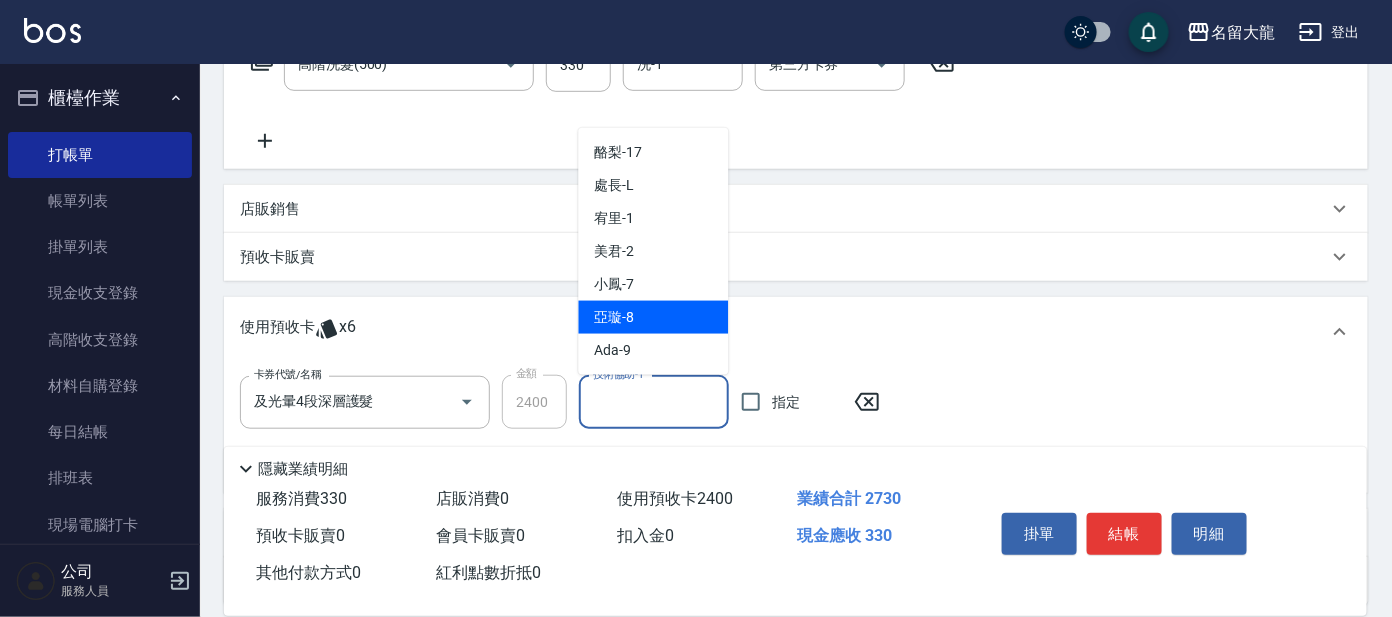click on "亞璇 -8" at bounding box center (654, 317) 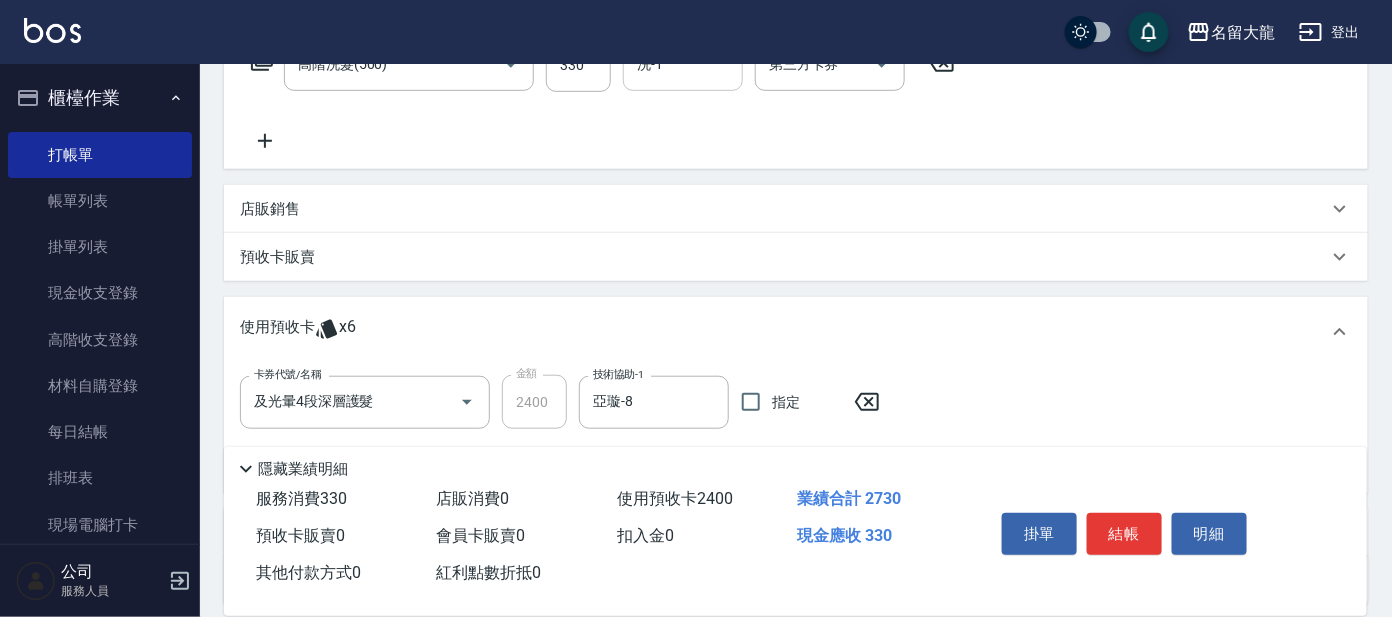 click on "洗-1" at bounding box center (683, 64) 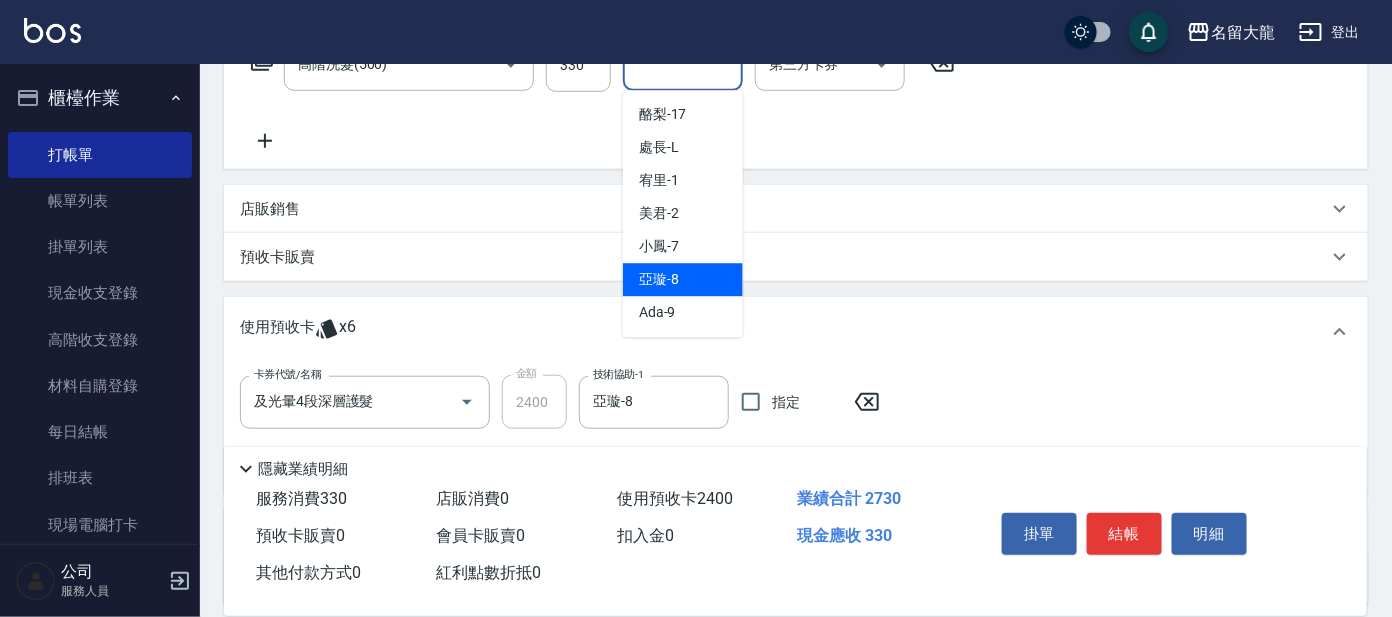 click on "亞璇 -8" at bounding box center [659, 279] 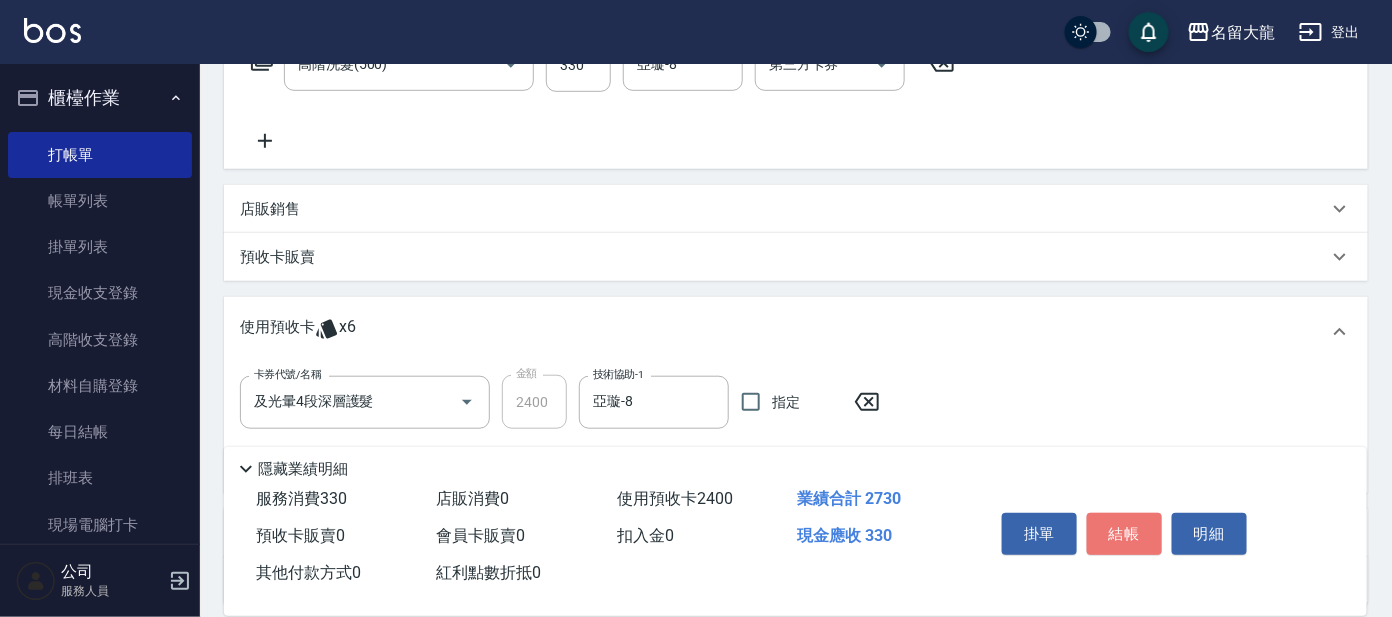 drag, startPoint x: 1133, startPoint y: 534, endPoint x: 1108, endPoint y: 532, distance: 25.079872 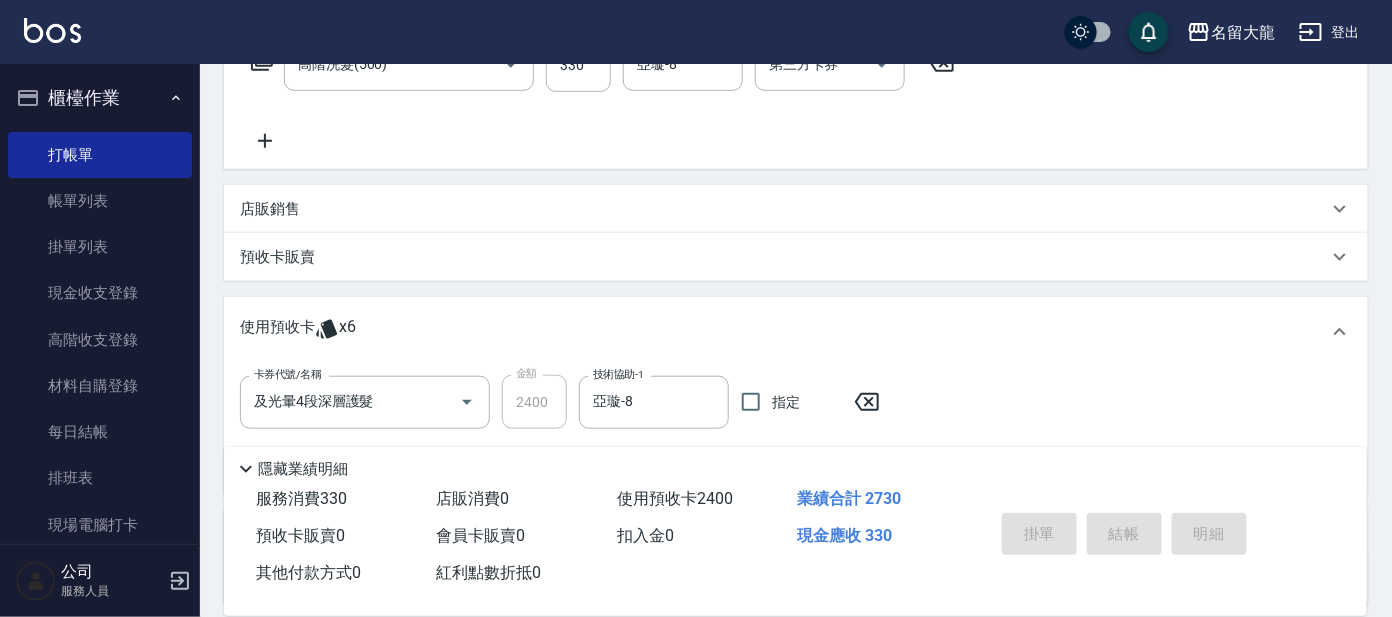 type 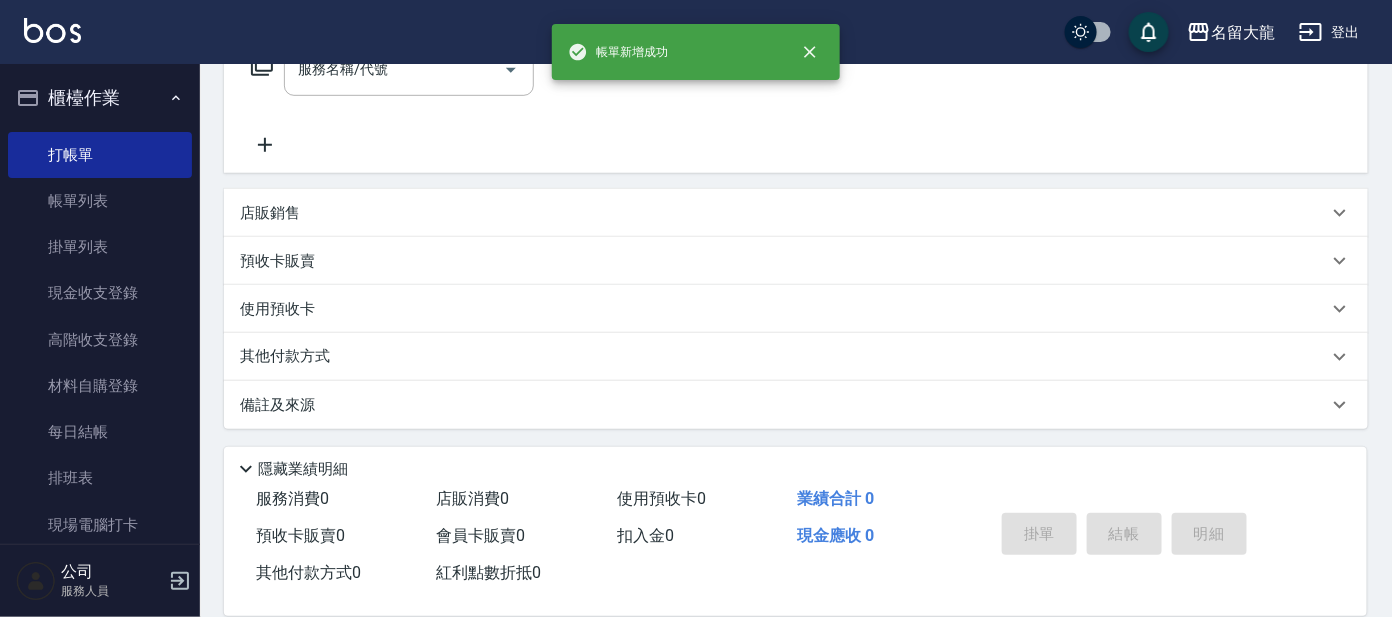 scroll, scrollTop: 0, scrollLeft: 0, axis: both 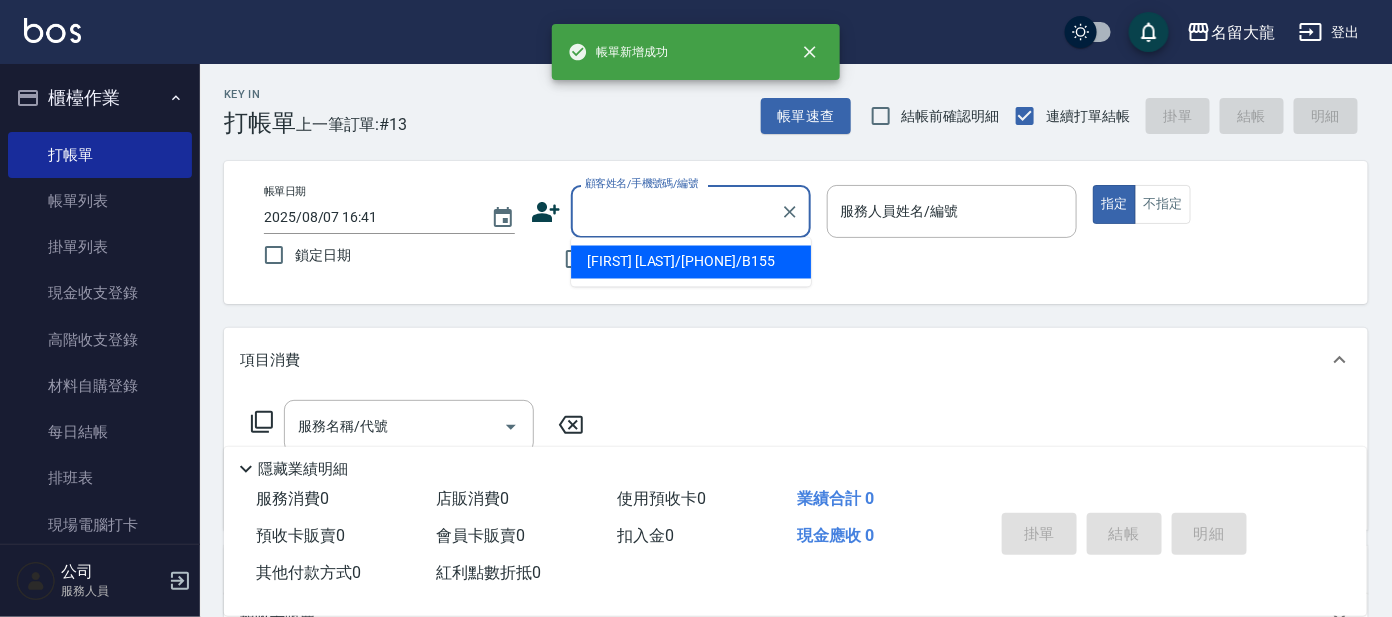 click on "顧客姓名/手機號碼/編號" at bounding box center (676, 211) 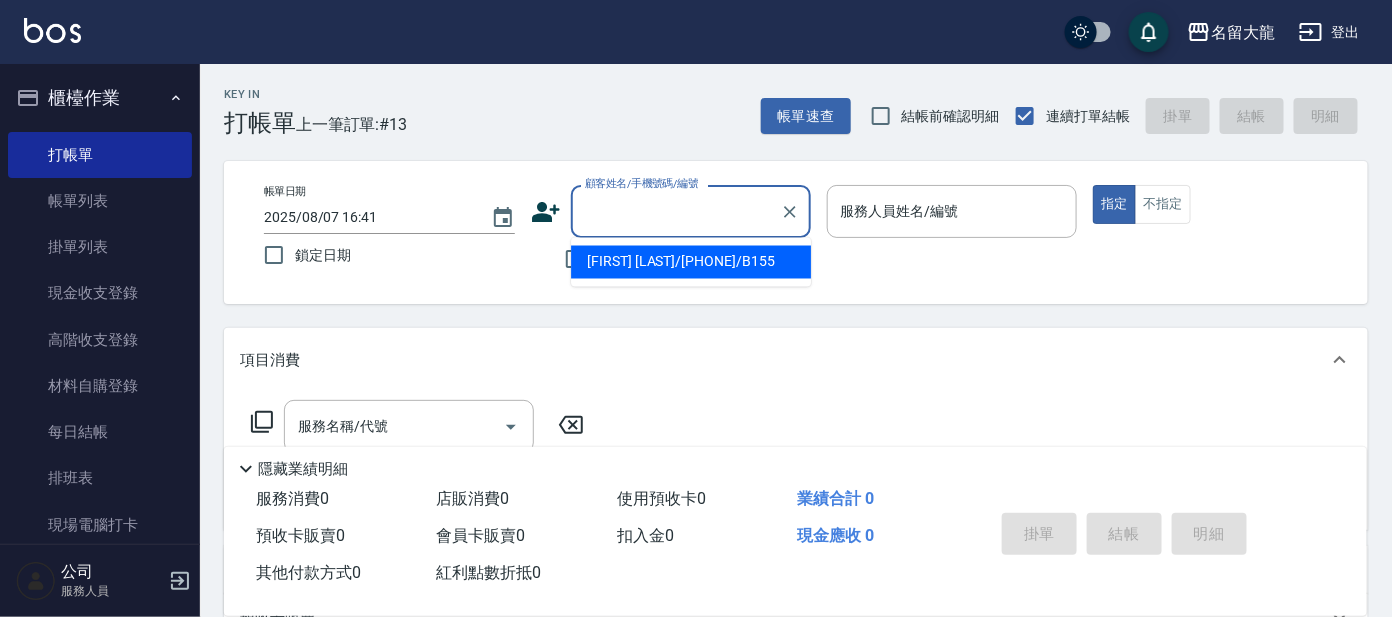 click on "[FIRST] [LAST]/[PHONE]/B155" at bounding box center (691, 262) 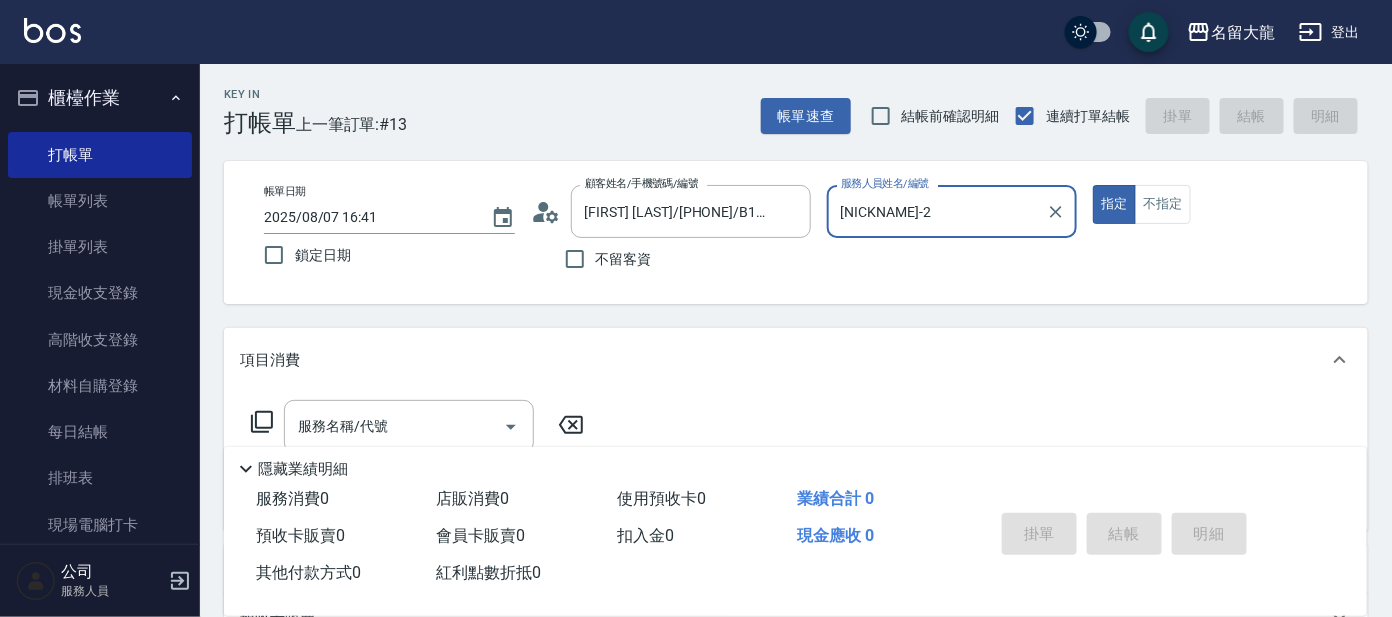 click on "[NICKNAME]-2" at bounding box center (937, 211) 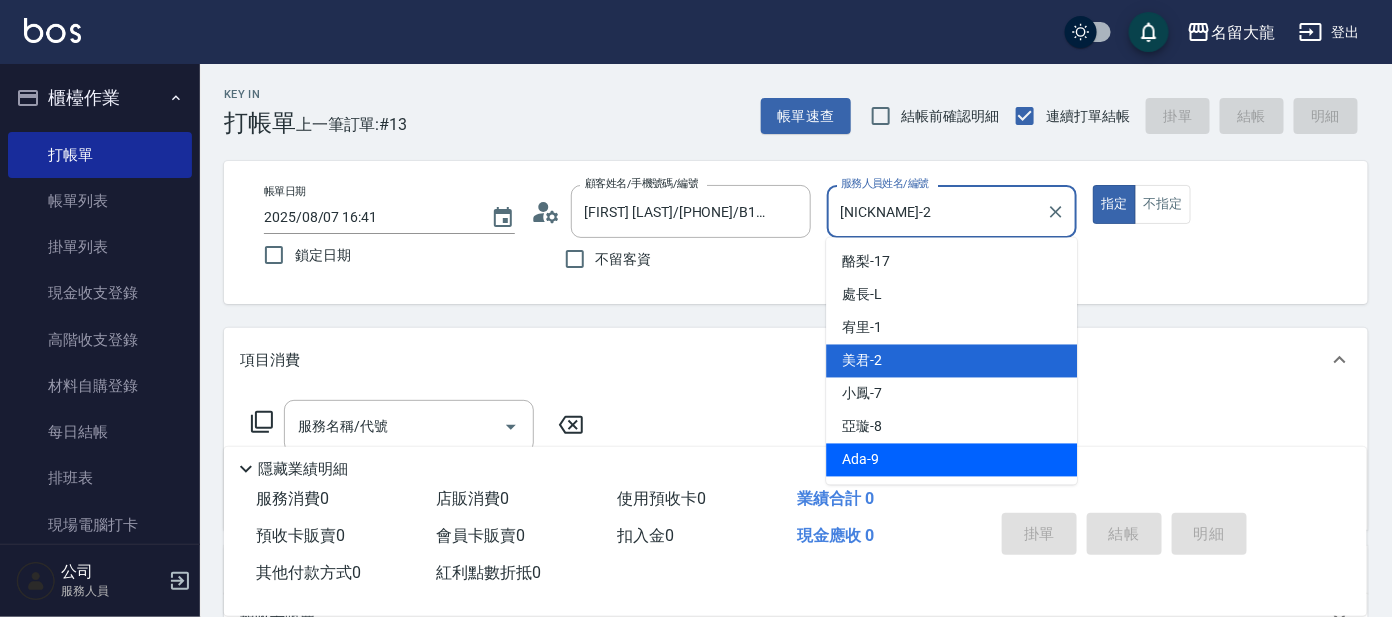 click on "Ada -9" at bounding box center (860, 460) 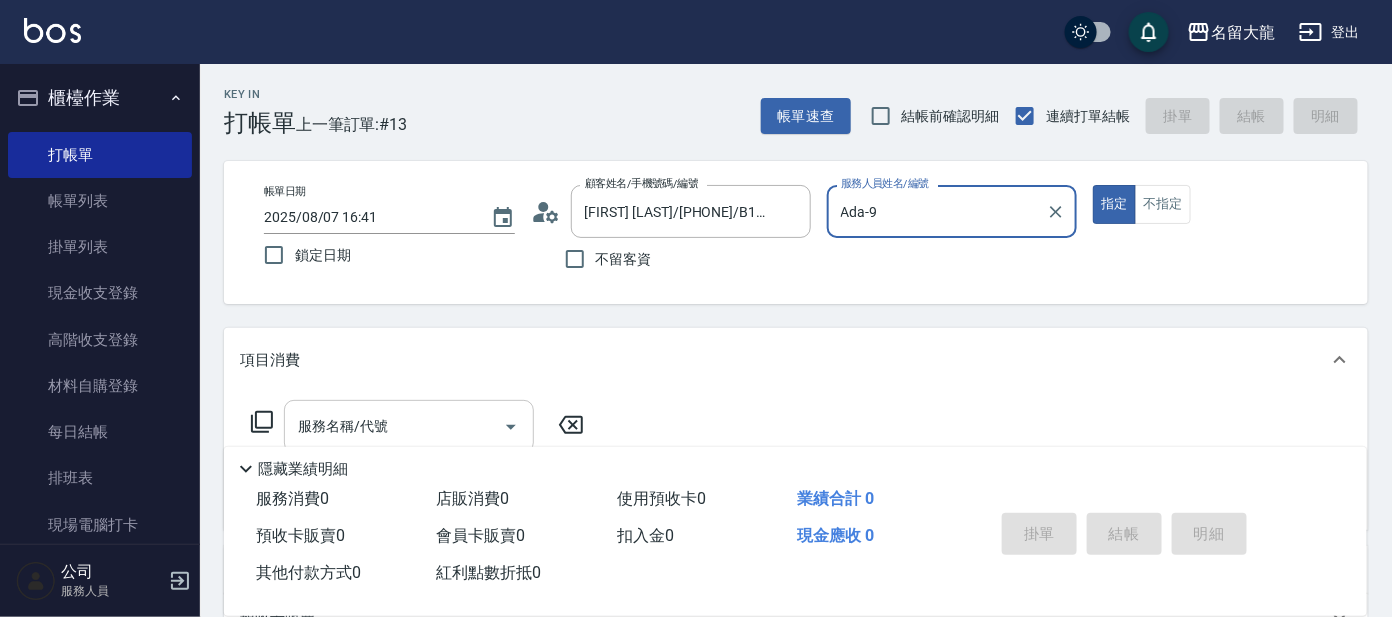 click on "服務名稱/代號" at bounding box center (394, 426) 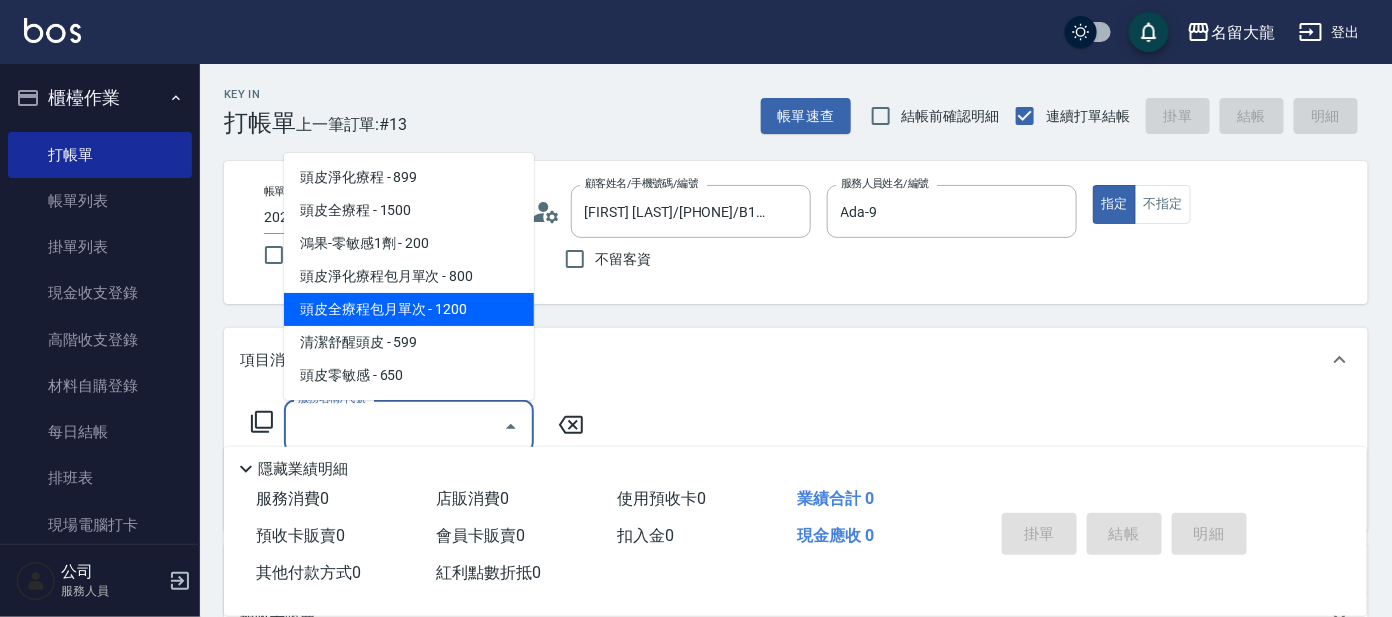 click on "服務名稱/代號 服務名稱/代號" at bounding box center [796, 461] 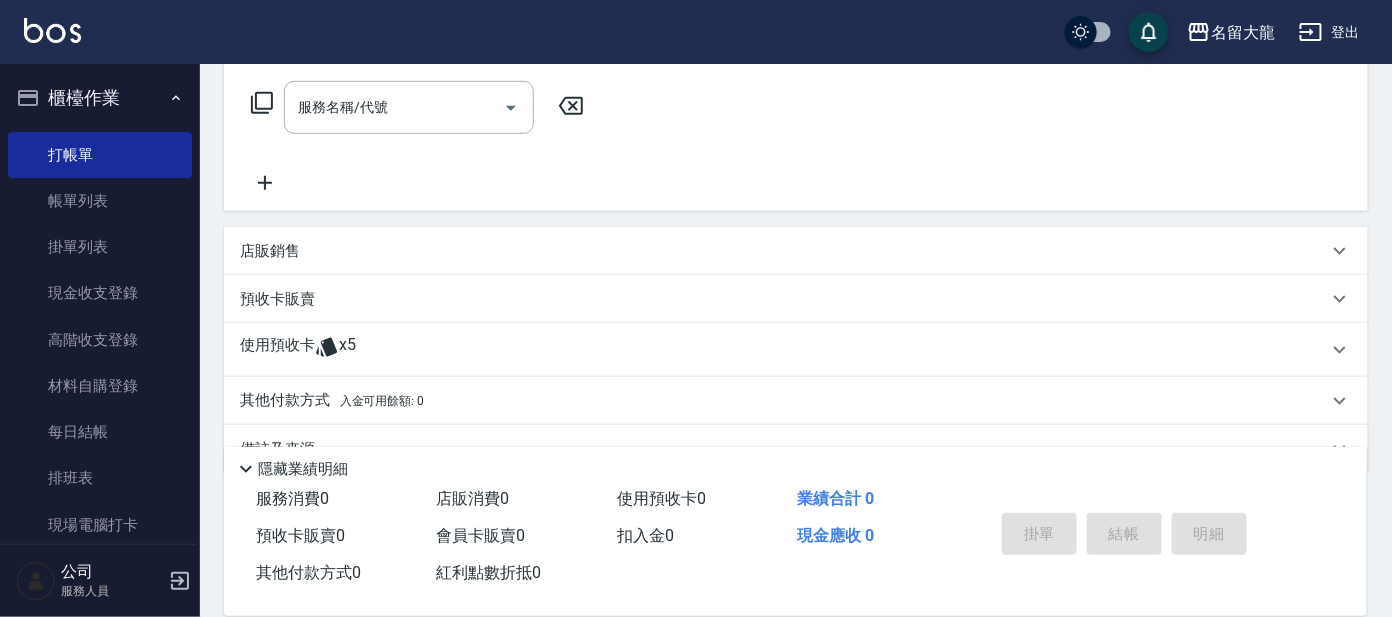 scroll, scrollTop: 361, scrollLeft: 0, axis: vertical 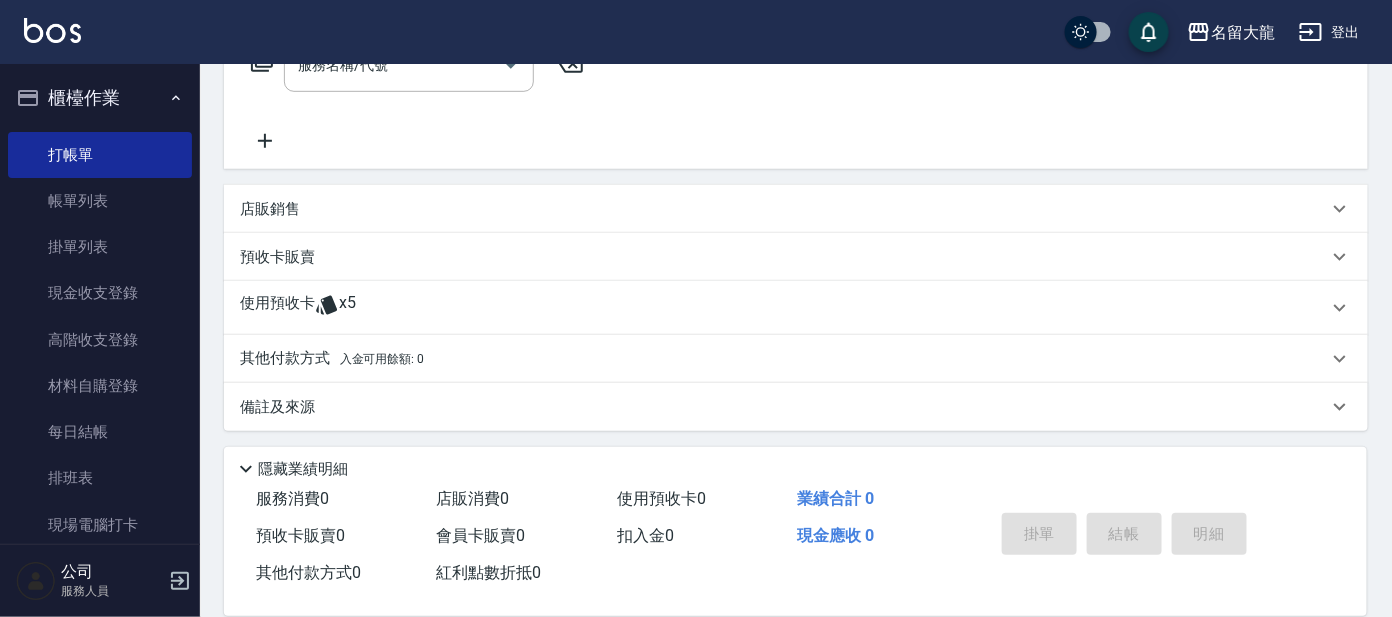 click on "使用預收卡 x5" at bounding box center [784, 308] 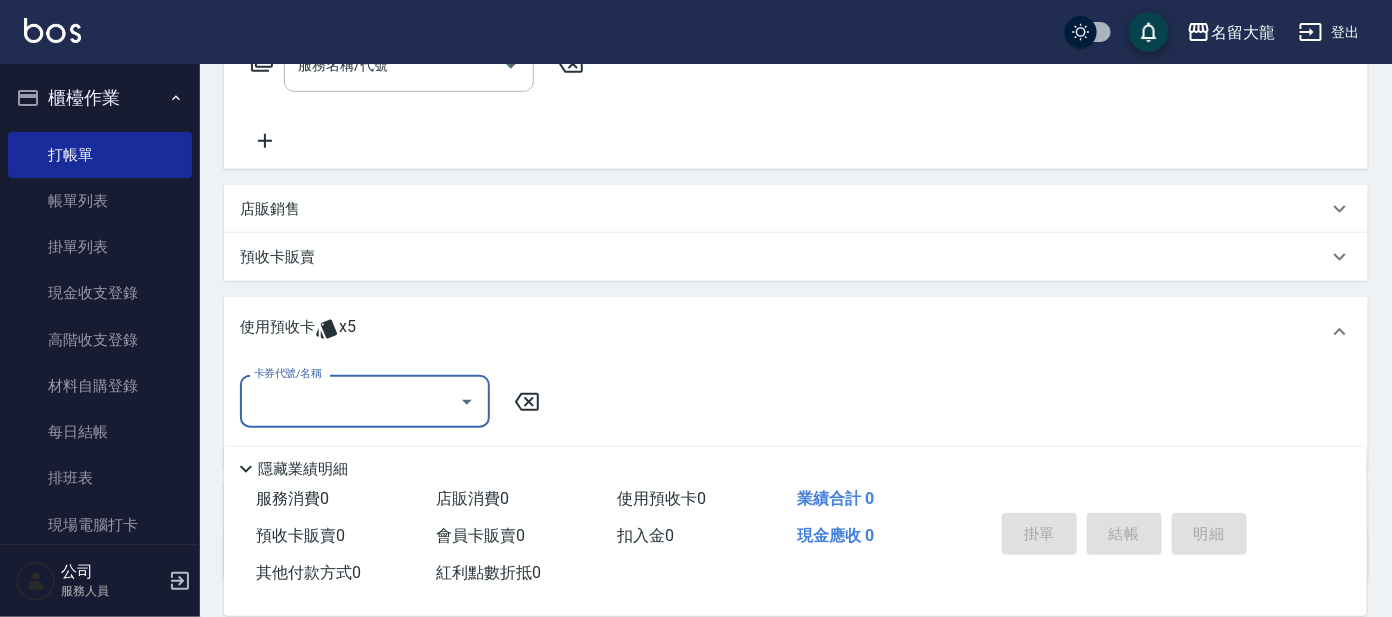 scroll, scrollTop: 0, scrollLeft: 0, axis: both 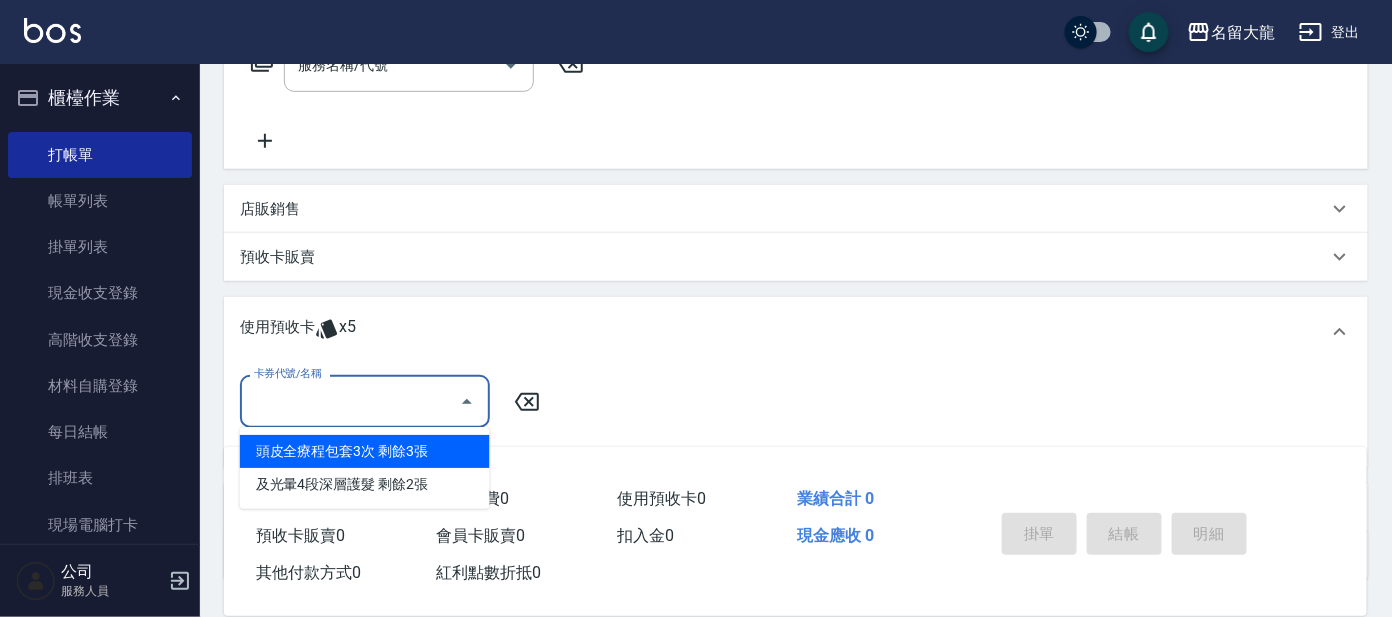 click on "頭皮全療程包套3次 剩餘3張" at bounding box center [365, 451] 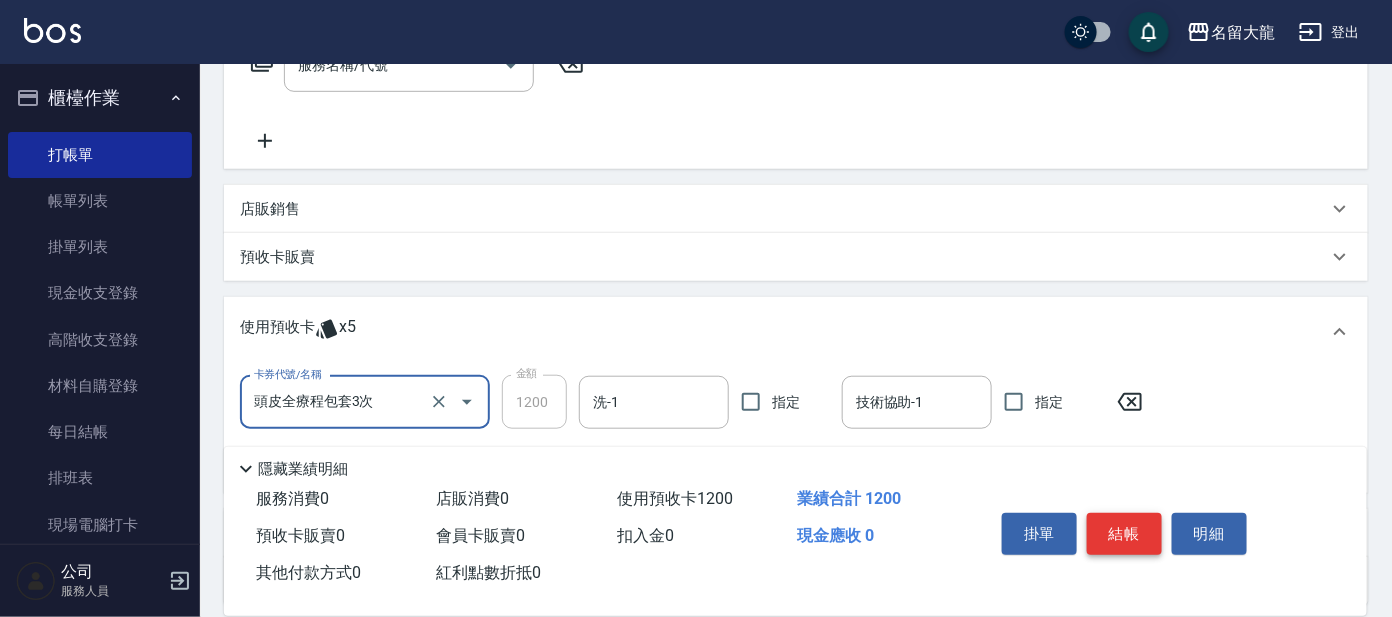 click on "結帳" at bounding box center [1124, 534] 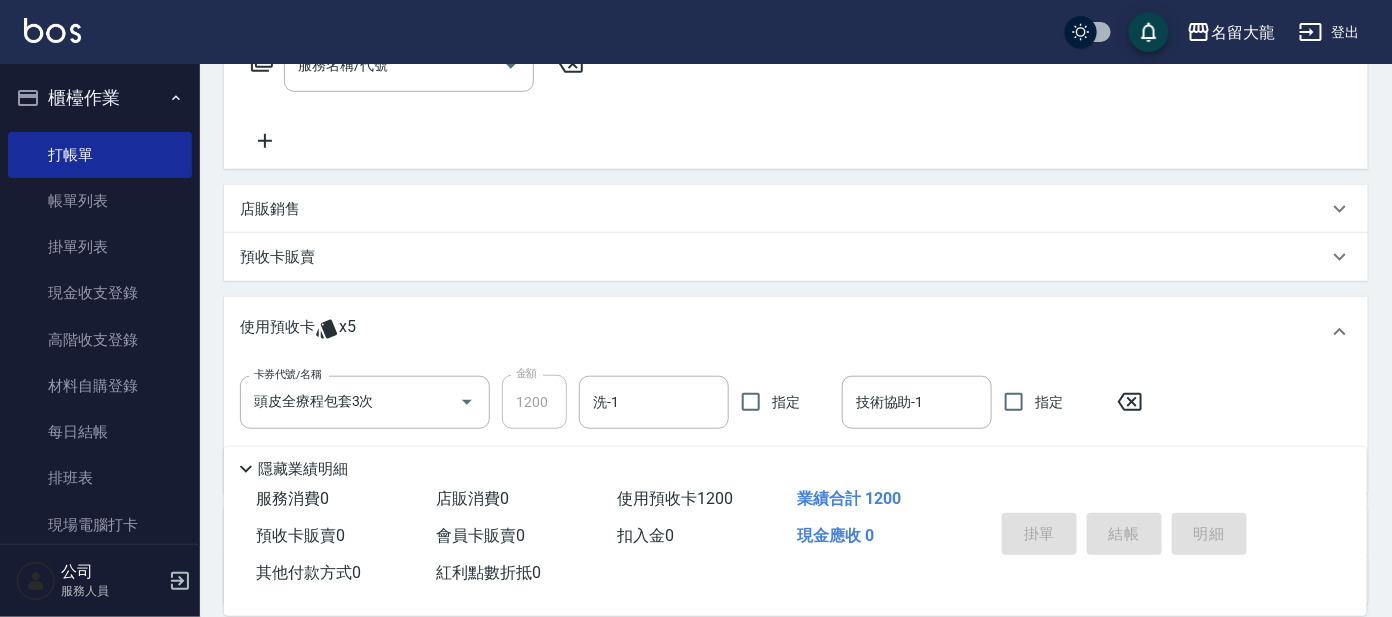 type 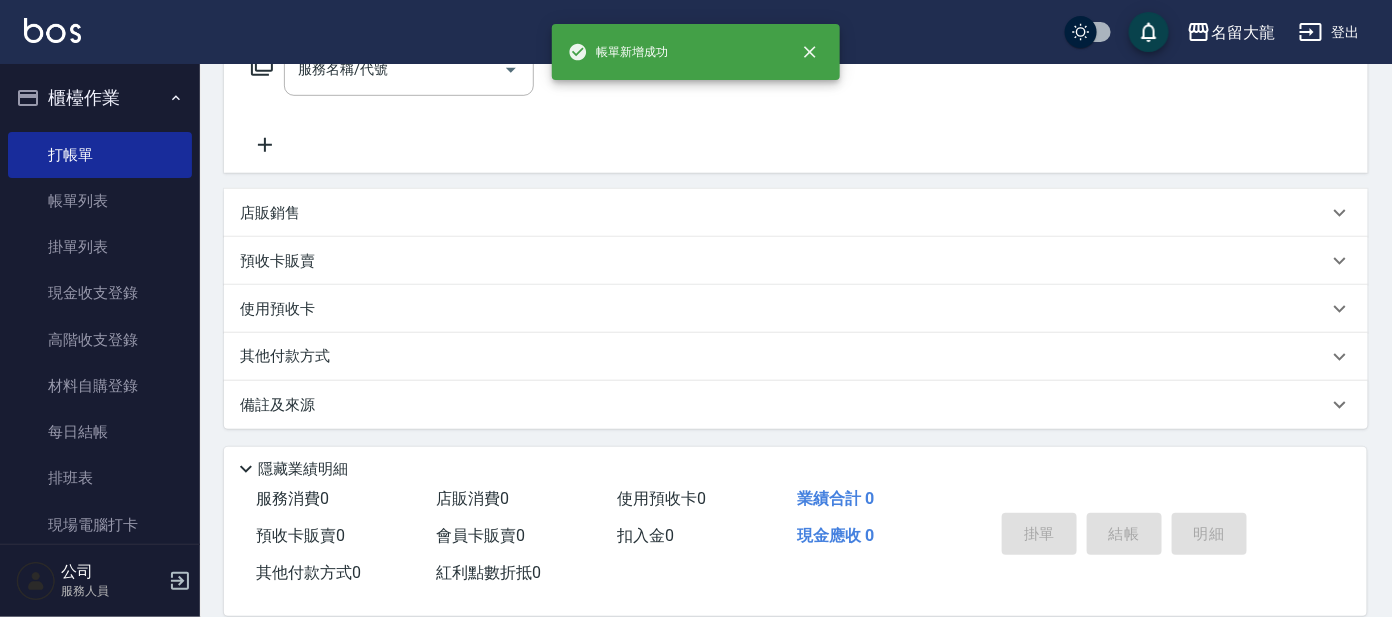 scroll, scrollTop: 0, scrollLeft: 0, axis: both 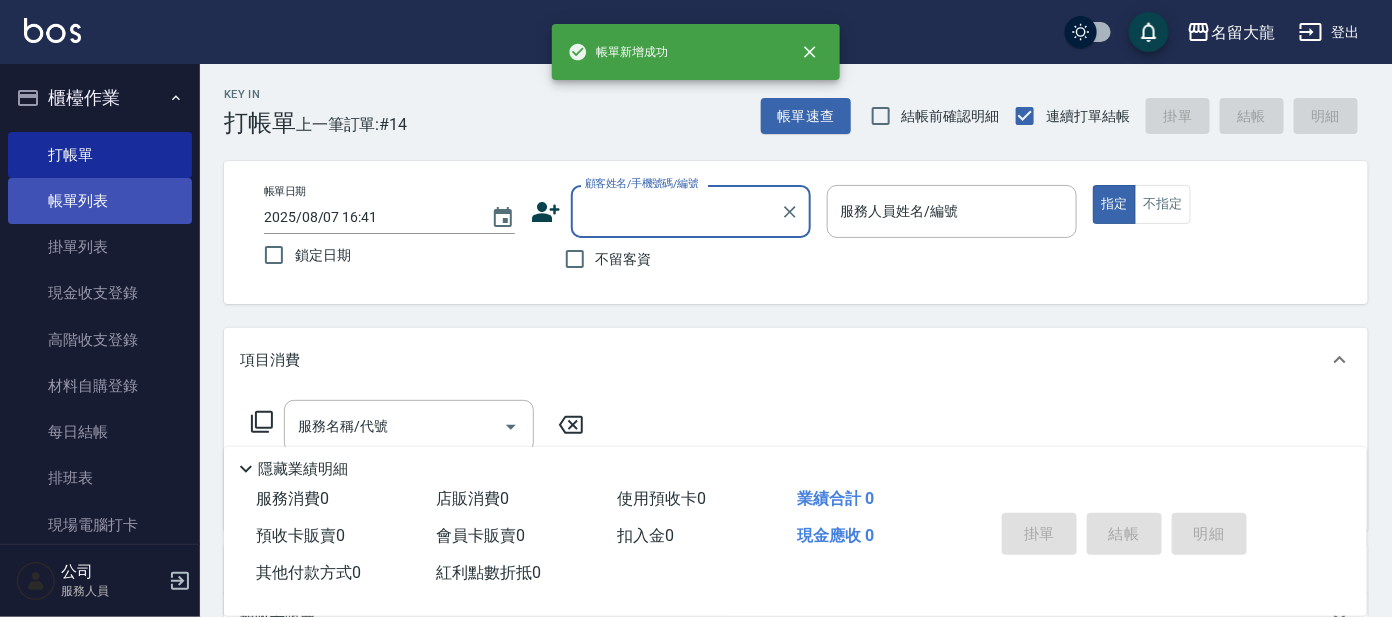 click on "帳單列表" at bounding box center [100, 201] 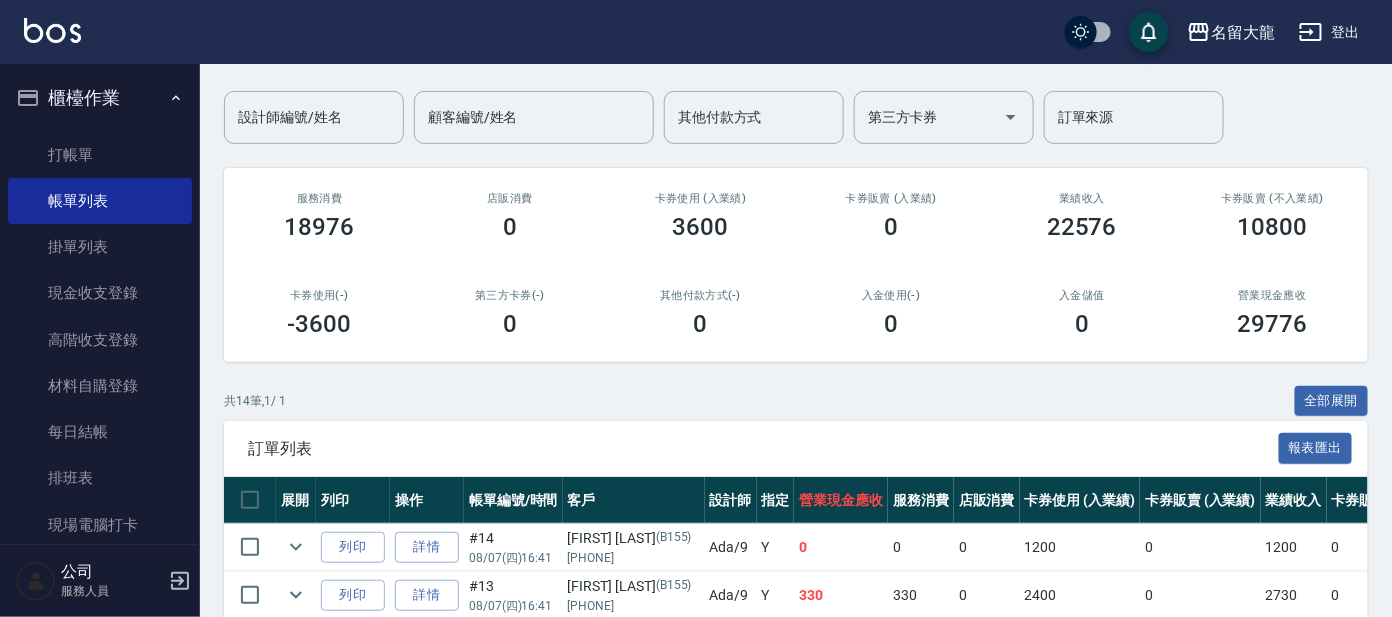 scroll, scrollTop: 124, scrollLeft: 0, axis: vertical 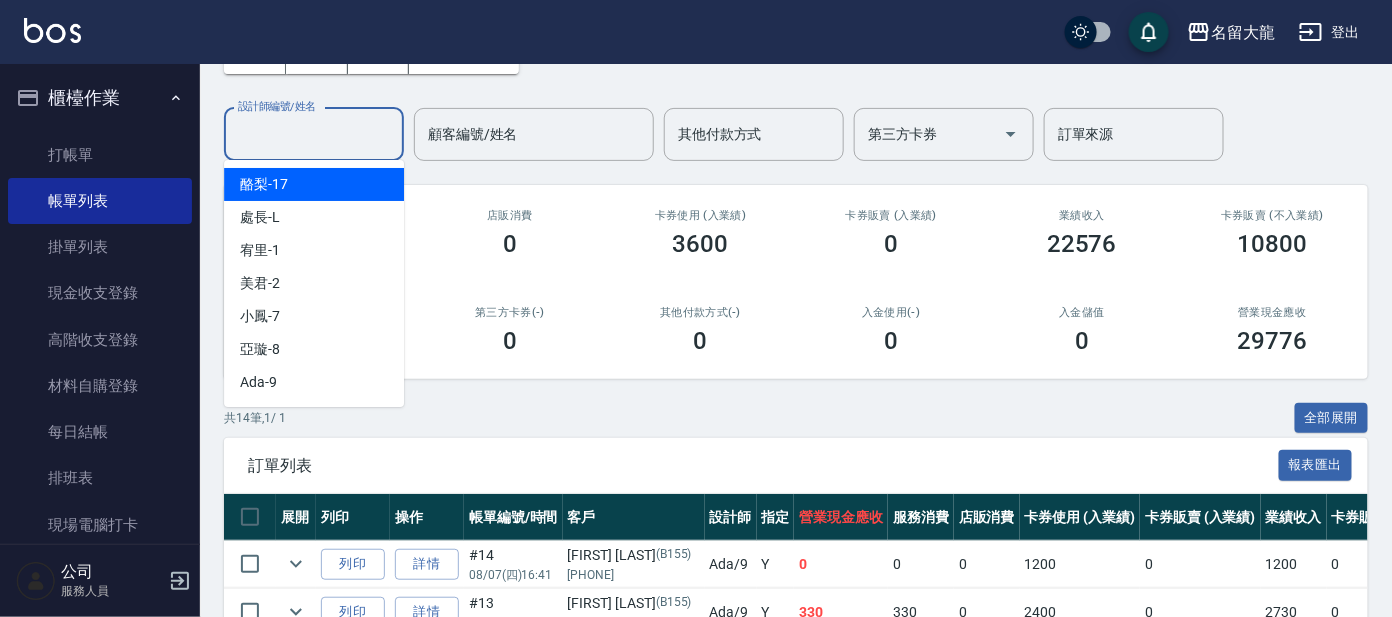 click on "設計師編號/姓名" at bounding box center [314, 134] 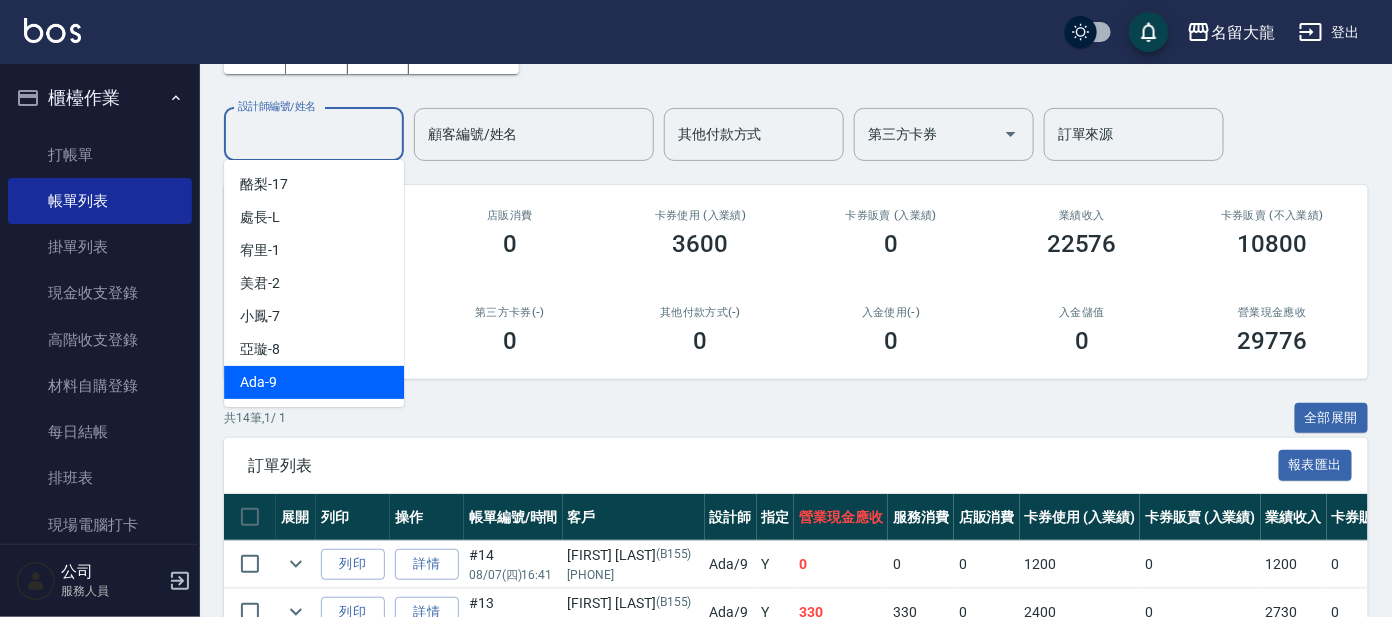 click on "Ada -9" at bounding box center [314, 382] 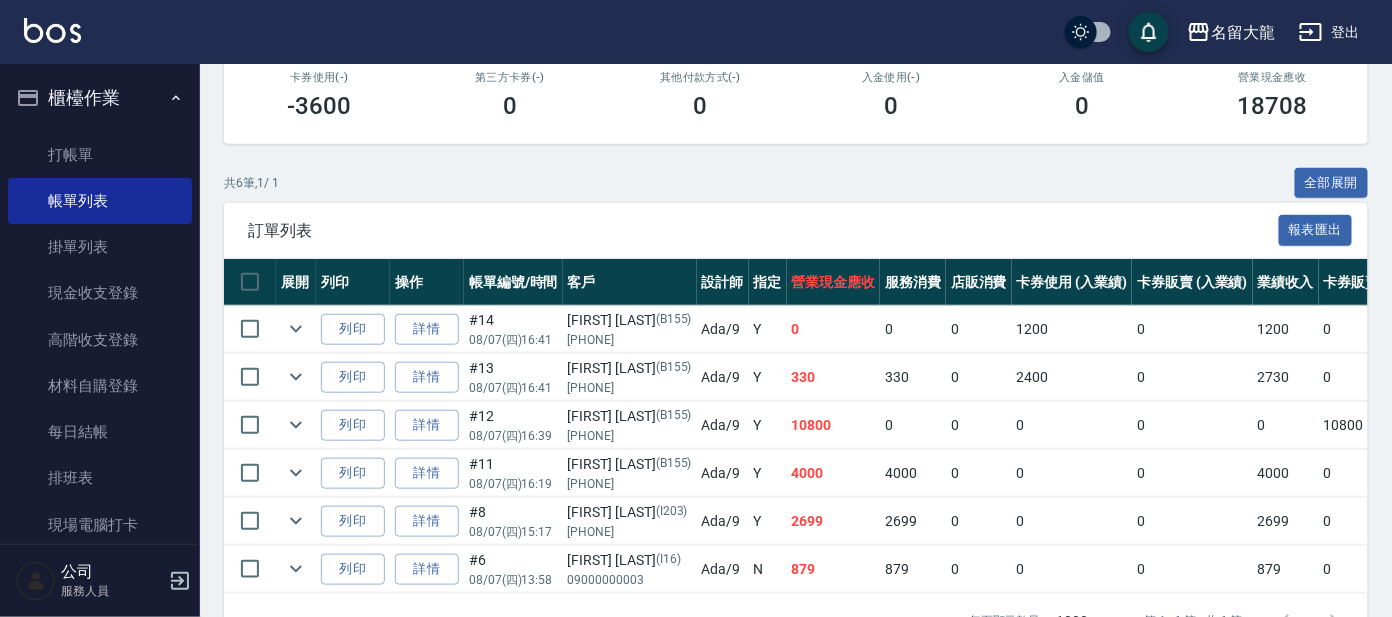 scroll, scrollTop: 374, scrollLeft: 0, axis: vertical 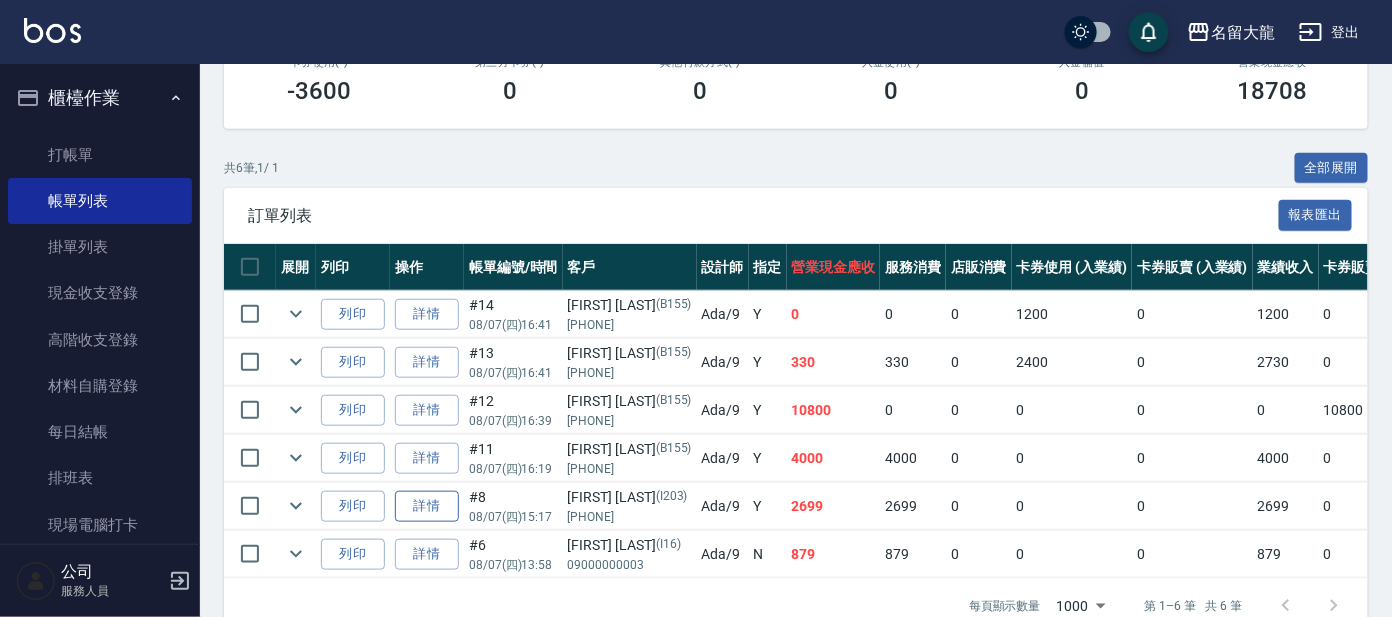 click on "詳情" at bounding box center (427, 506) 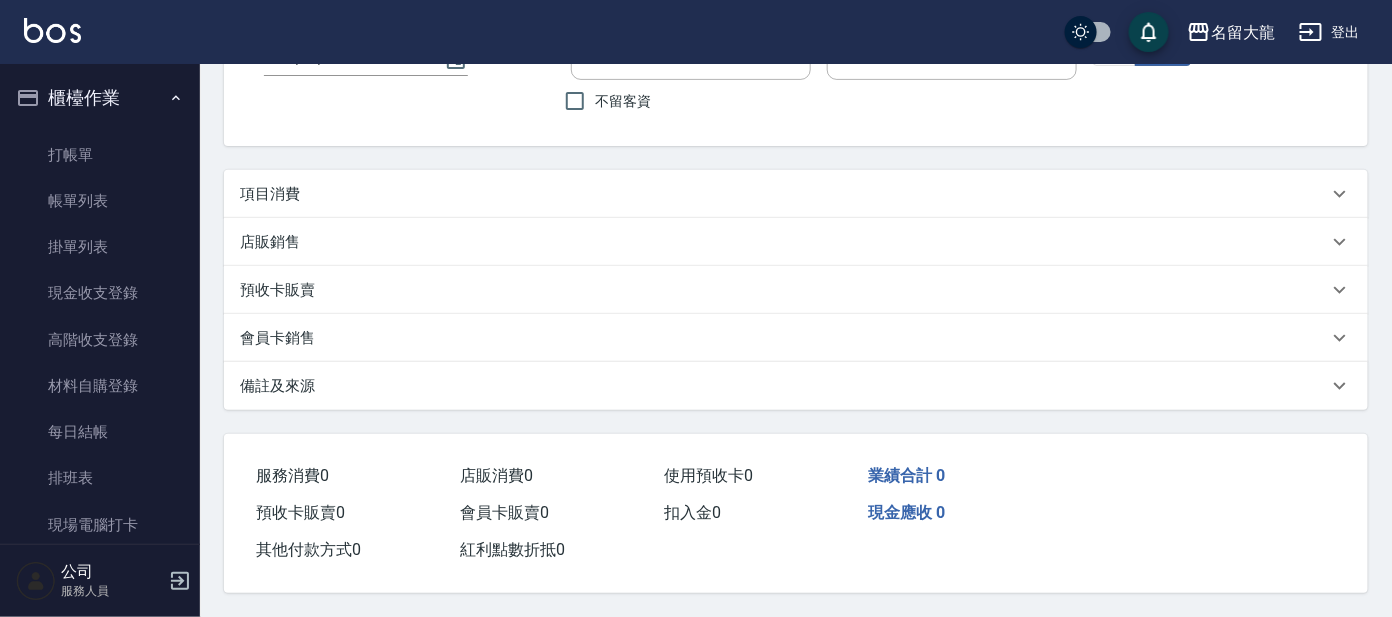 scroll, scrollTop: 0, scrollLeft: 0, axis: both 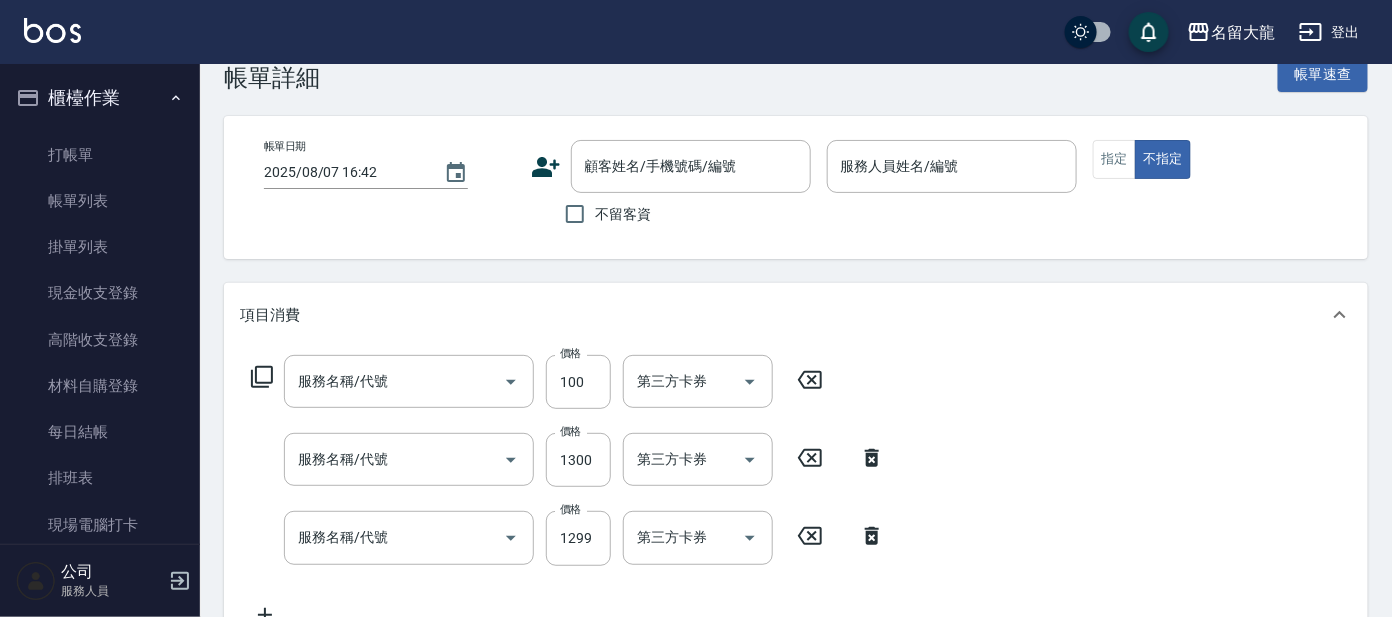 type on "2025/08/07 15:17" 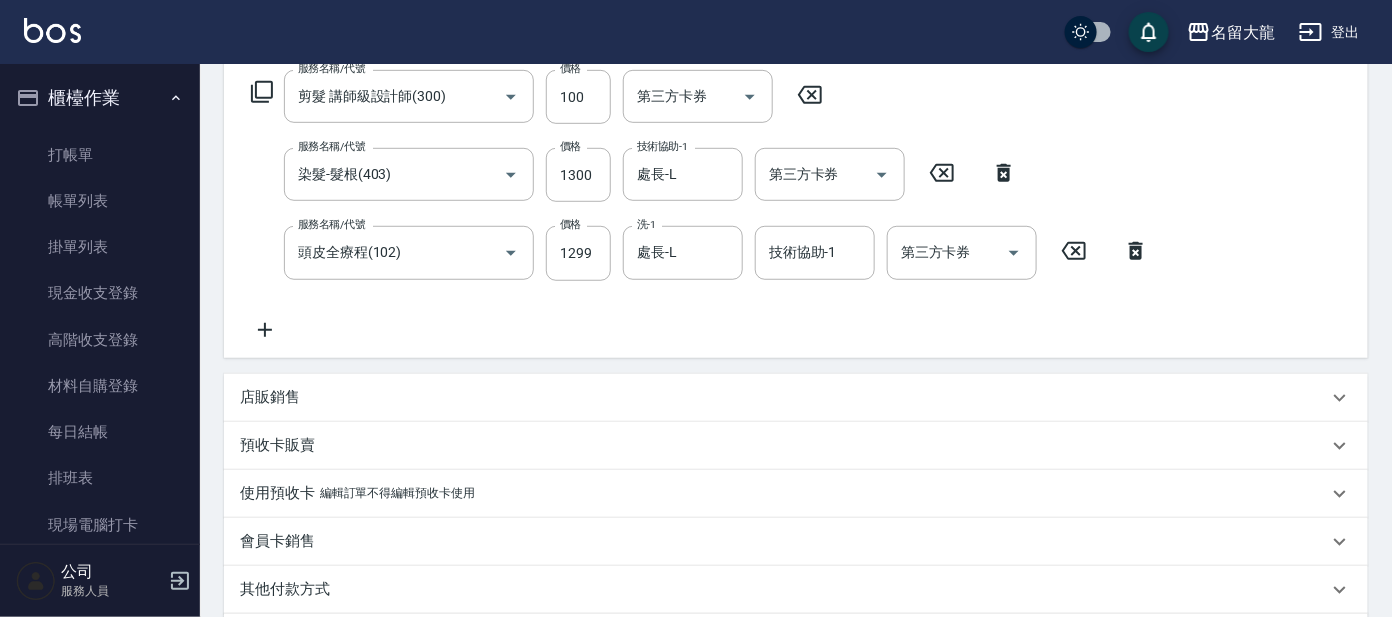 type on "剪髮 講師級設計師(300)" 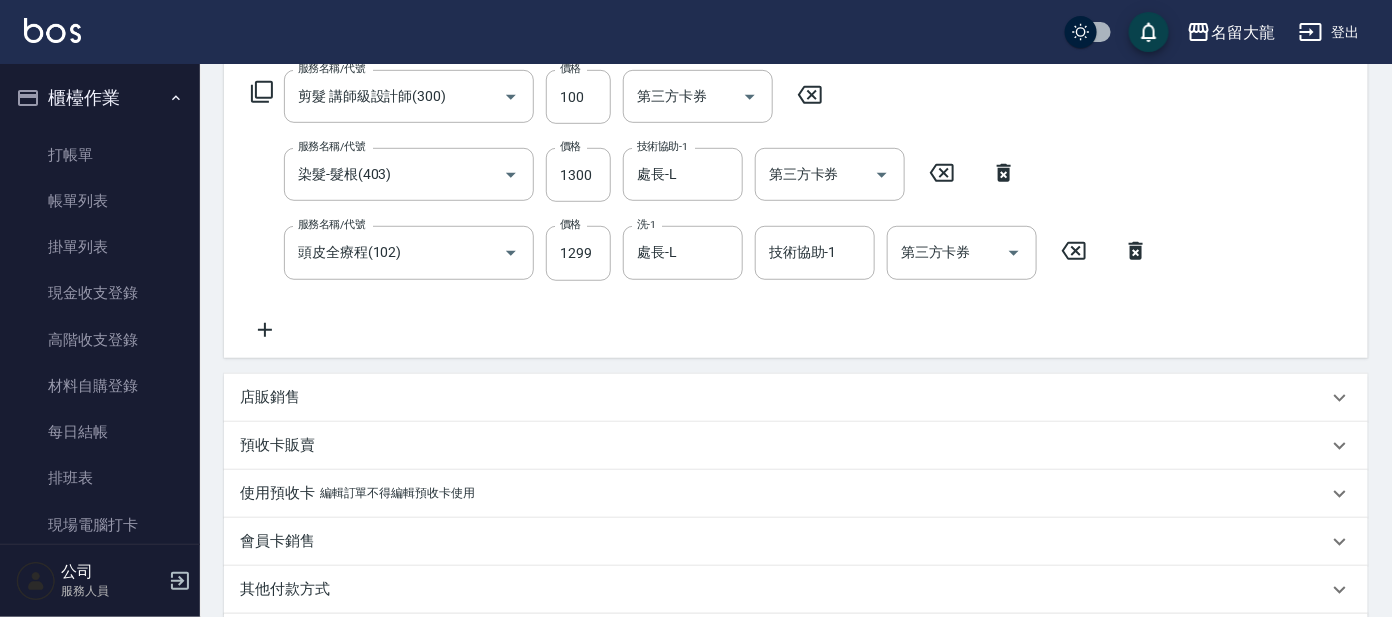type on "染髮-髮根(403)" 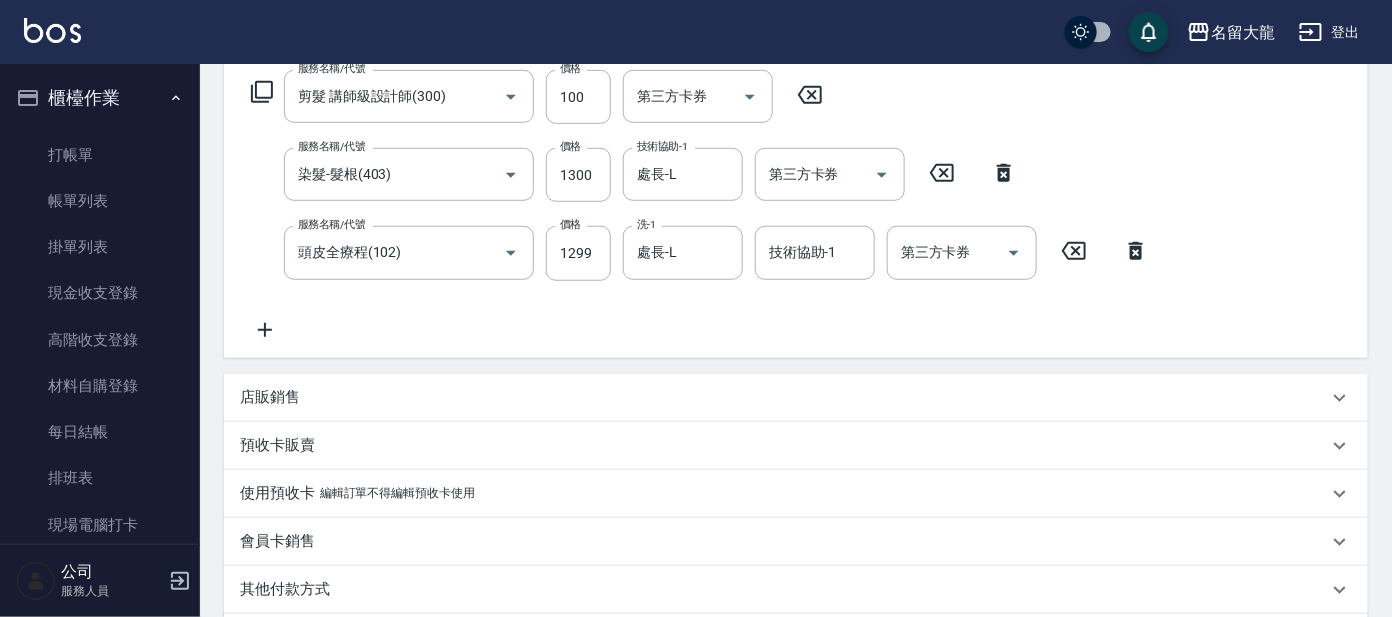 scroll, scrollTop: 374, scrollLeft: 0, axis: vertical 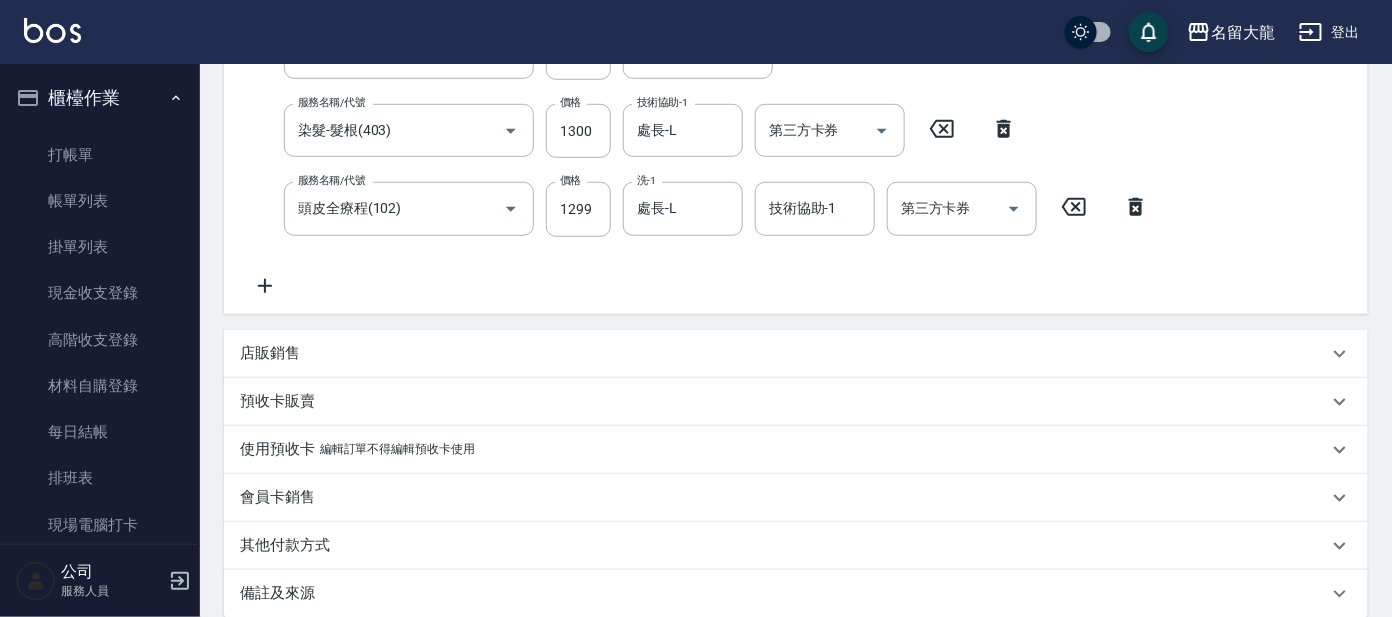 click on "店販銷售" at bounding box center (784, 353) 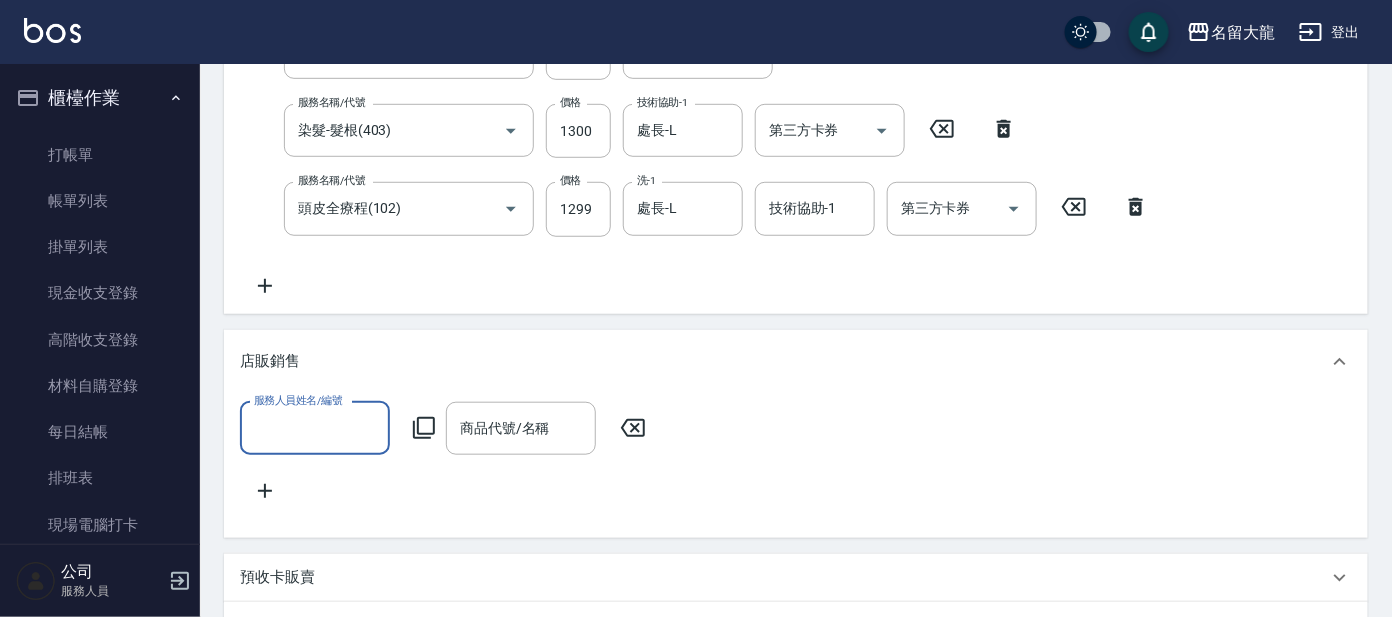 scroll, scrollTop: 0, scrollLeft: 0, axis: both 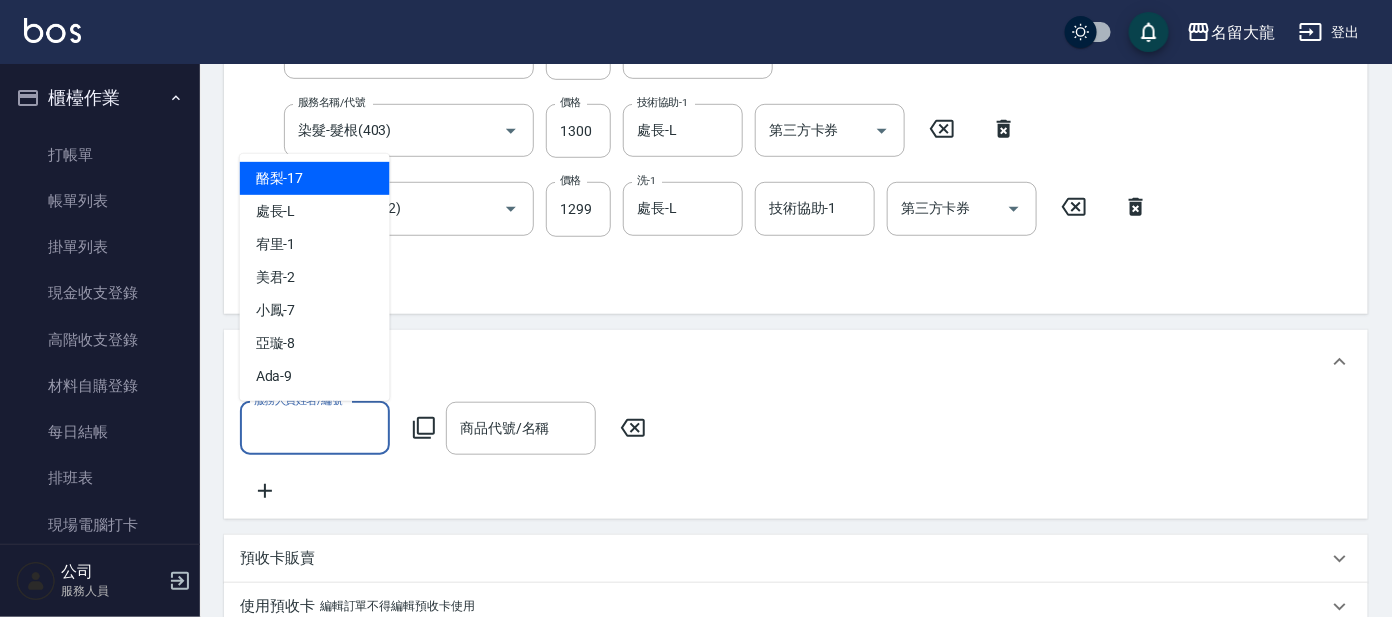 click on "服務人員姓名/編號" at bounding box center (315, 428) 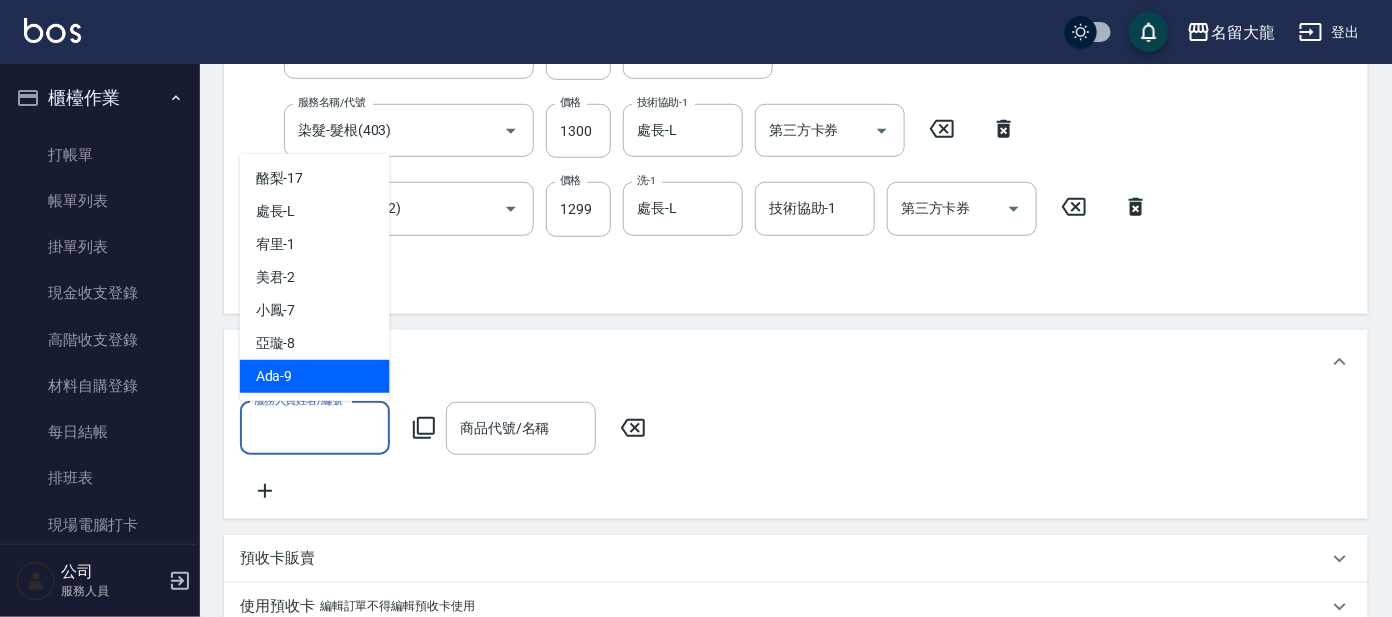 click on "Ada -9" at bounding box center [315, 376] 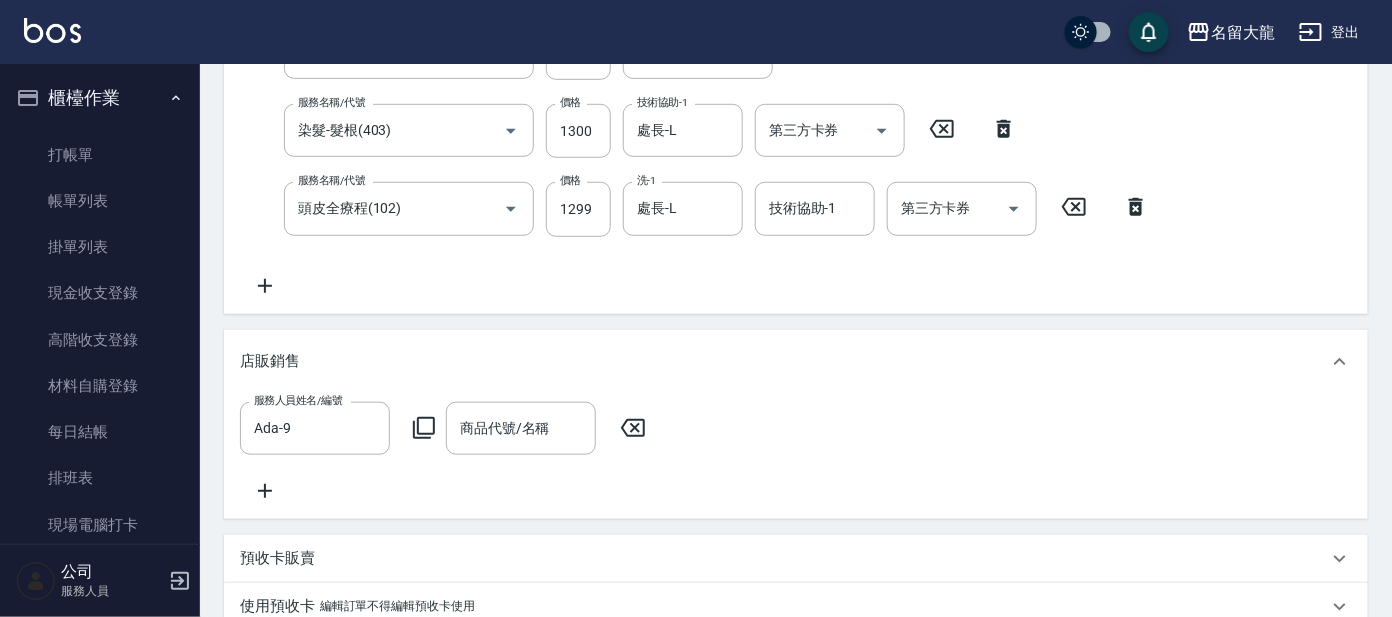 click 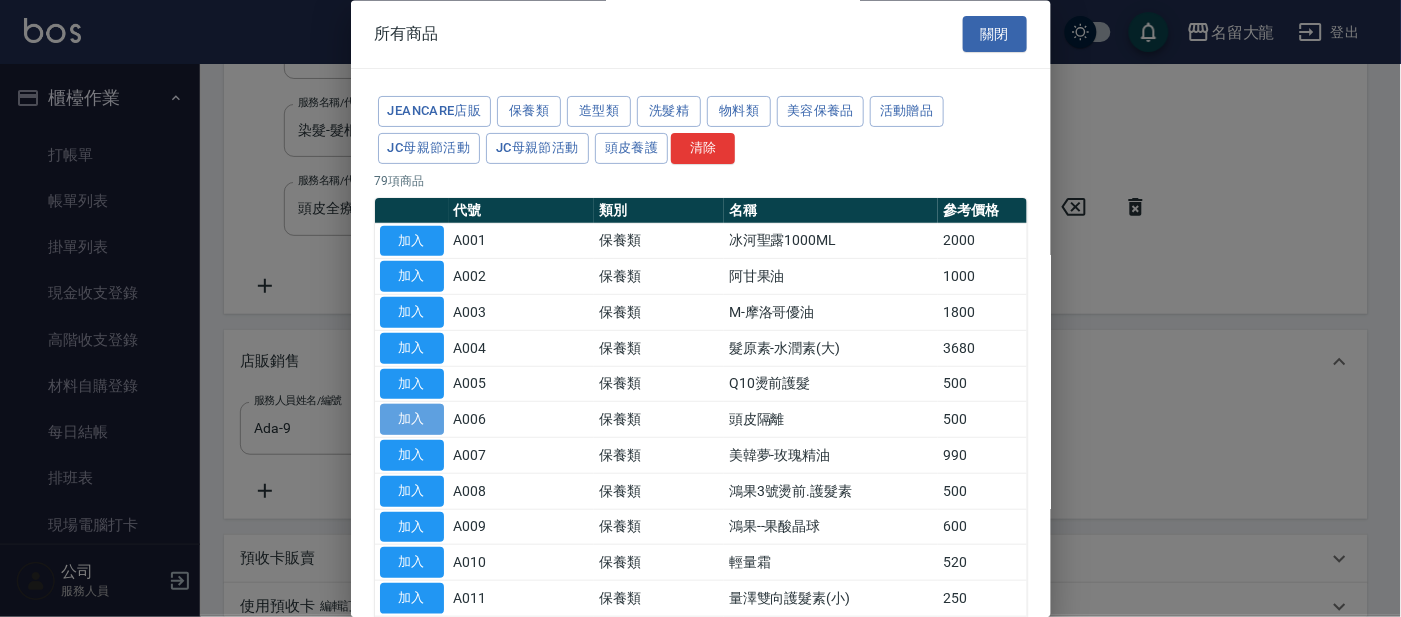 drag, startPoint x: 425, startPoint y: 415, endPoint x: 435, endPoint y: 413, distance: 10.198039 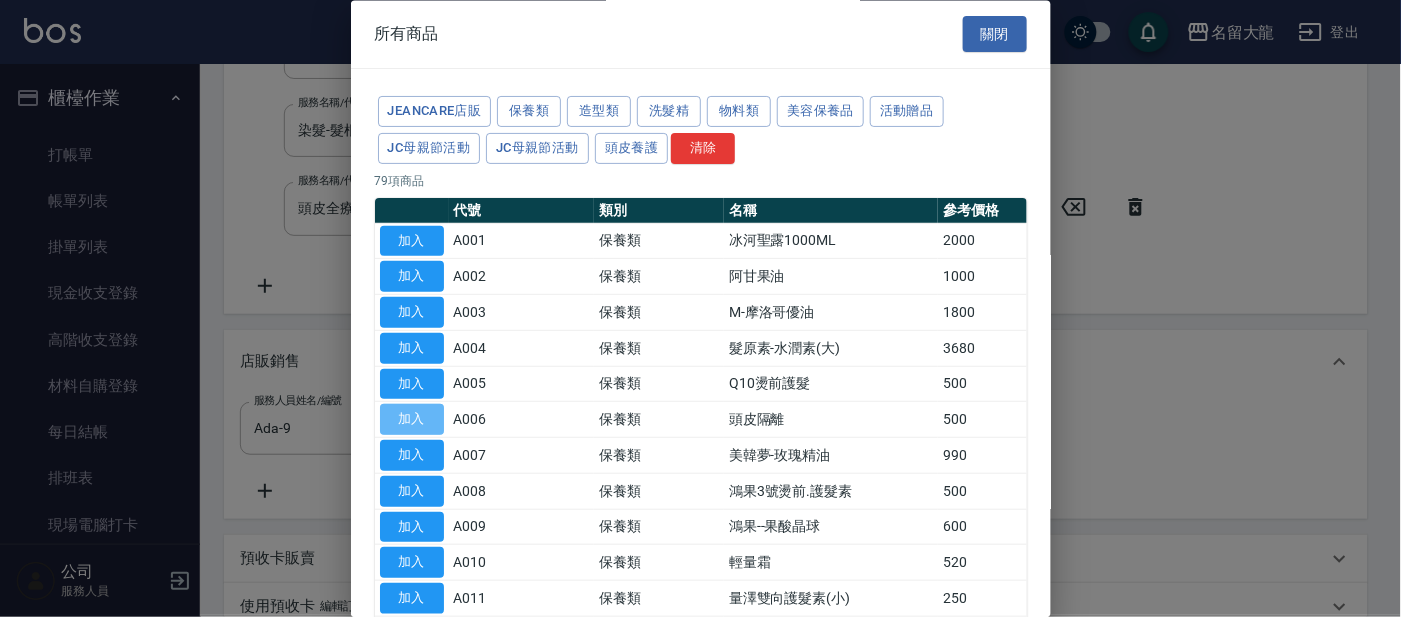 click on "加入" at bounding box center (412, 420) 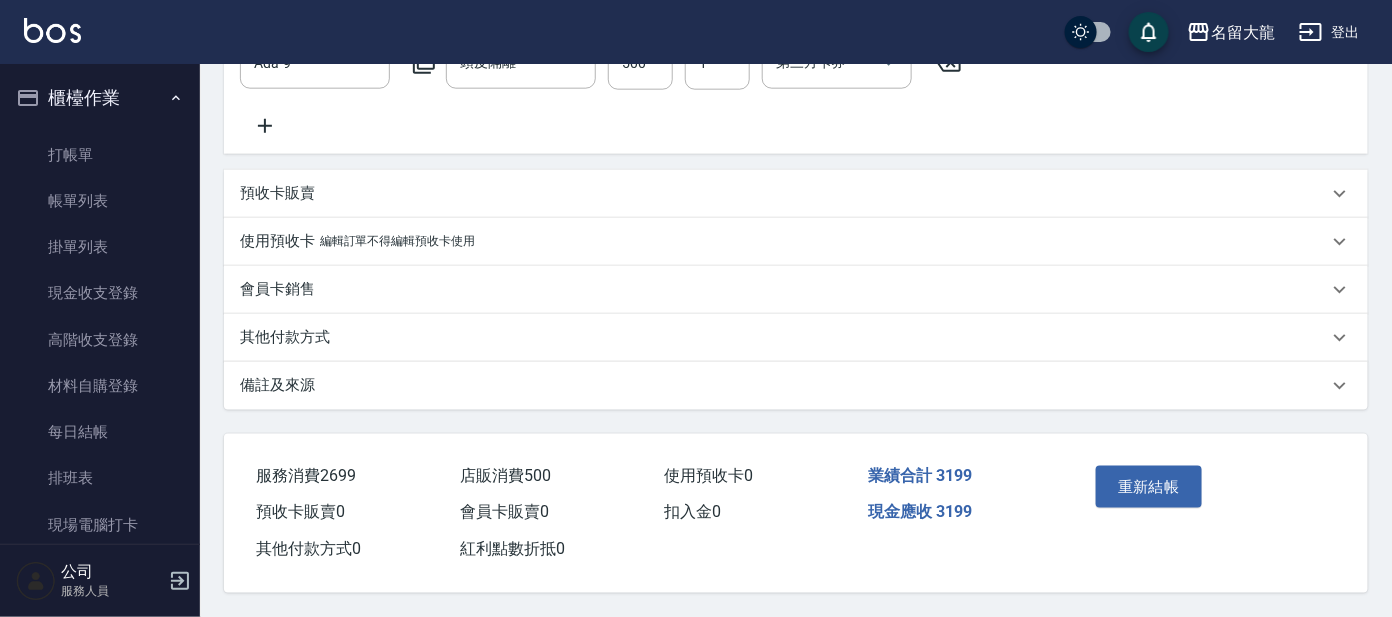 scroll, scrollTop: 762, scrollLeft: 0, axis: vertical 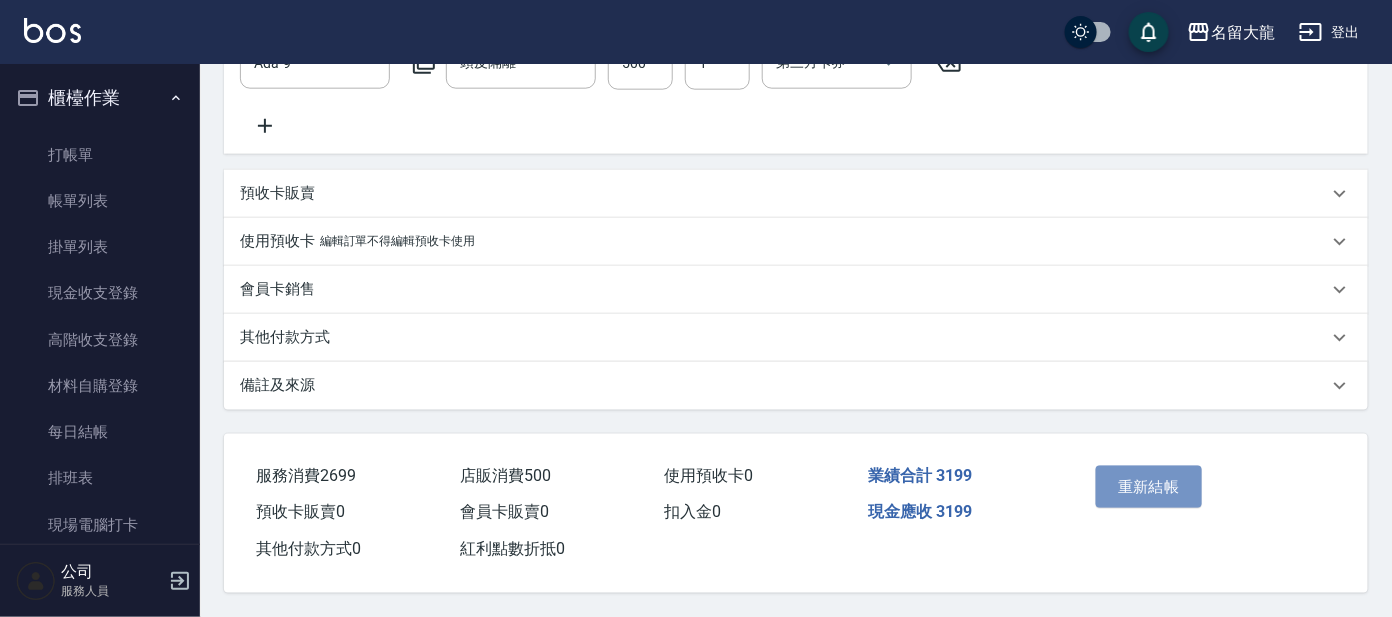 drag, startPoint x: 1176, startPoint y: 479, endPoint x: 1164, endPoint y: 476, distance: 12.369317 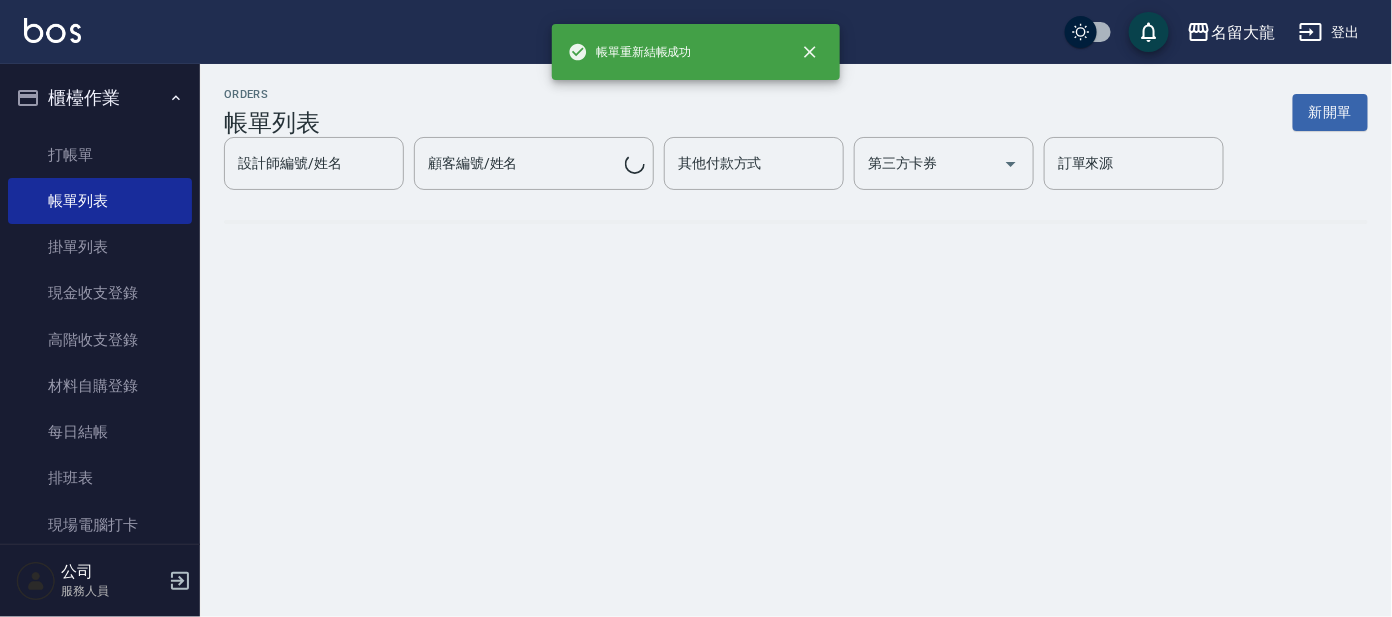 scroll, scrollTop: 0, scrollLeft: 0, axis: both 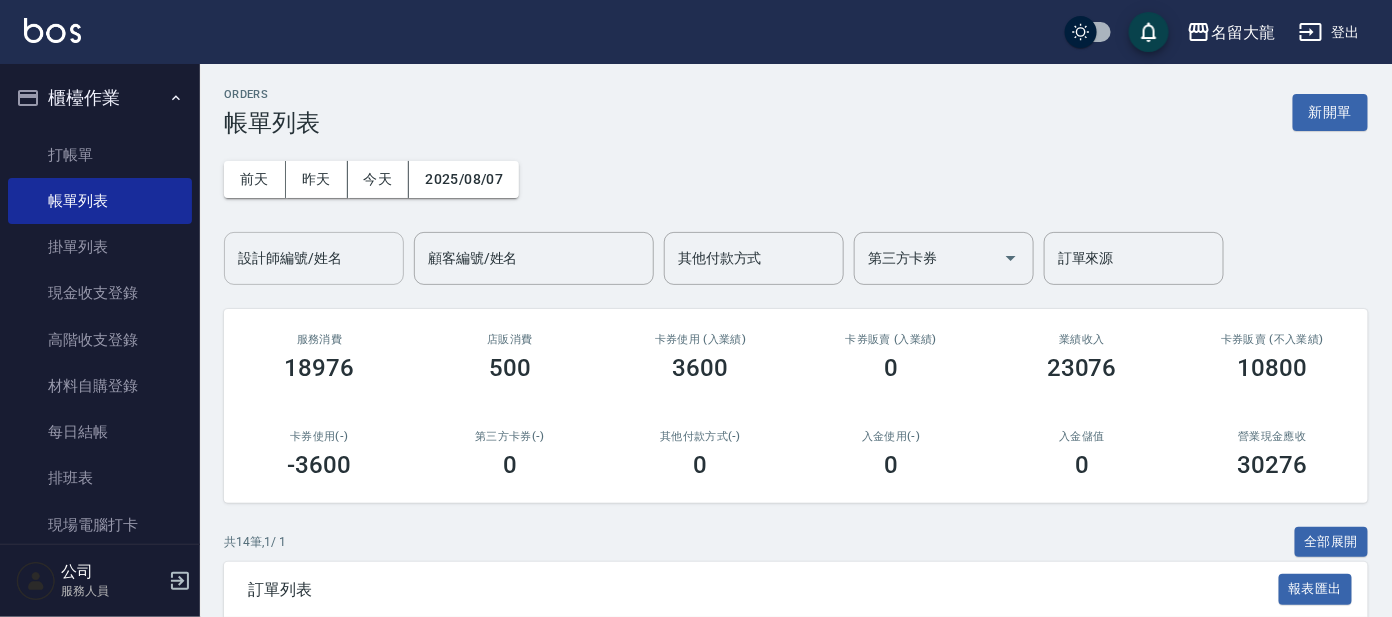 click on "設計師編號/姓名" at bounding box center [314, 258] 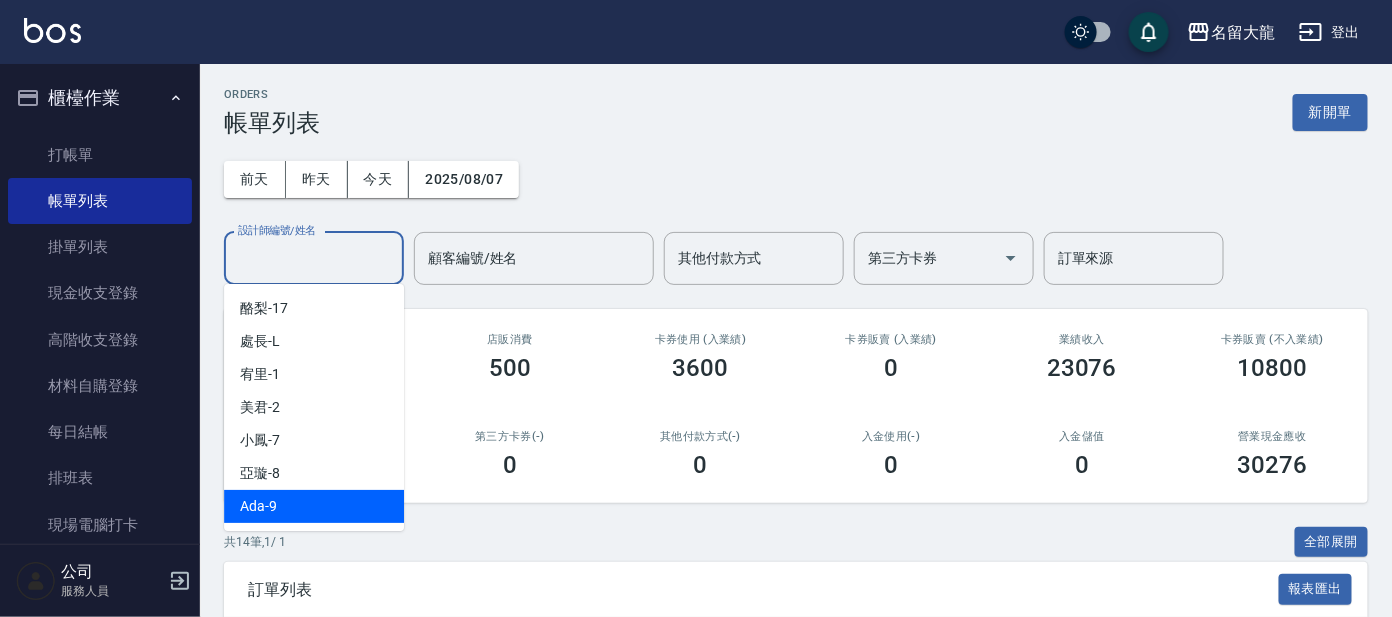 click on "Ada -9" at bounding box center [314, 506] 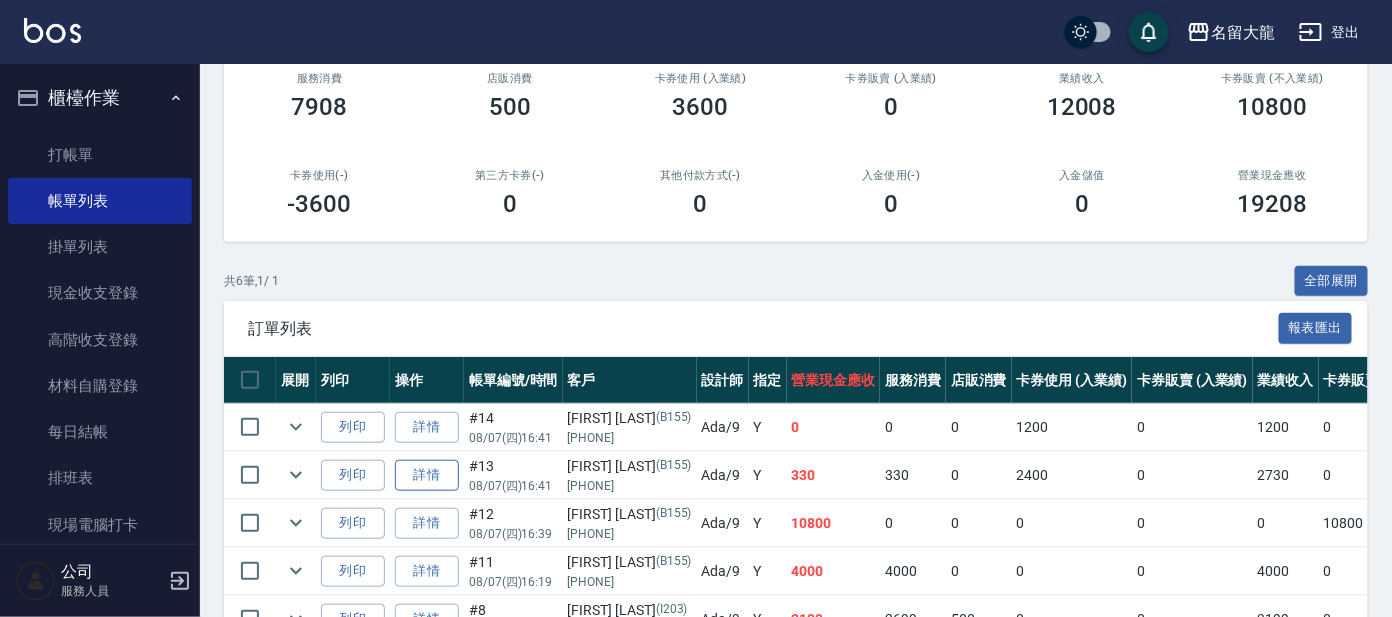 scroll, scrollTop: 124, scrollLeft: 0, axis: vertical 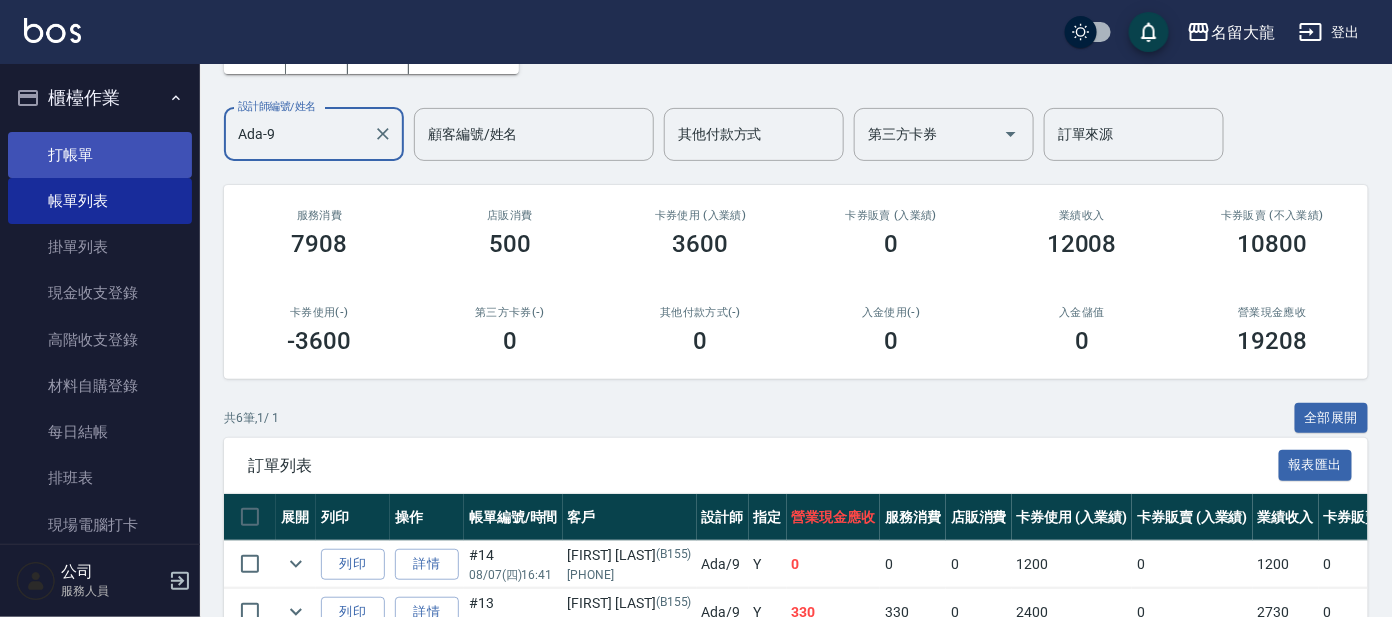 click on "打帳單" at bounding box center (100, 155) 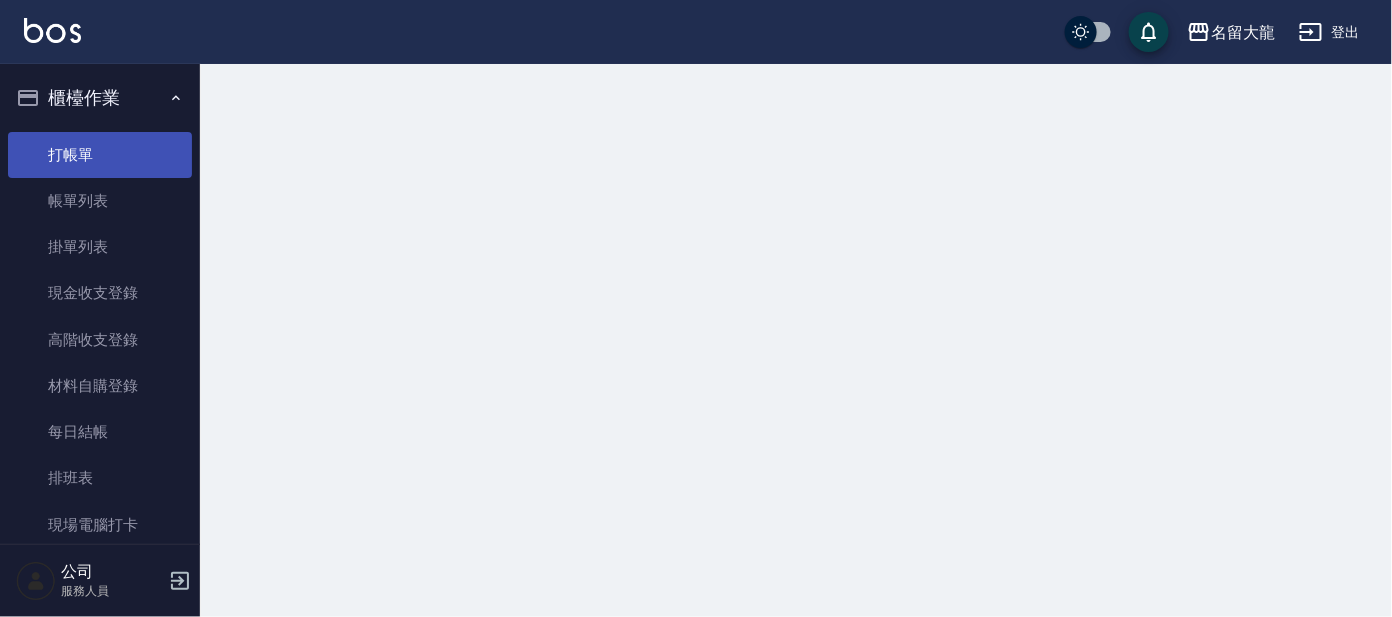 scroll, scrollTop: 0, scrollLeft: 0, axis: both 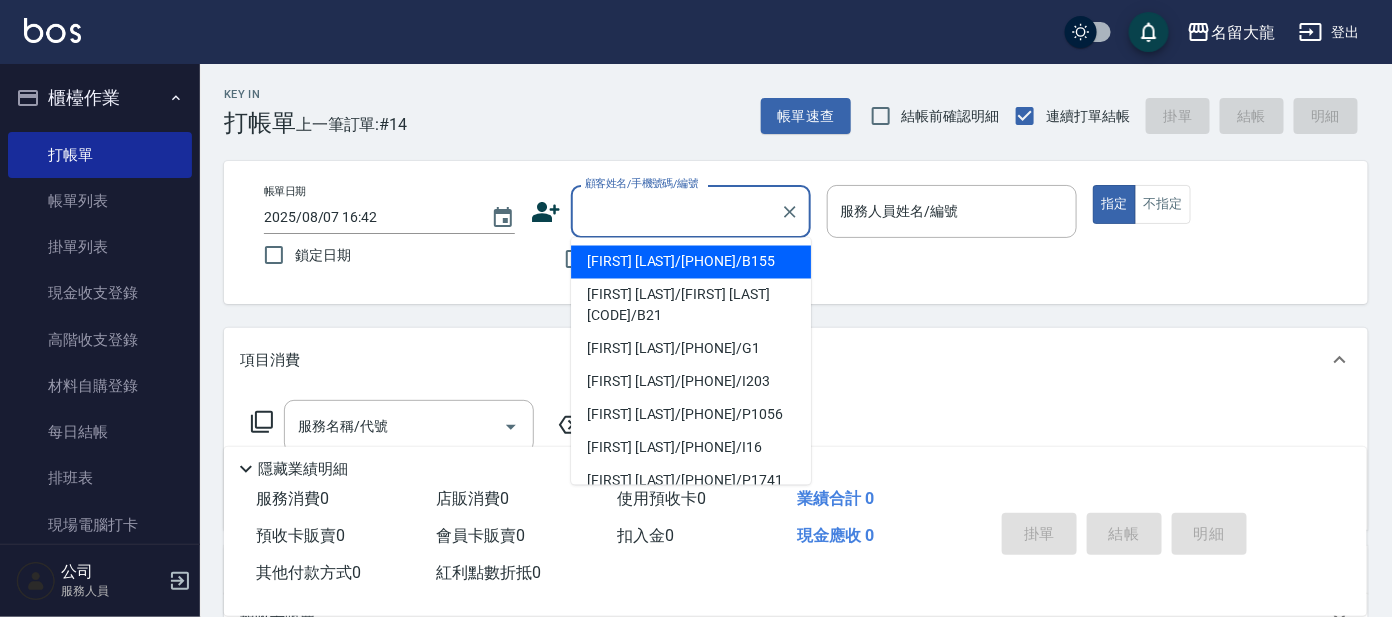 click on "顧客姓名/手機號碼/編號" at bounding box center [676, 211] 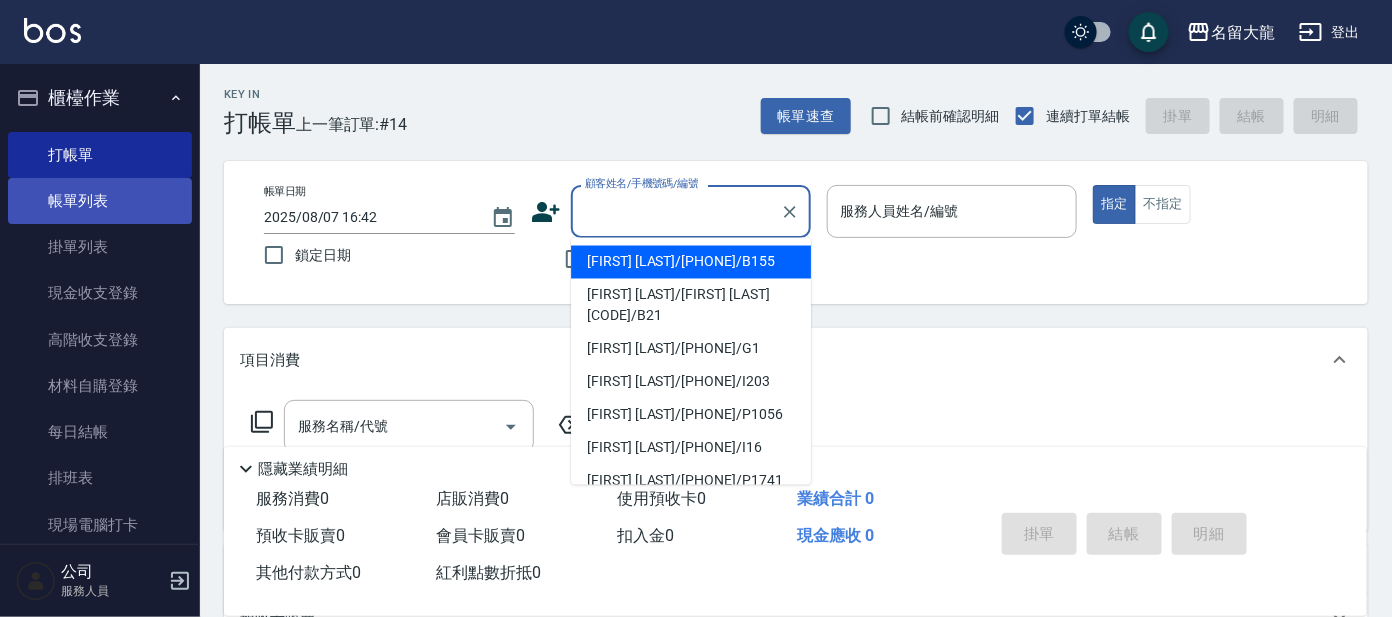 drag, startPoint x: 126, startPoint y: 197, endPoint x: 129, endPoint y: 222, distance: 25.179358 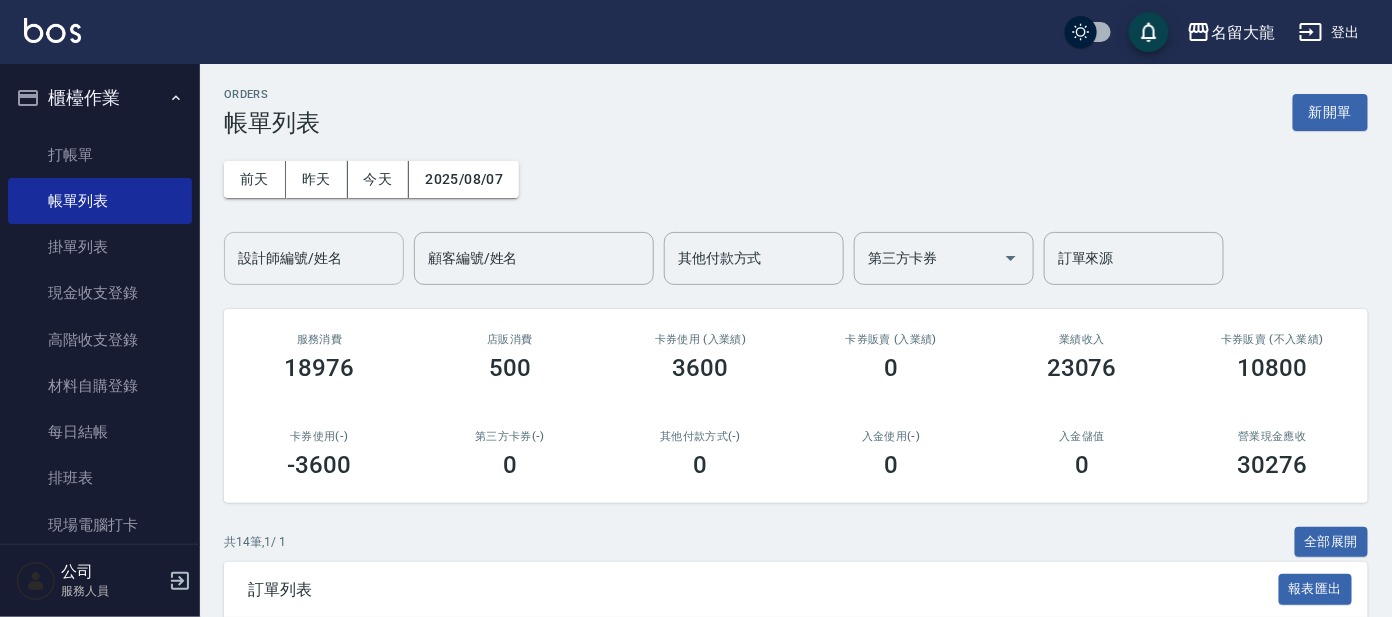 click on "設計師編號/姓名" at bounding box center [314, 258] 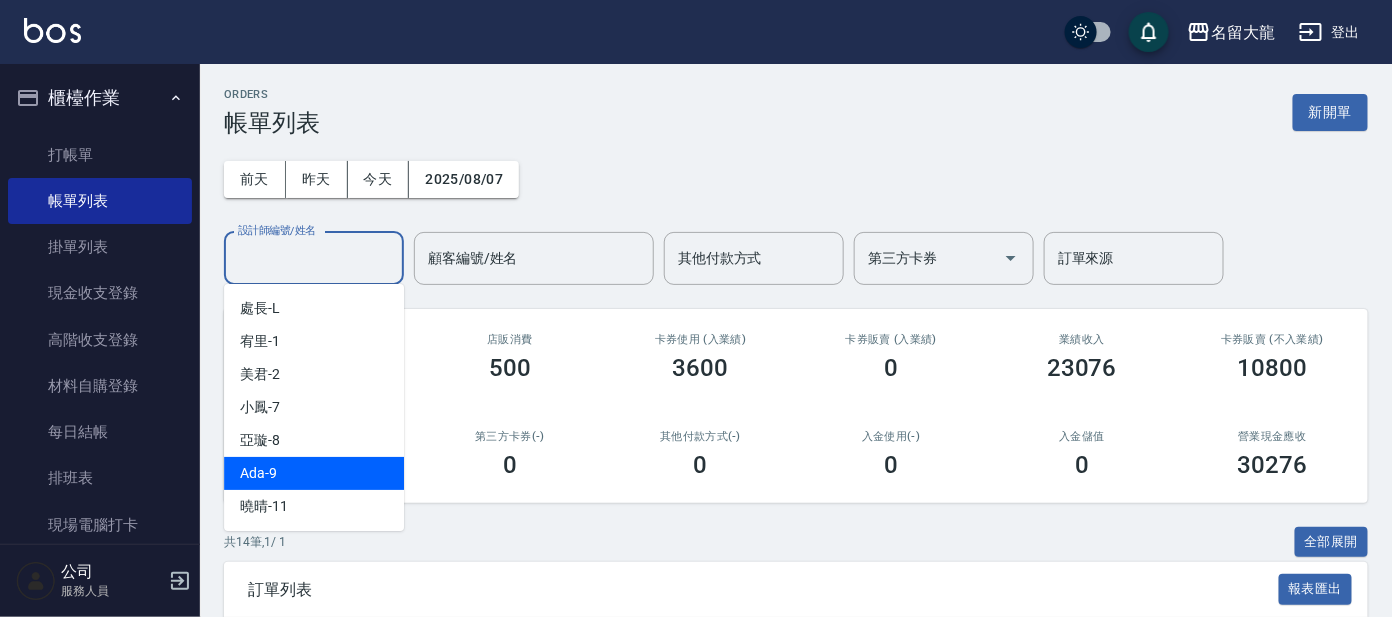 click on "Ada -9" at bounding box center (258, 473) 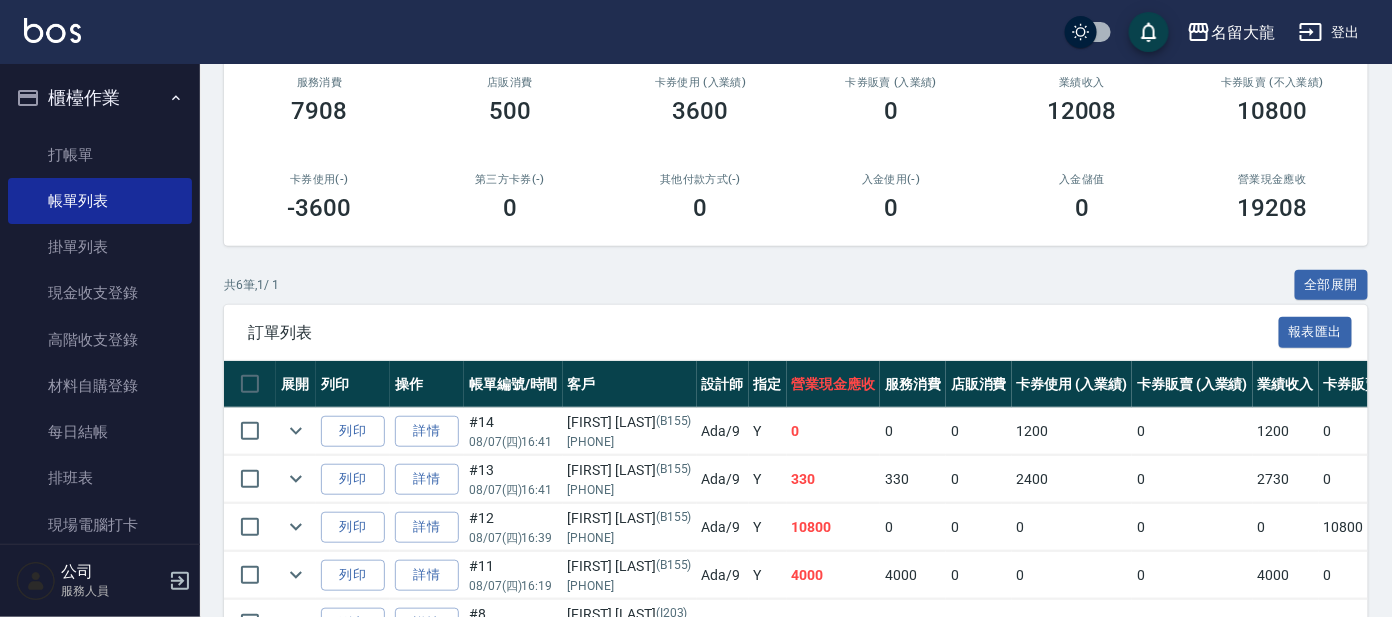 scroll, scrollTop: 124, scrollLeft: 0, axis: vertical 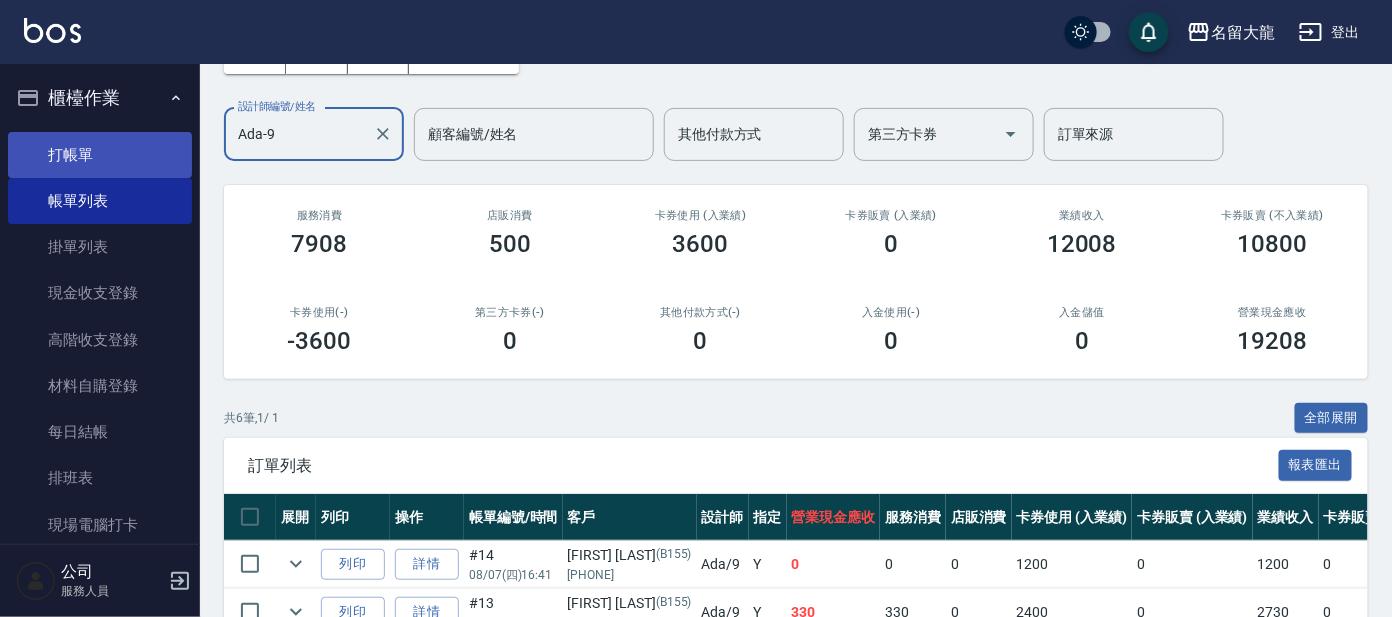 click on "打帳單" at bounding box center (100, 155) 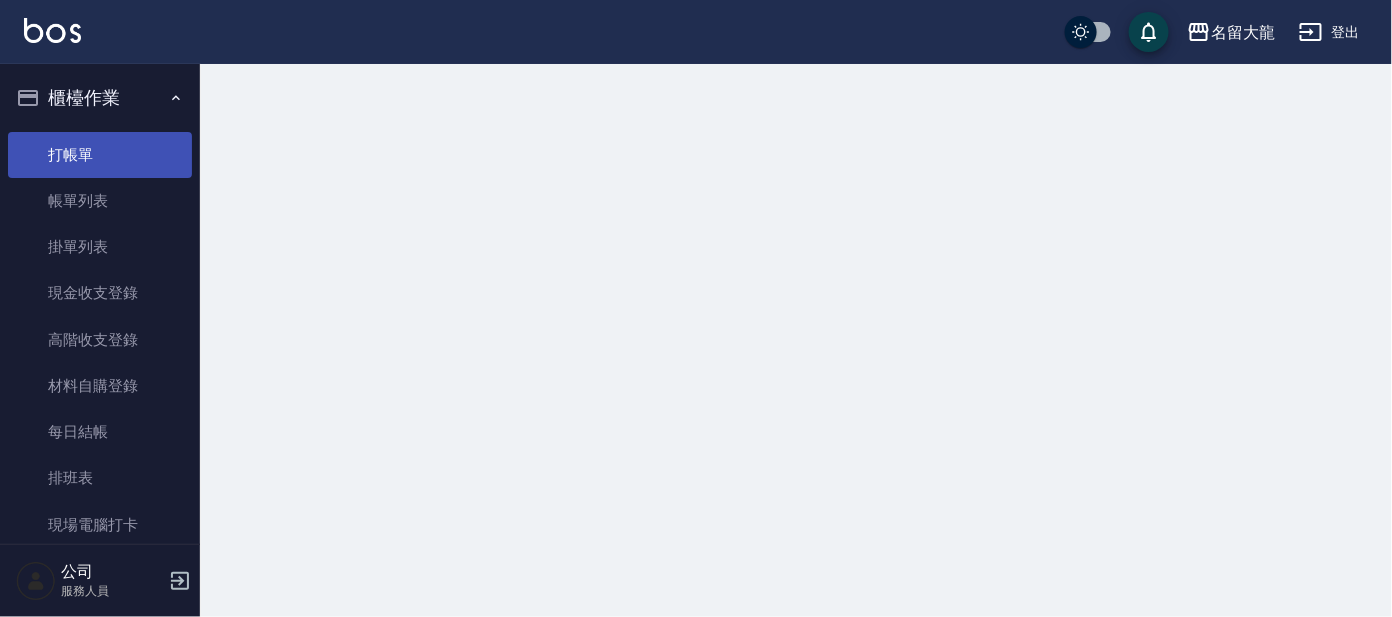 scroll, scrollTop: 0, scrollLeft: 0, axis: both 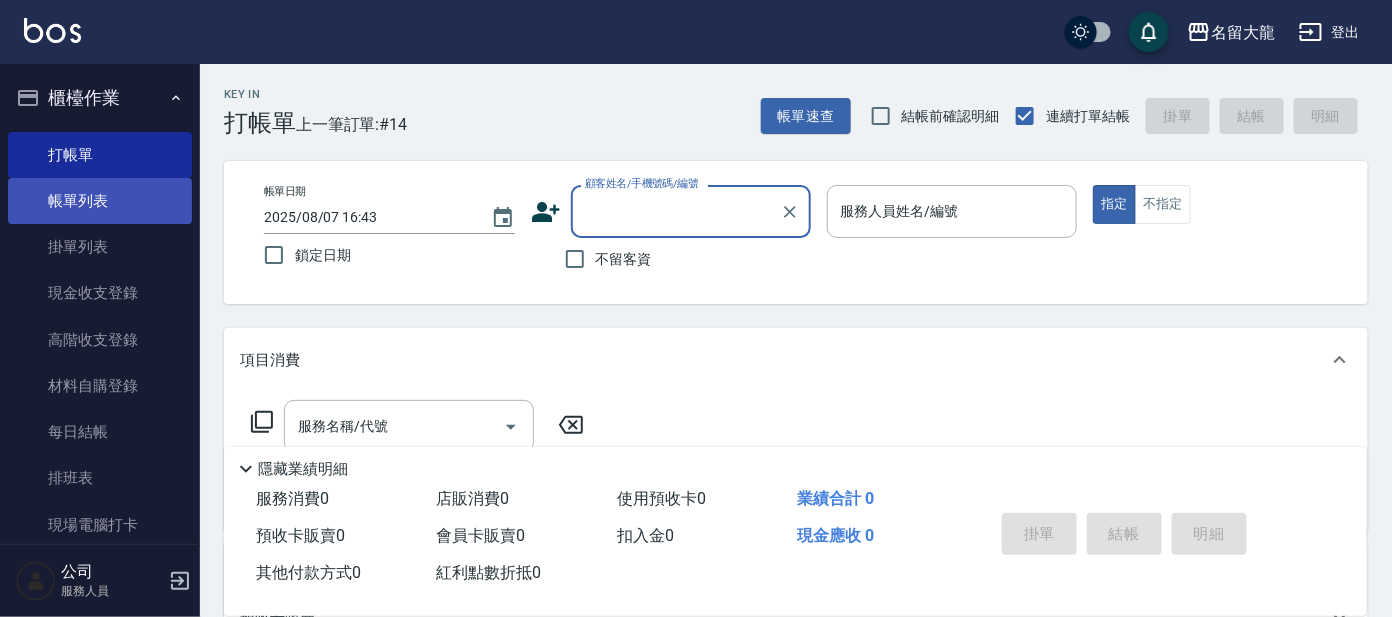 click on "帳單列表" at bounding box center (100, 201) 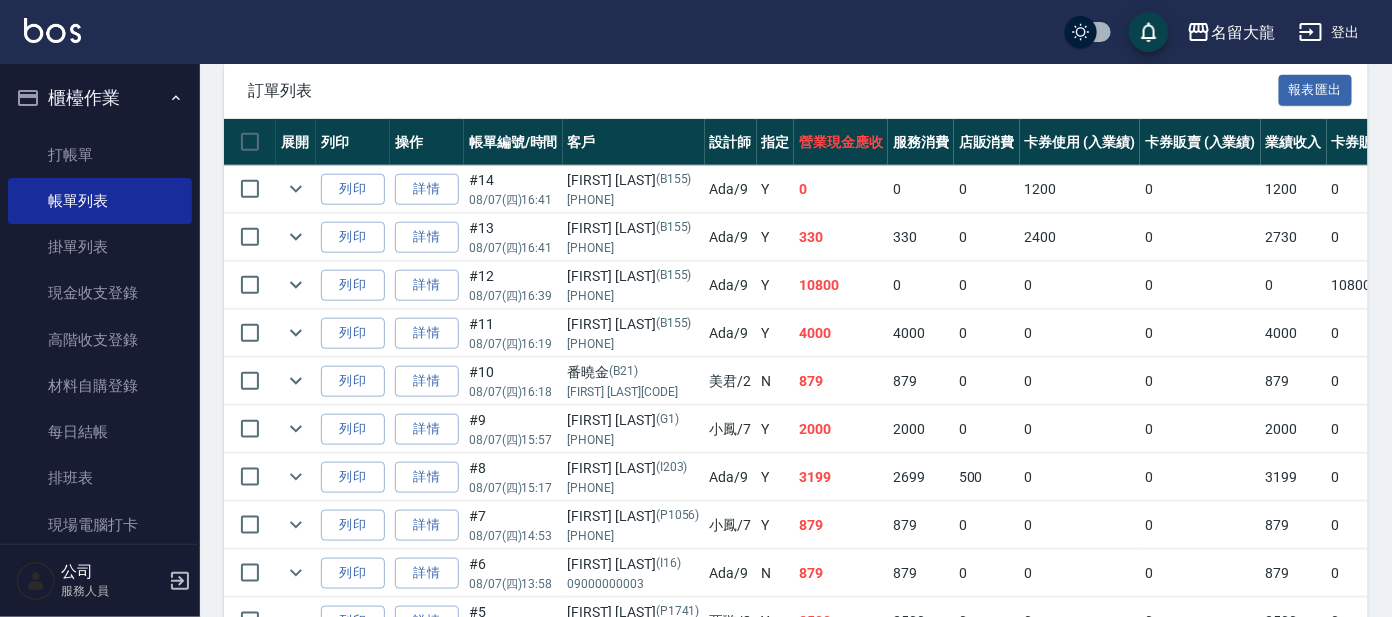 scroll, scrollTop: 624, scrollLeft: 0, axis: vertical 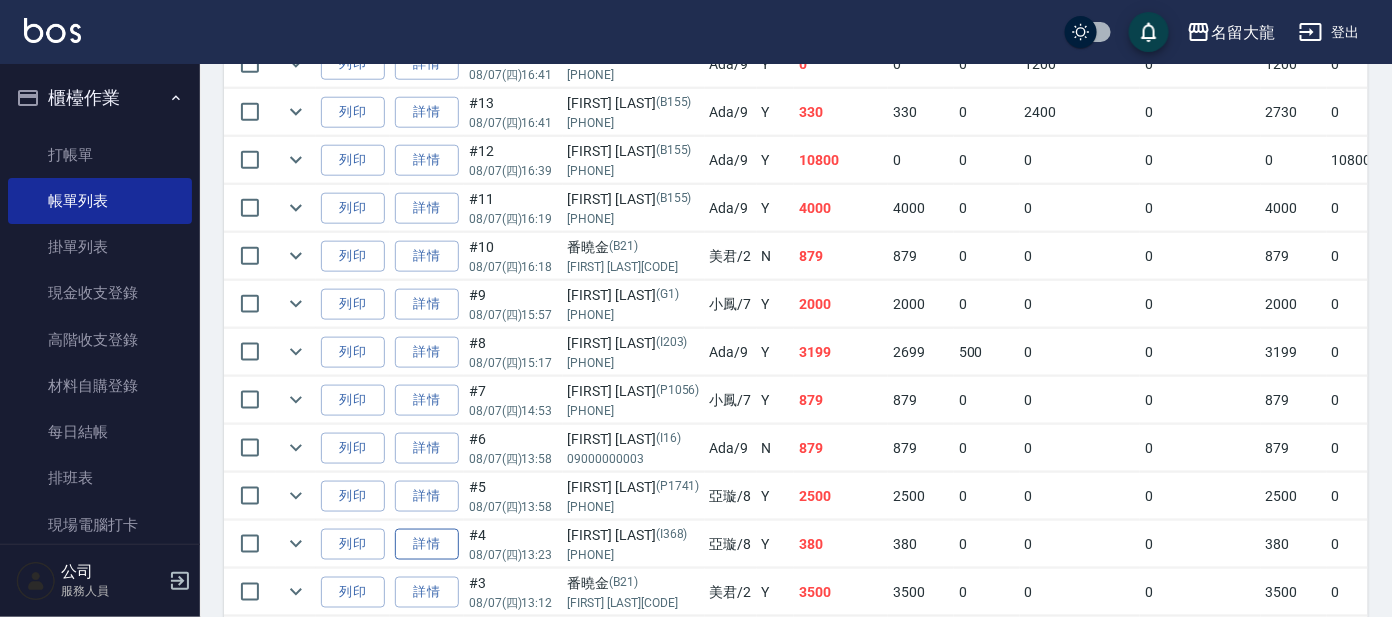 click on "詳情" at bounding box center (427, 544) 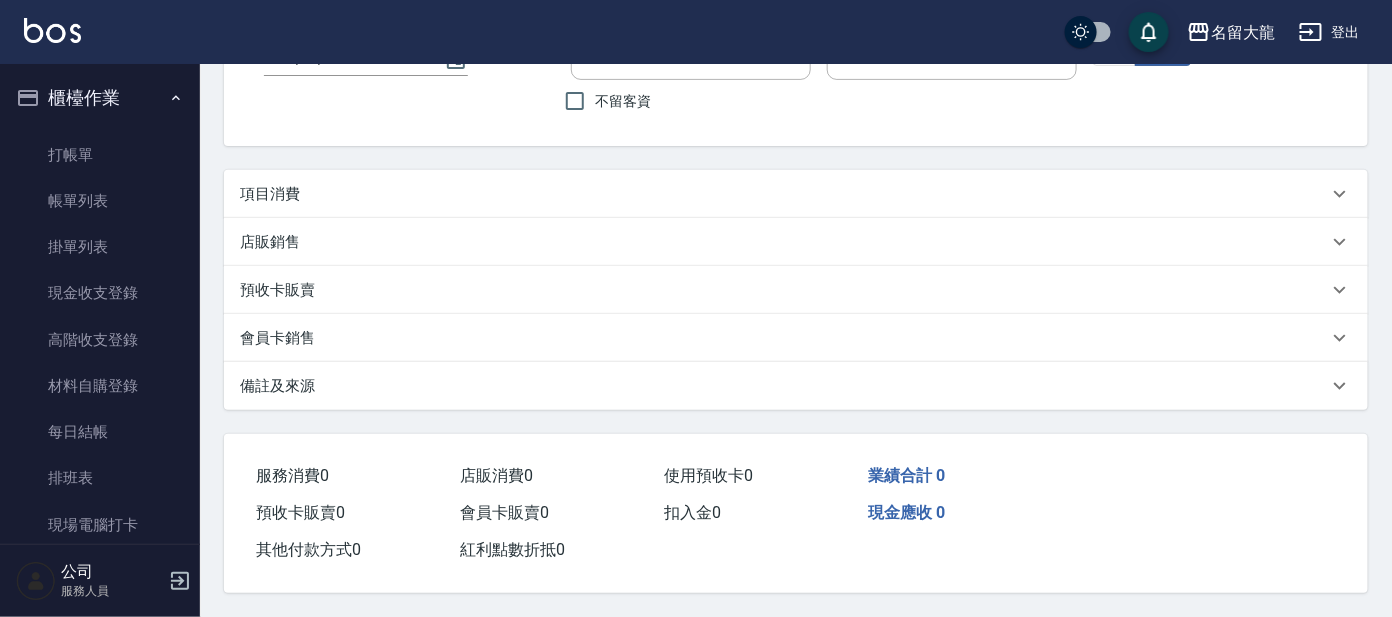scroll, scrollTop: 0, scrollLeft: 0, axis: both 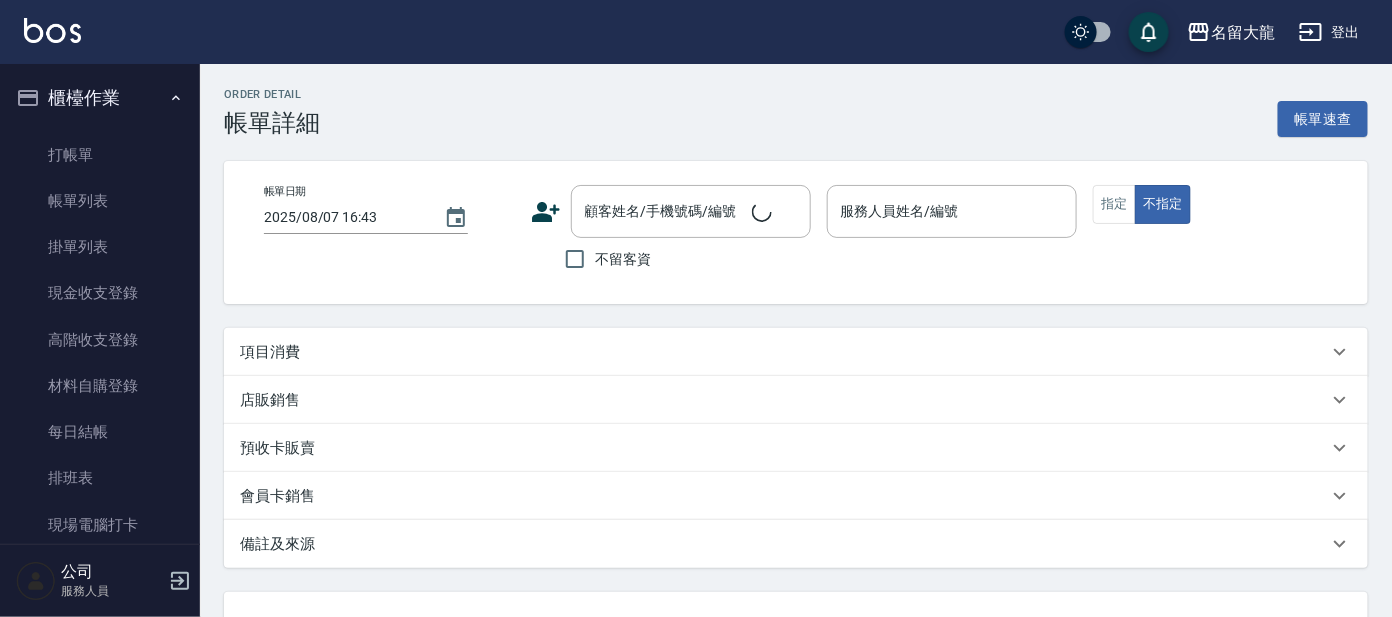 type on "2025/08/07 13:23" 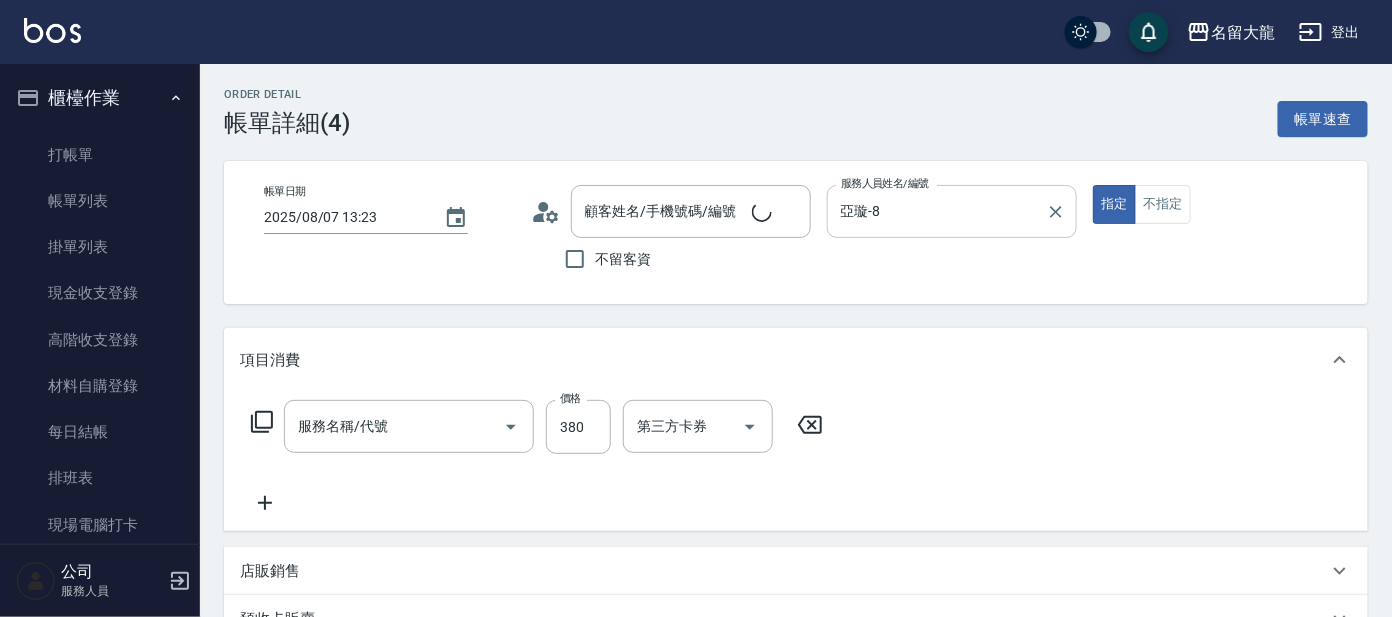 type on "[FIRST] [LAST]/[PHONE]/I368" 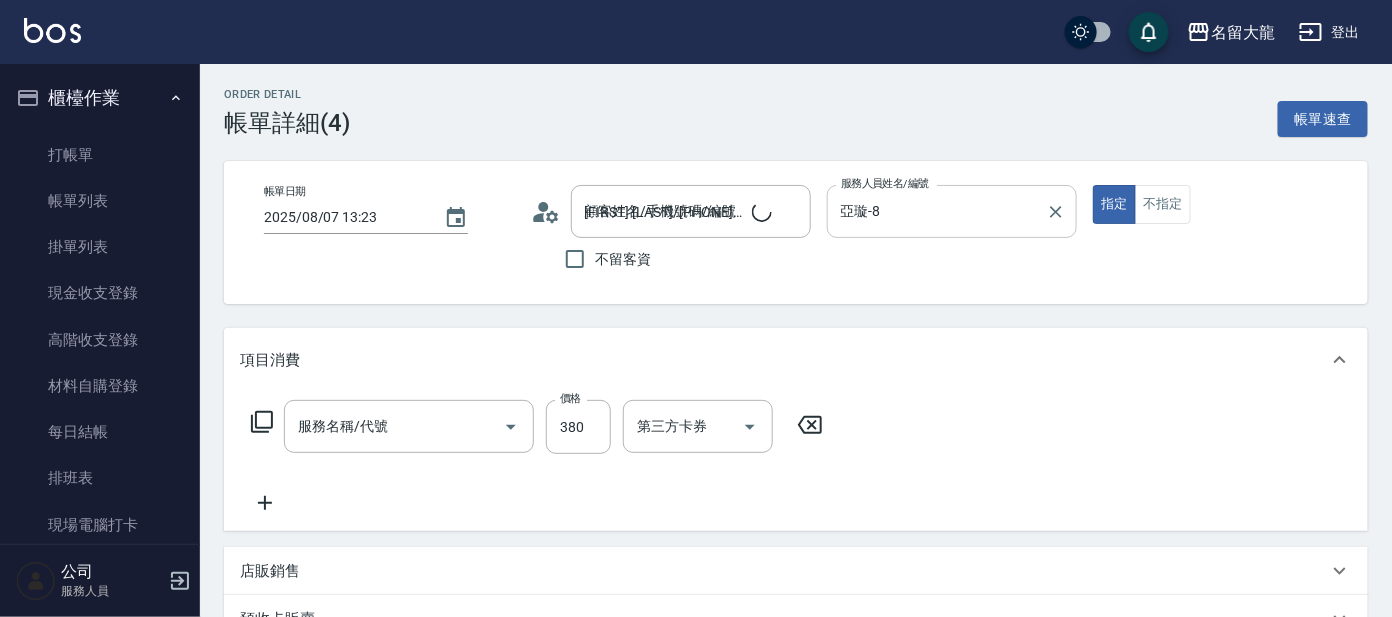 type on "舒壓+洗髮+養髮(518)" 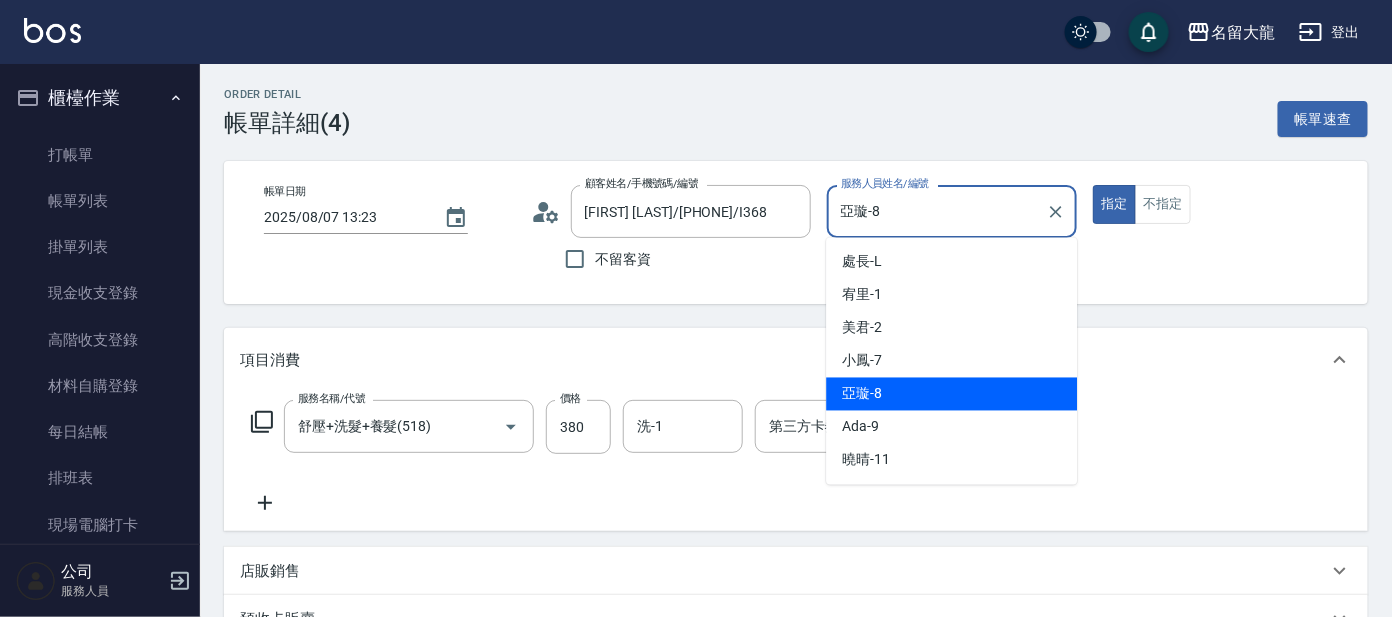 click on "亞璇-8" at bounding box center [937, 211] 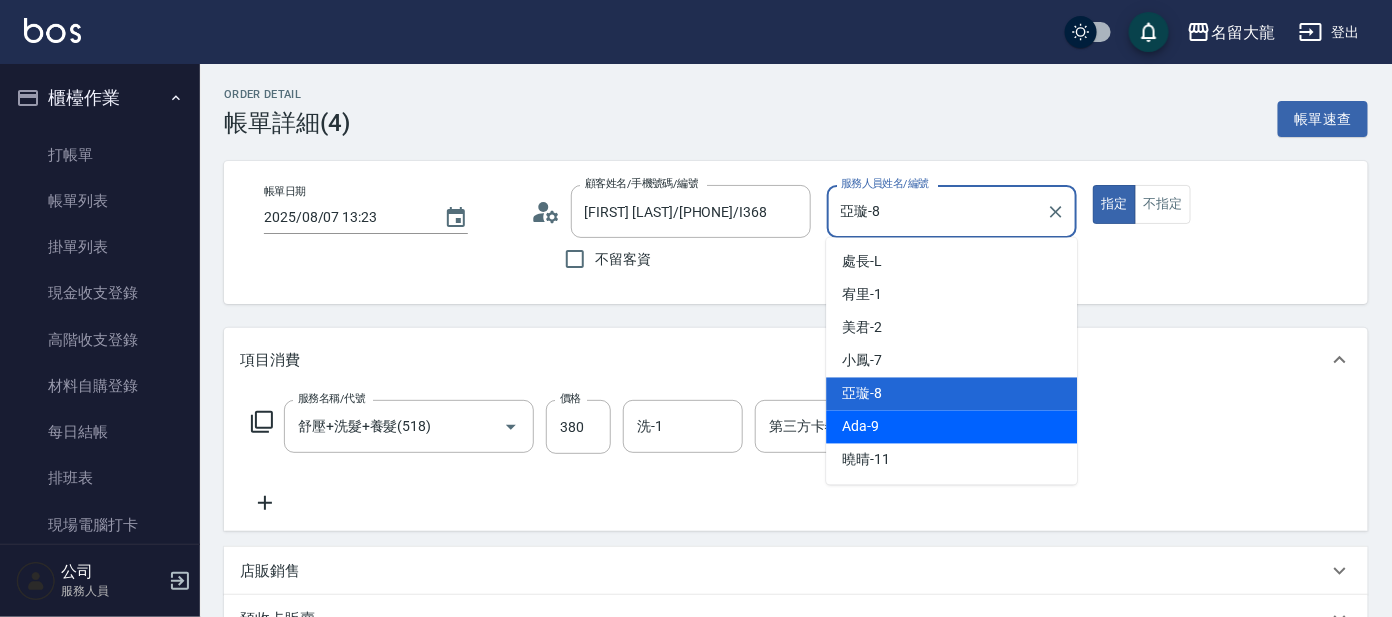 click on "Ada -9" at bounding box center (860, 427) 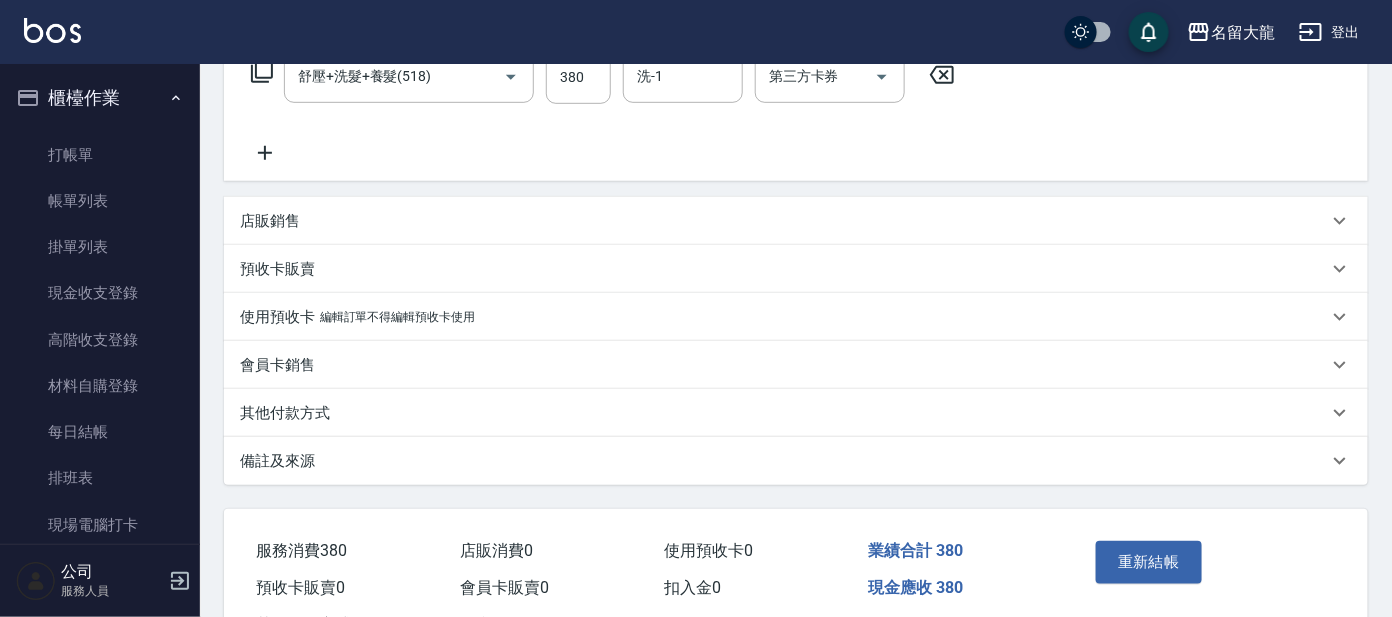 scroll, scrollTop: 374, scrollLeft: 0, axis: vertical 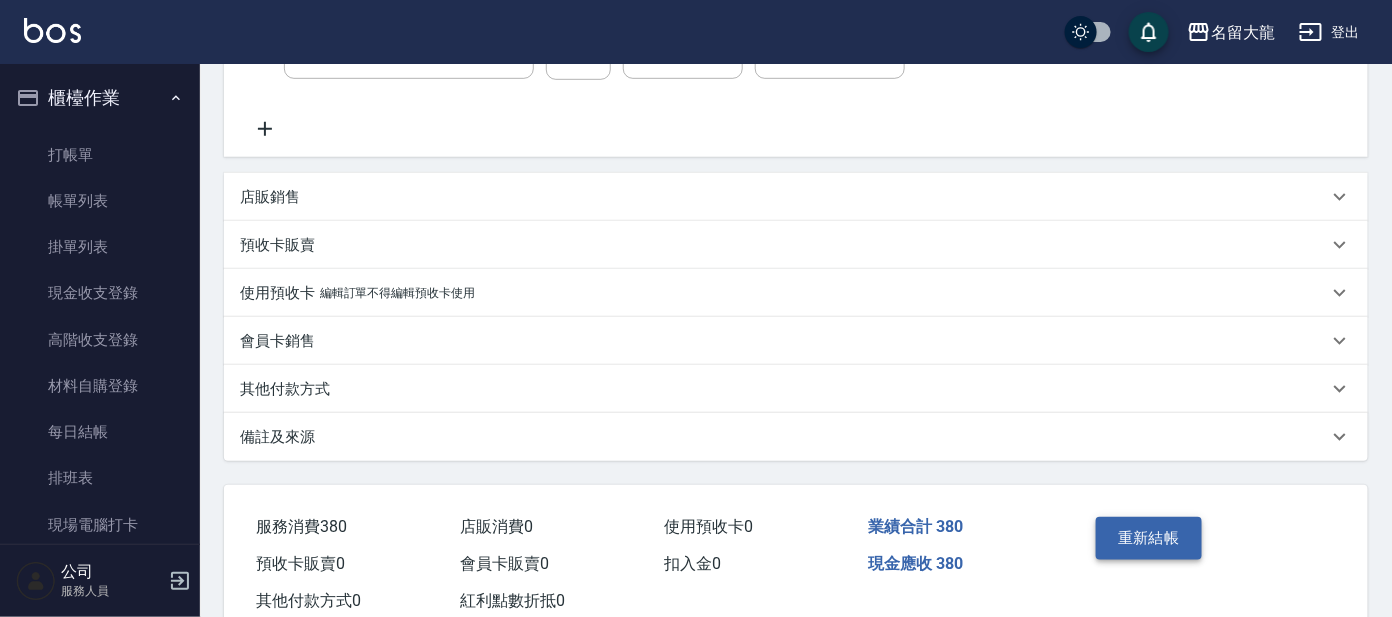click on "重新結帳" at bounding box center (1149, 538) 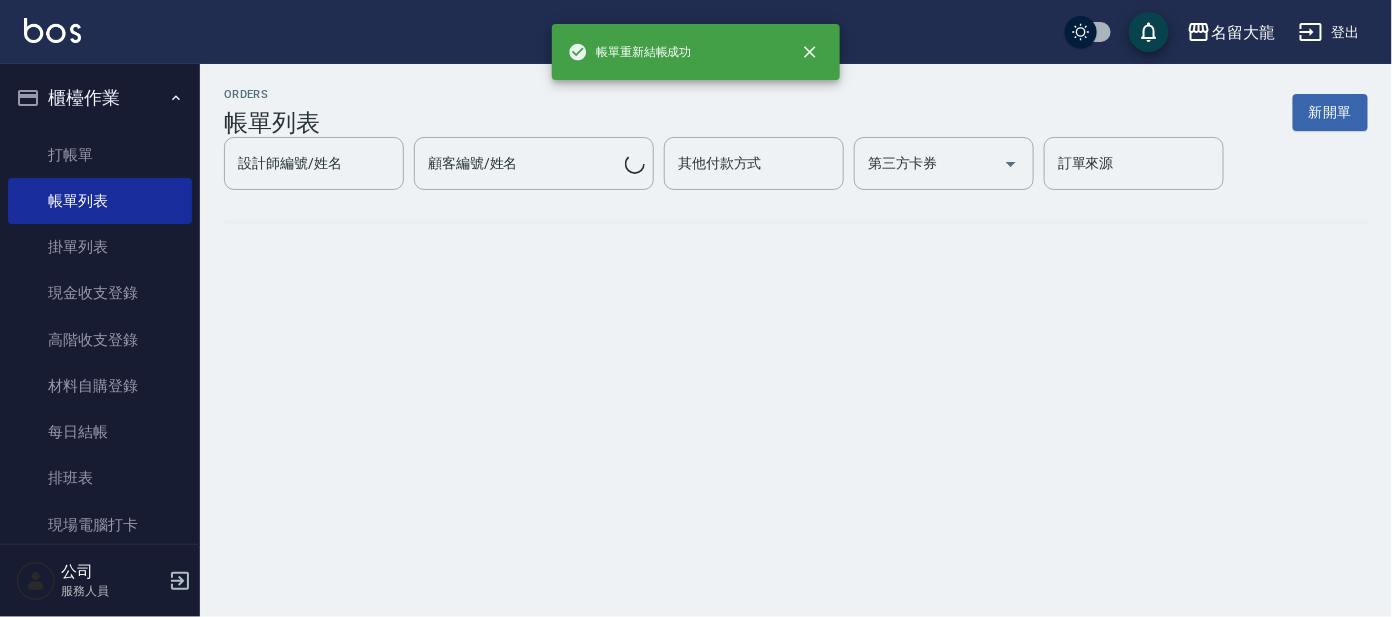 scroll, scrollTop: 0, scrollLeft: 0, axis: both 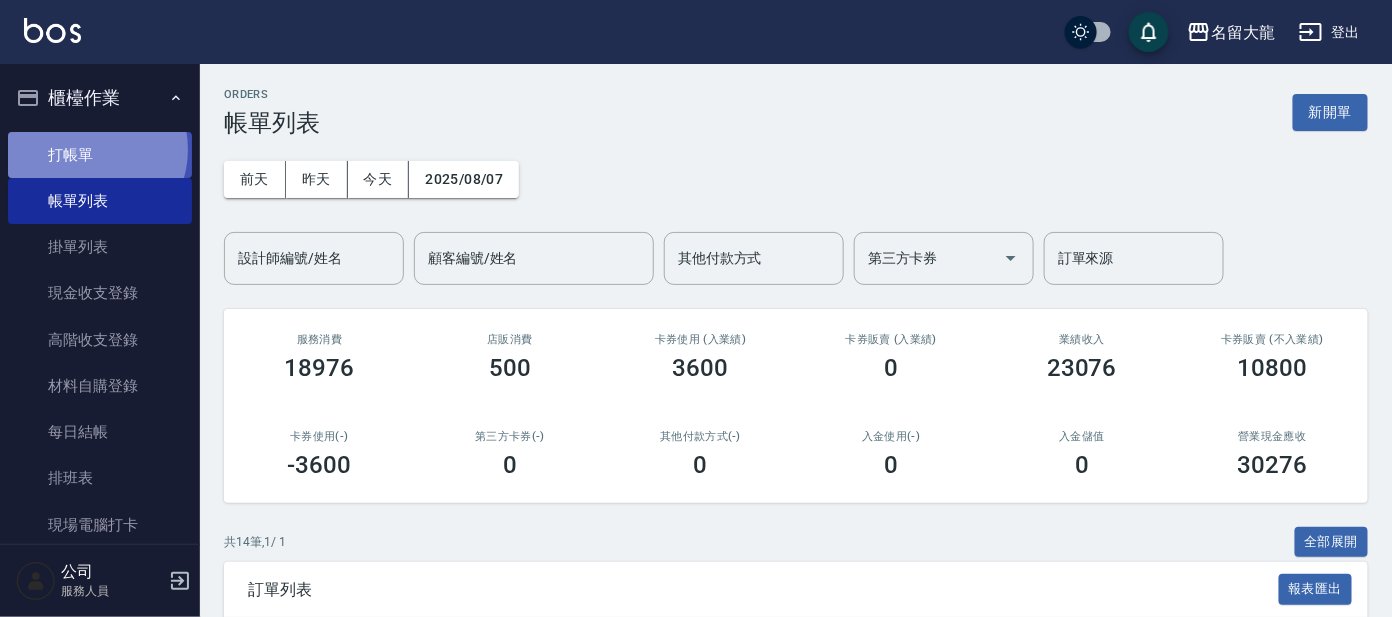 click on "打帳單" at bounding box center (100, 155) 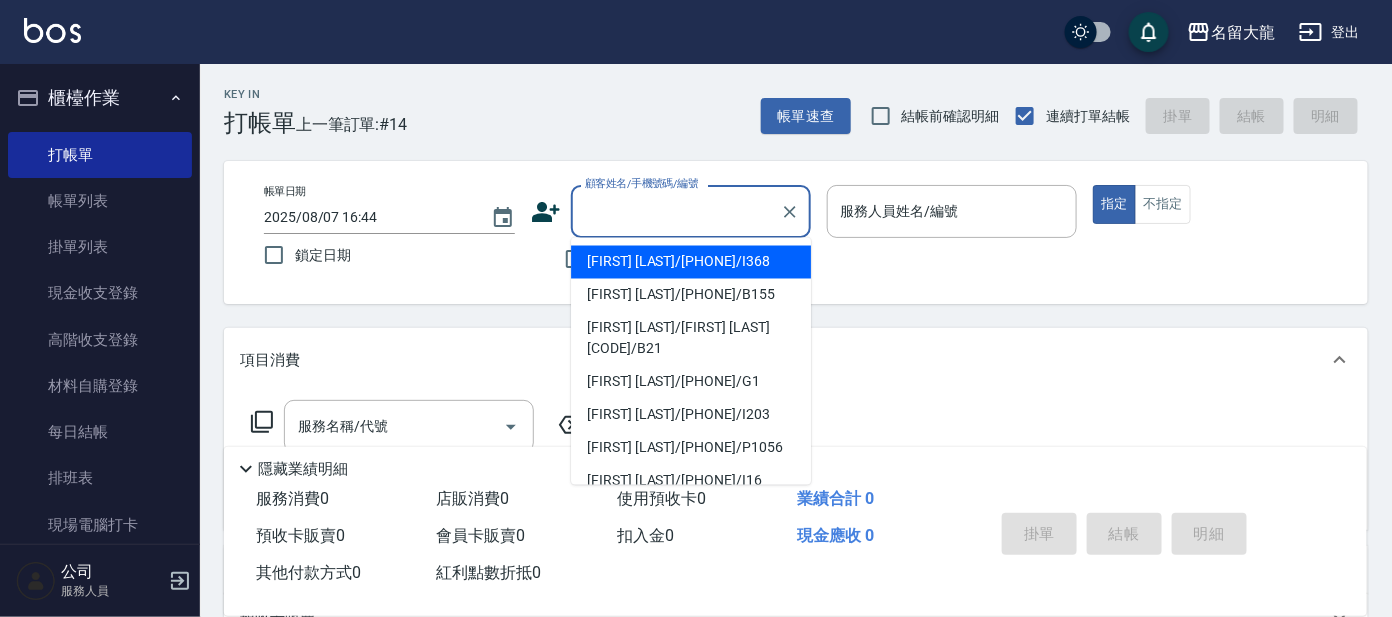 click on "顧客姓名/手機號碼/編號" at bounding box center (676, 211) 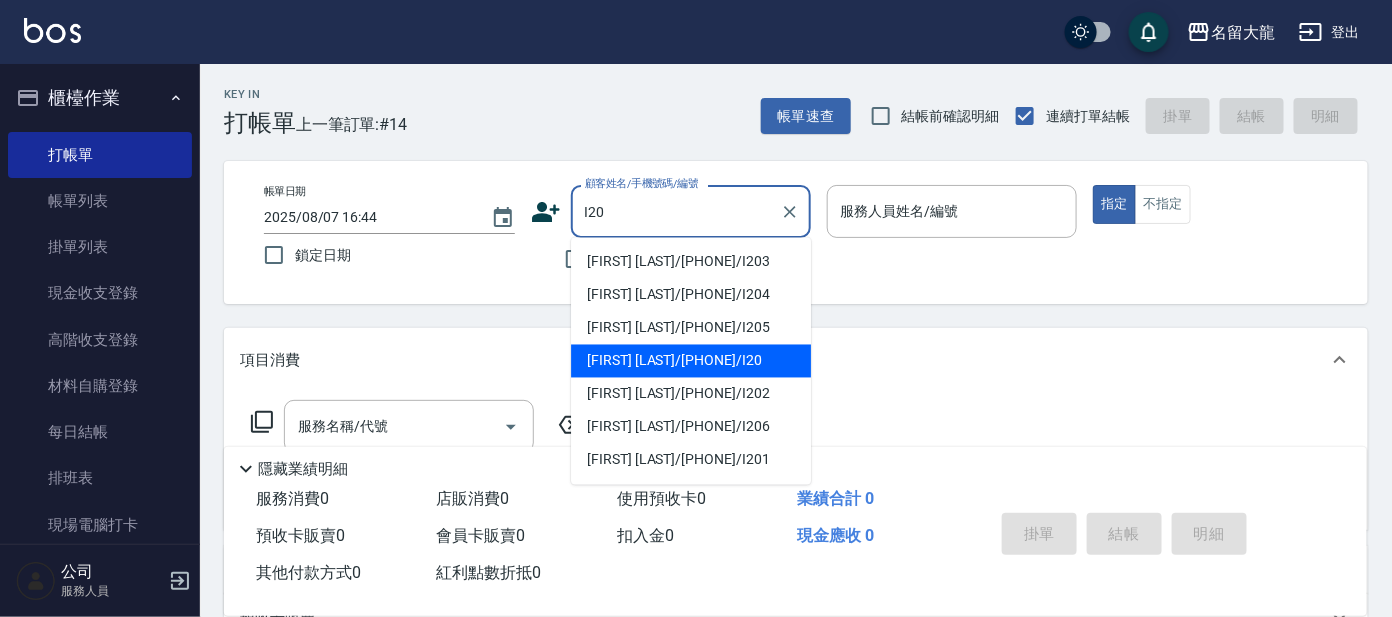 click on "[FIRST] [LAST]/[PHONE]/I20" at bounding box center [691, 361] 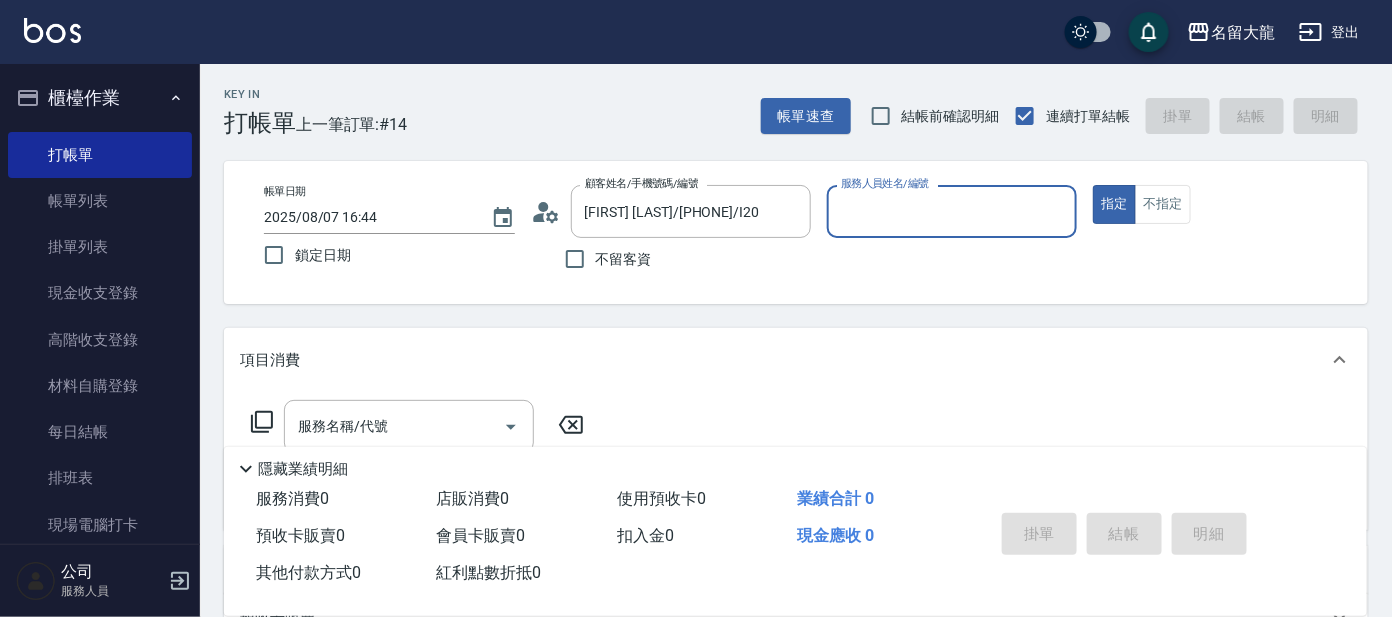 type on "Ada-9" 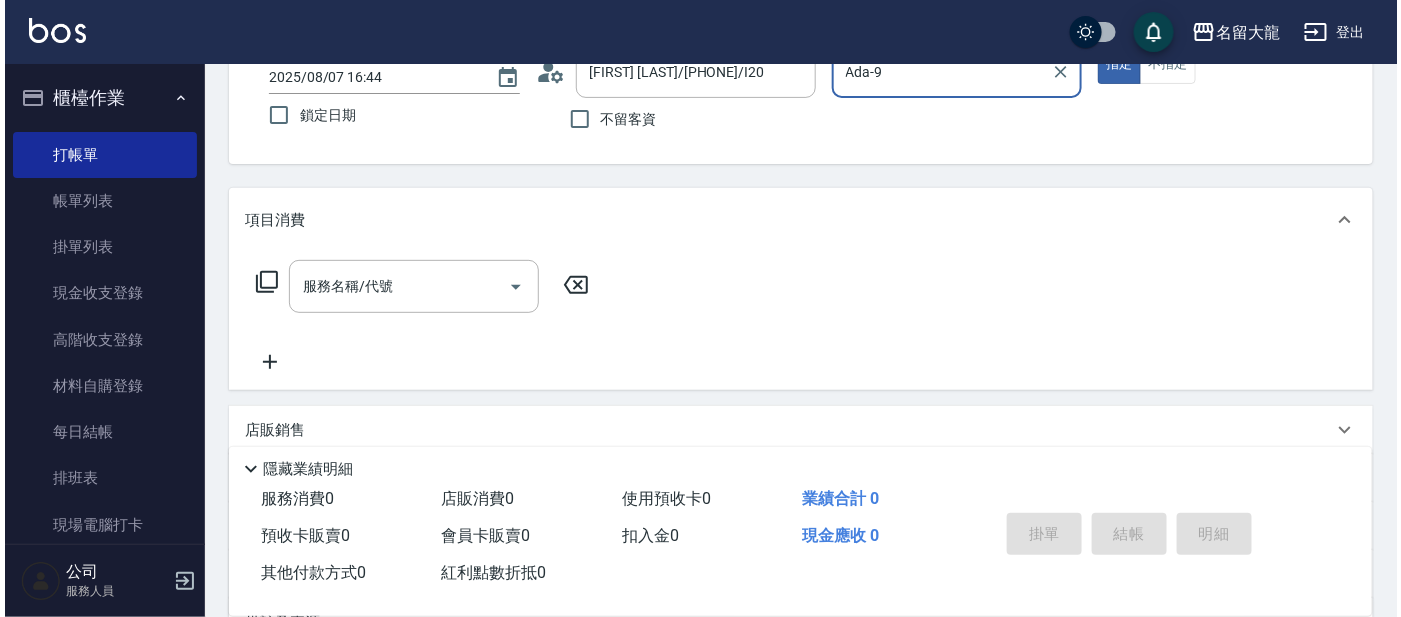 scroll, scrollTop: 249, scrollLeft: 0, axis: vertical 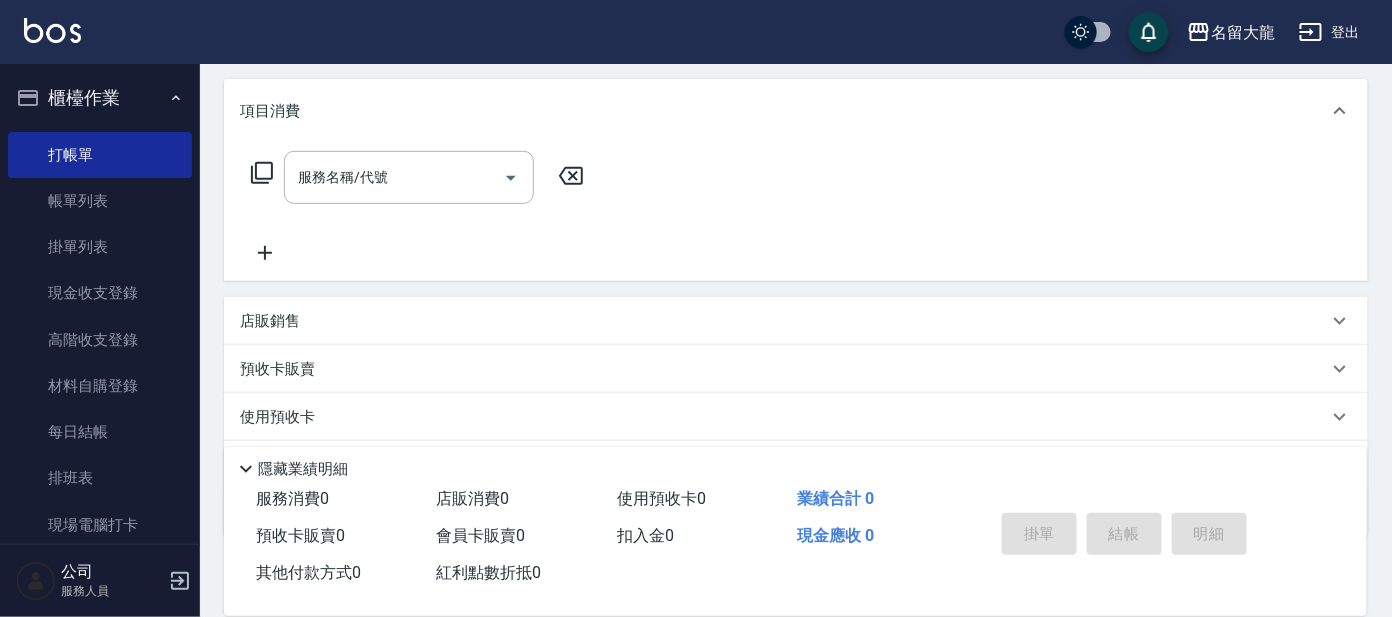 click 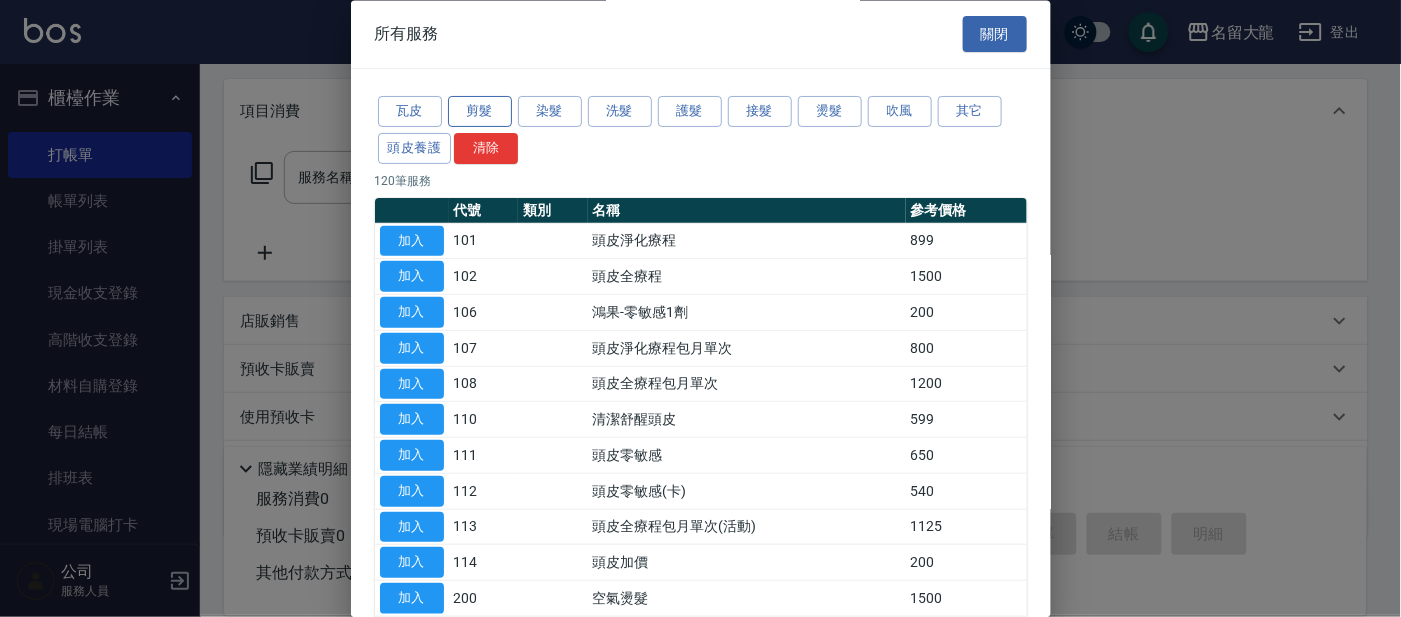 click on "剪髮" at bounding box center [480, 112] 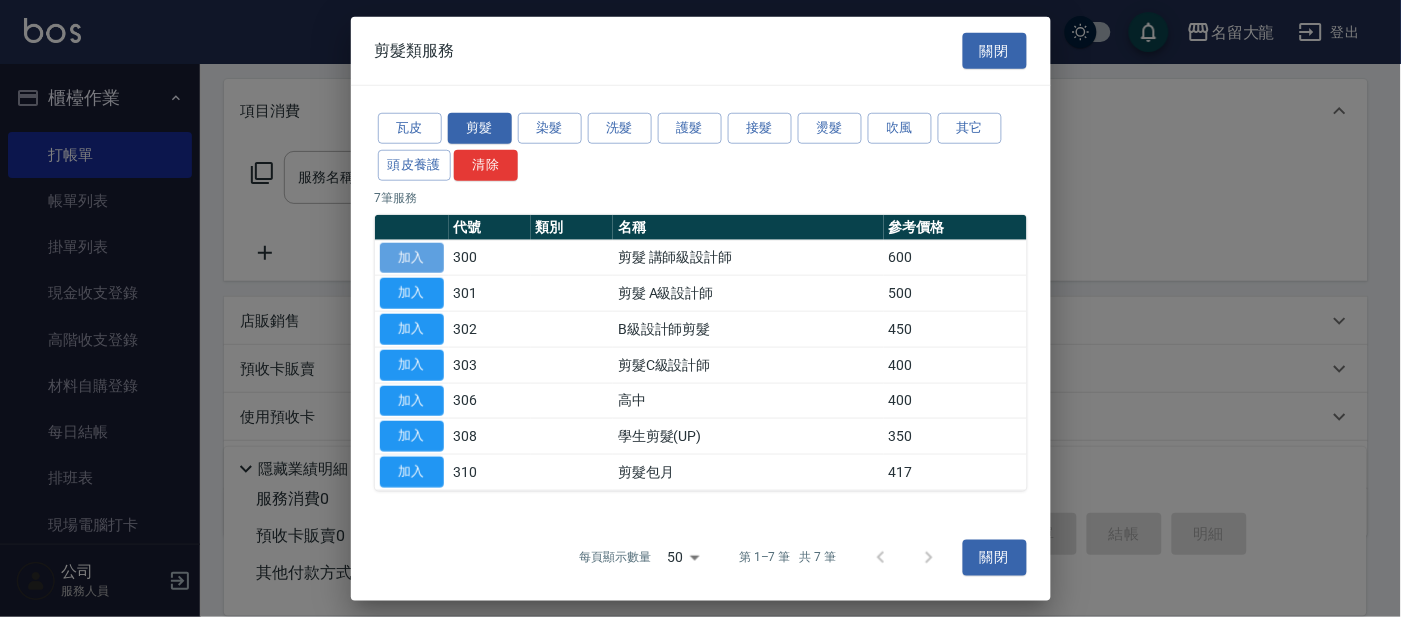 click on "加入" at bounding box center [412, 257] 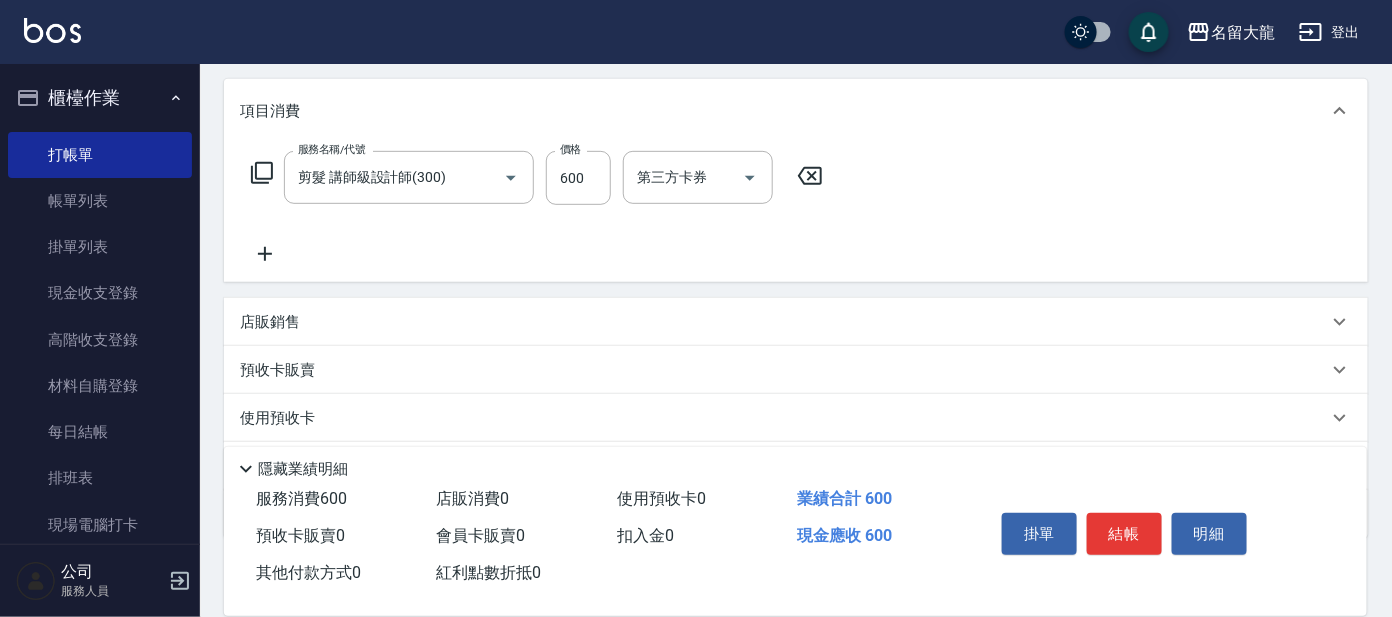 click 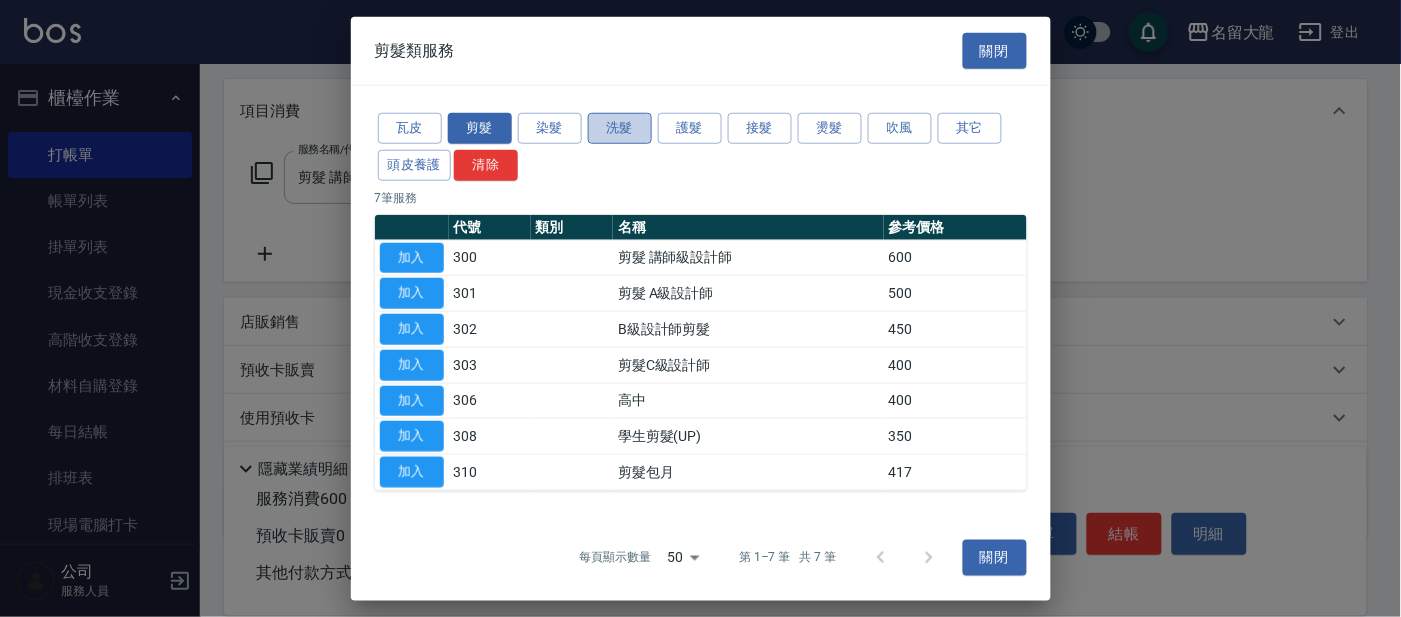 click on "洗髮" at bounding box center (620, 128) 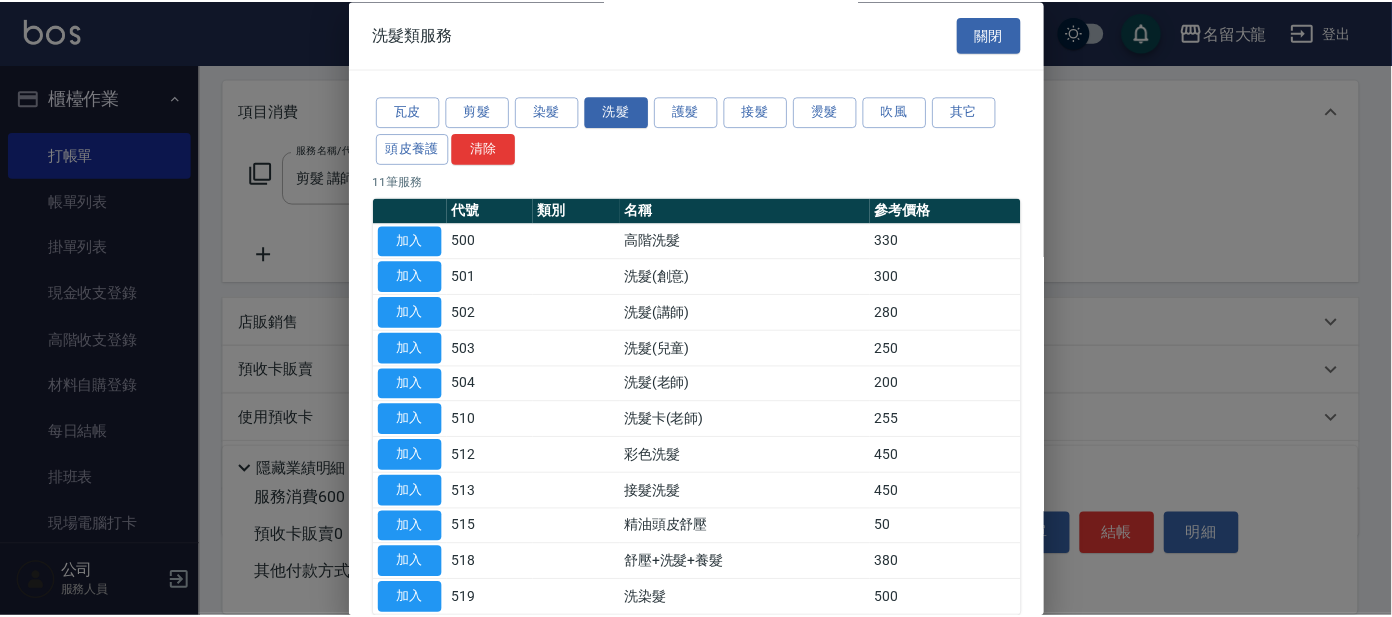 scroll, scrollTop: 109, scrollLeft: 0, axis: vertical 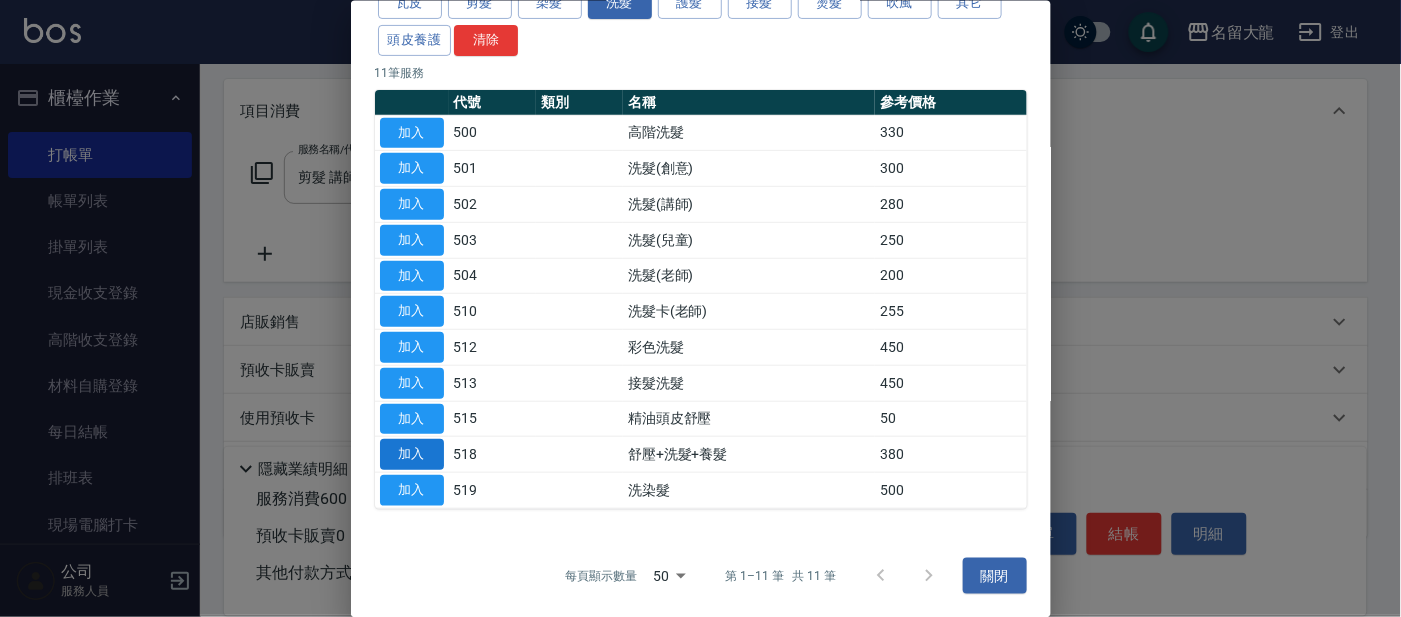click on "加入" at bounding box center (412, 454) 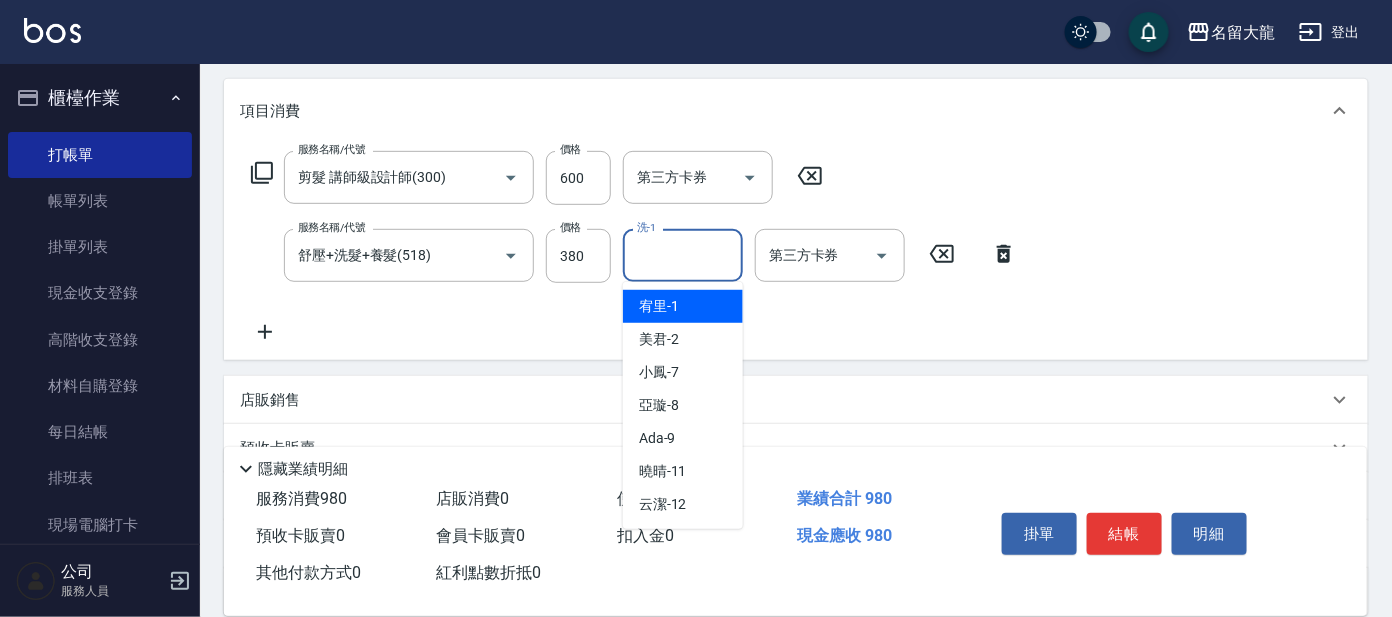 click on "洗-1" at bounding box center [683, 255] 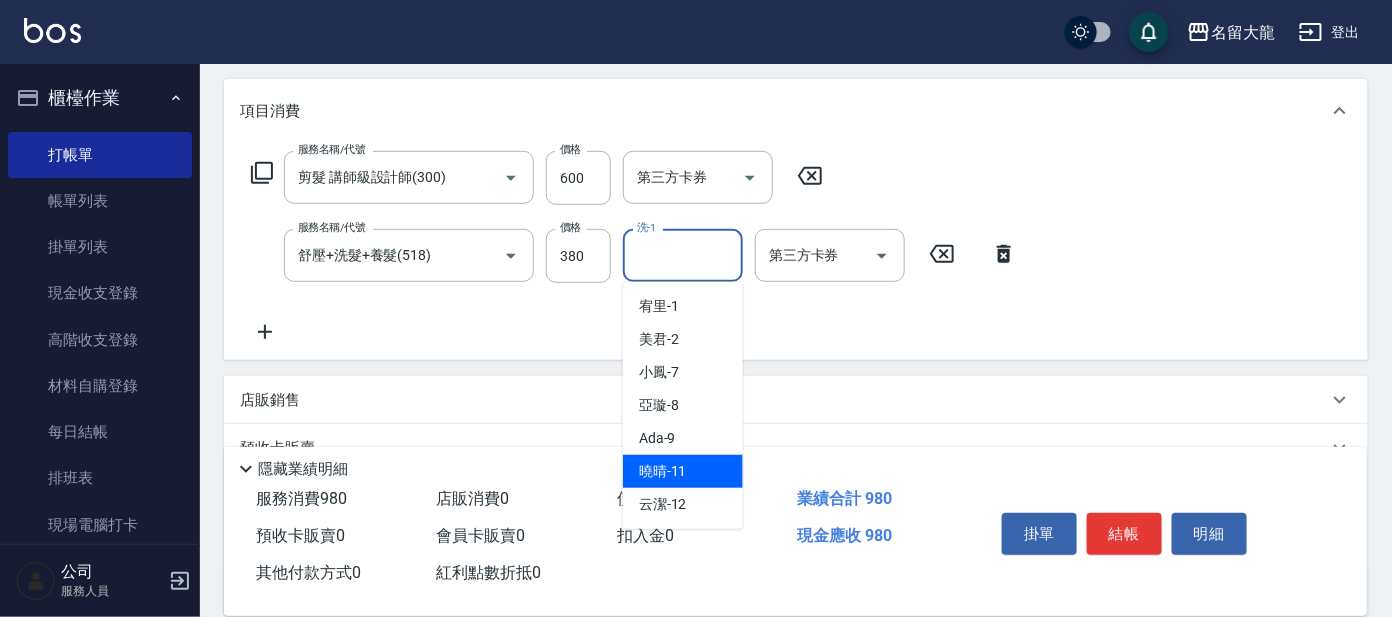 click on "[NICKNAME] -11" at bounding box center [663, 471] 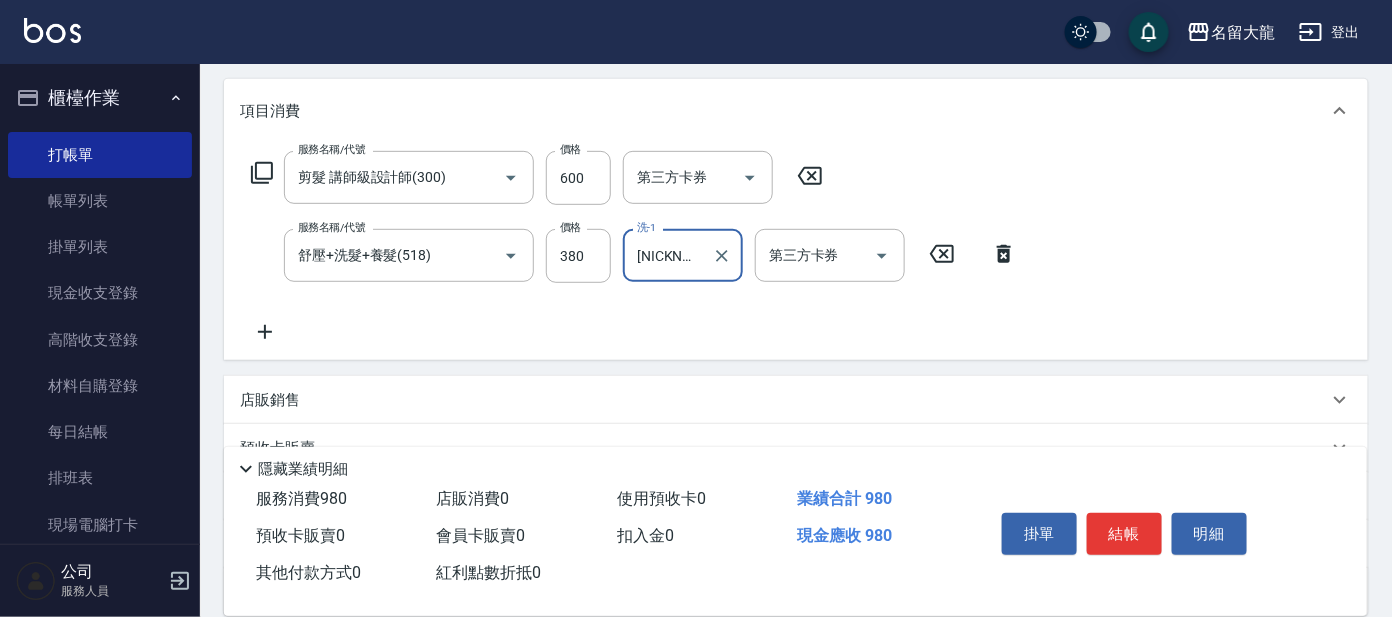 type on "[NICKNAME]-11" 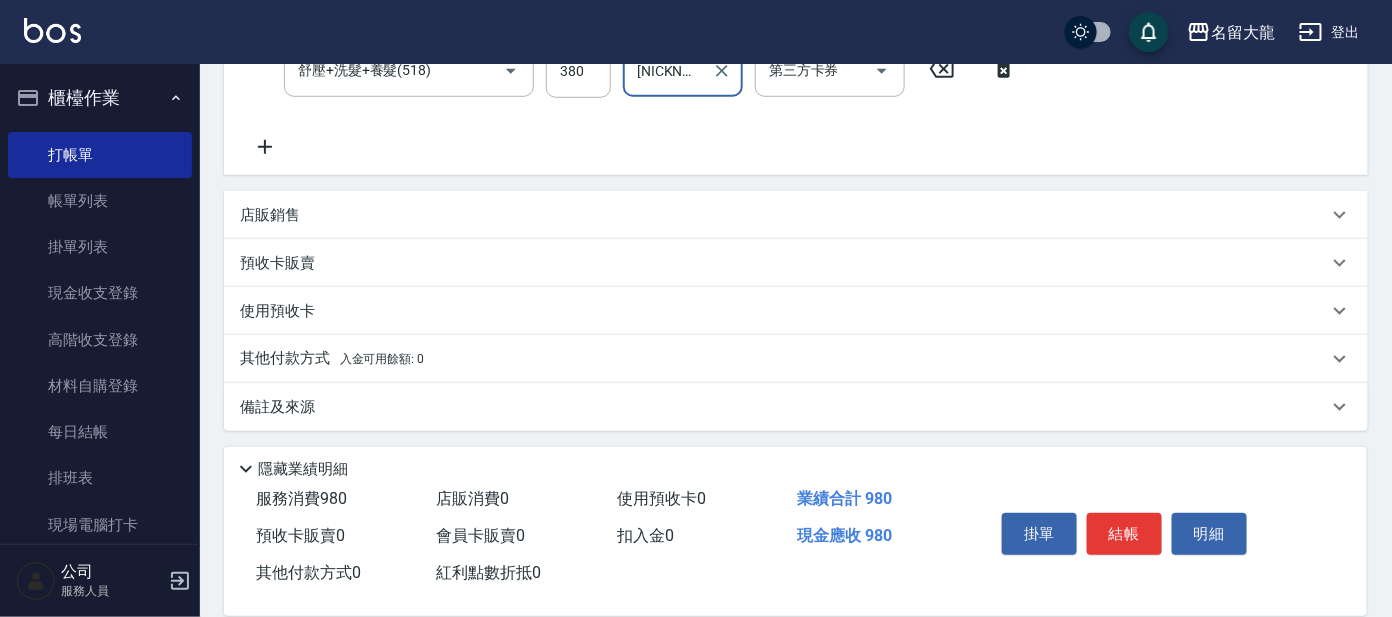 scroll, scrollTop: 309, scrollLeft: 0, axis: vertical 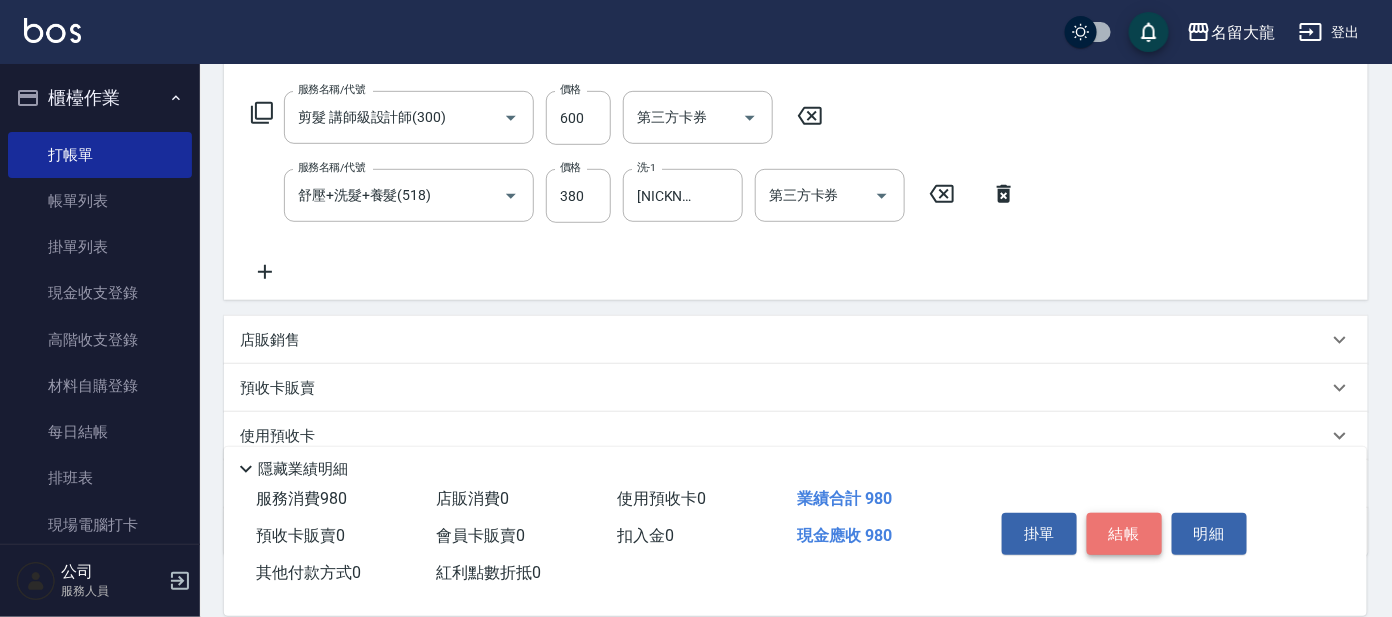 click on "結帳" at bounding box center [1124, 534] 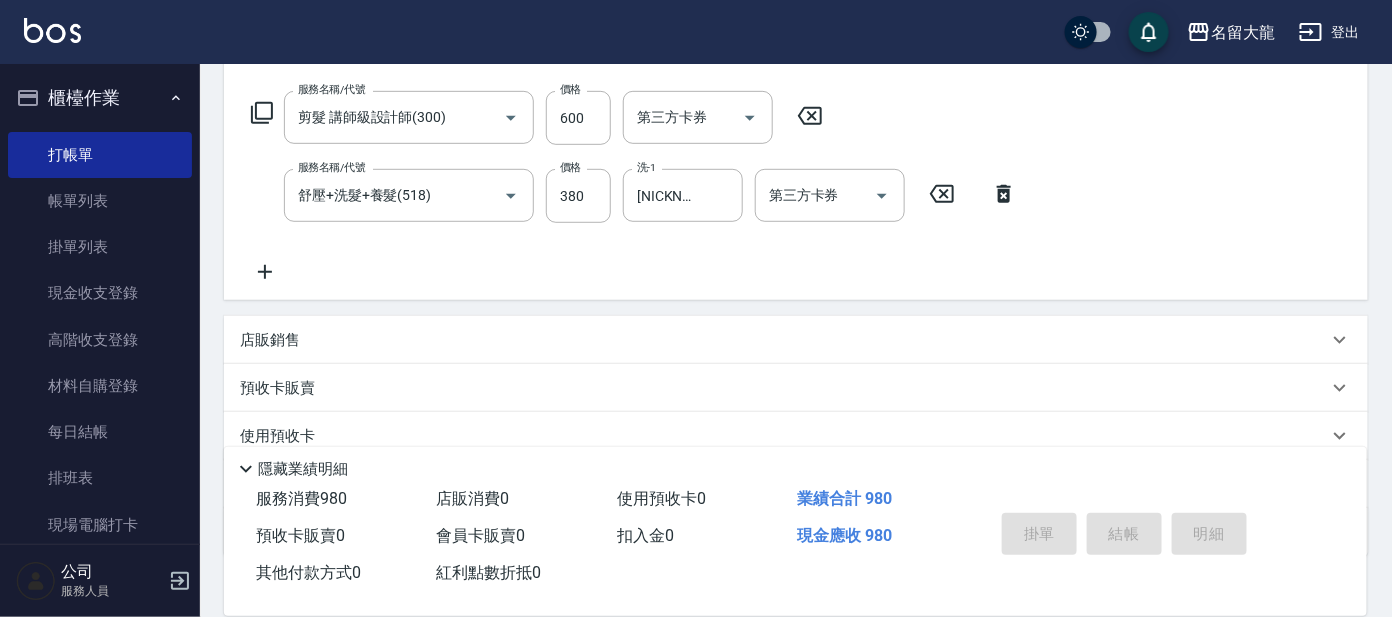 type on "2025/08/07 16:53" 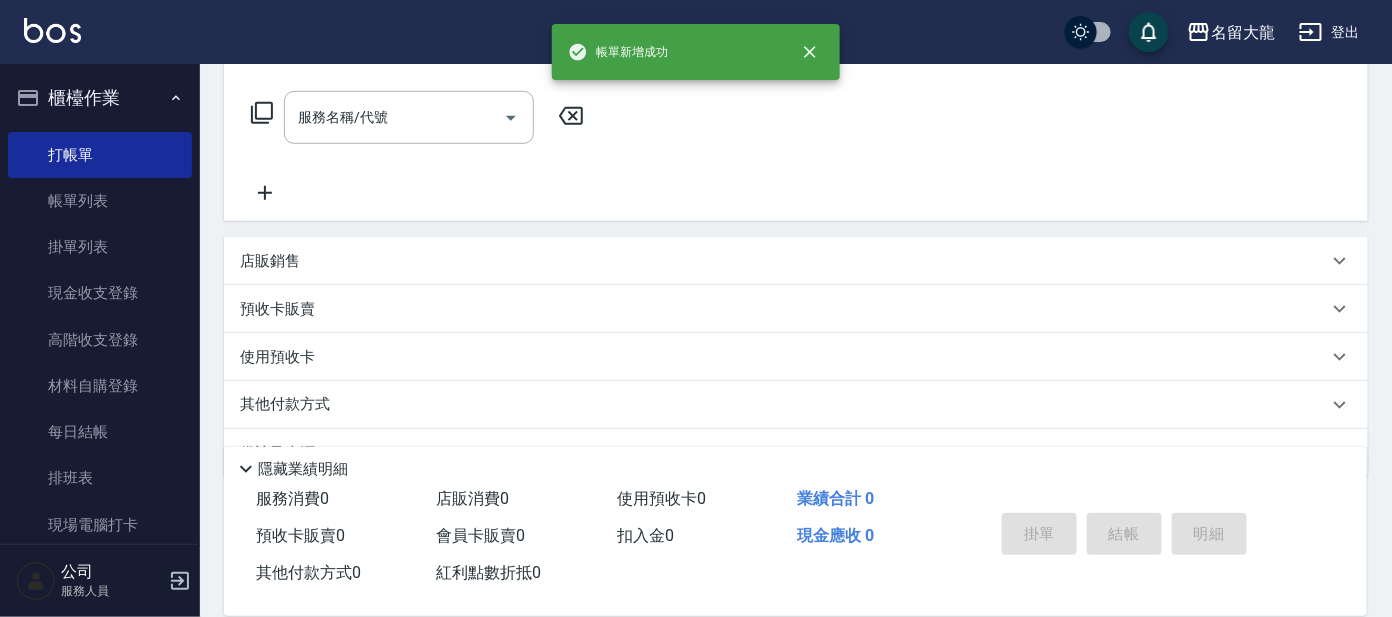 scroll, scrollTop: 0, scrollLeft: 0, axis: both 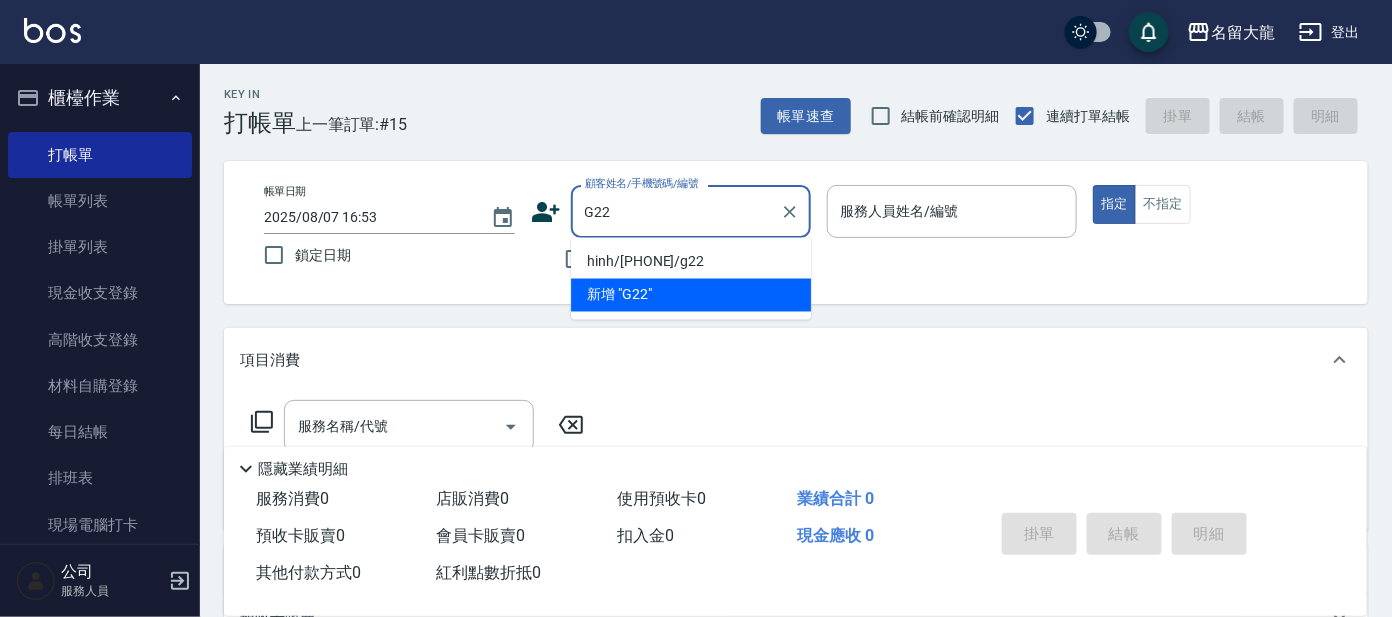 click on "hinh/[PHONE]/g22" at bounding box center [691, 262] 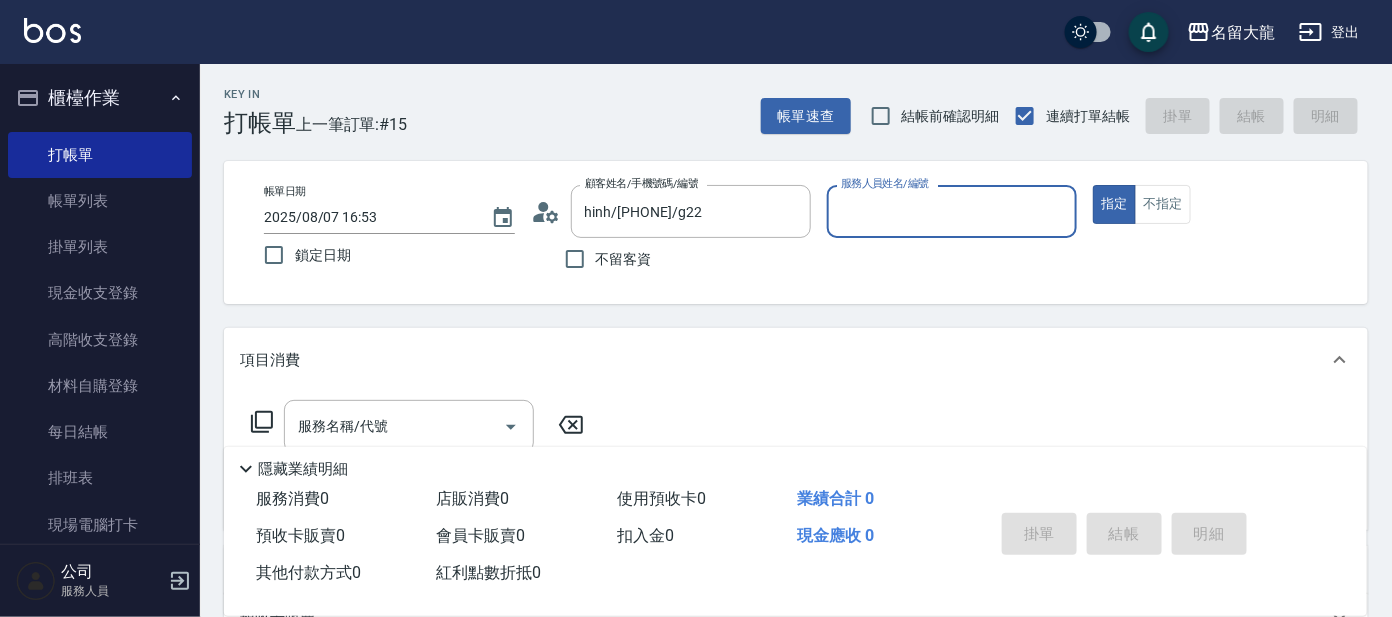 click on "不留客資" at bounding box center [671, 259] 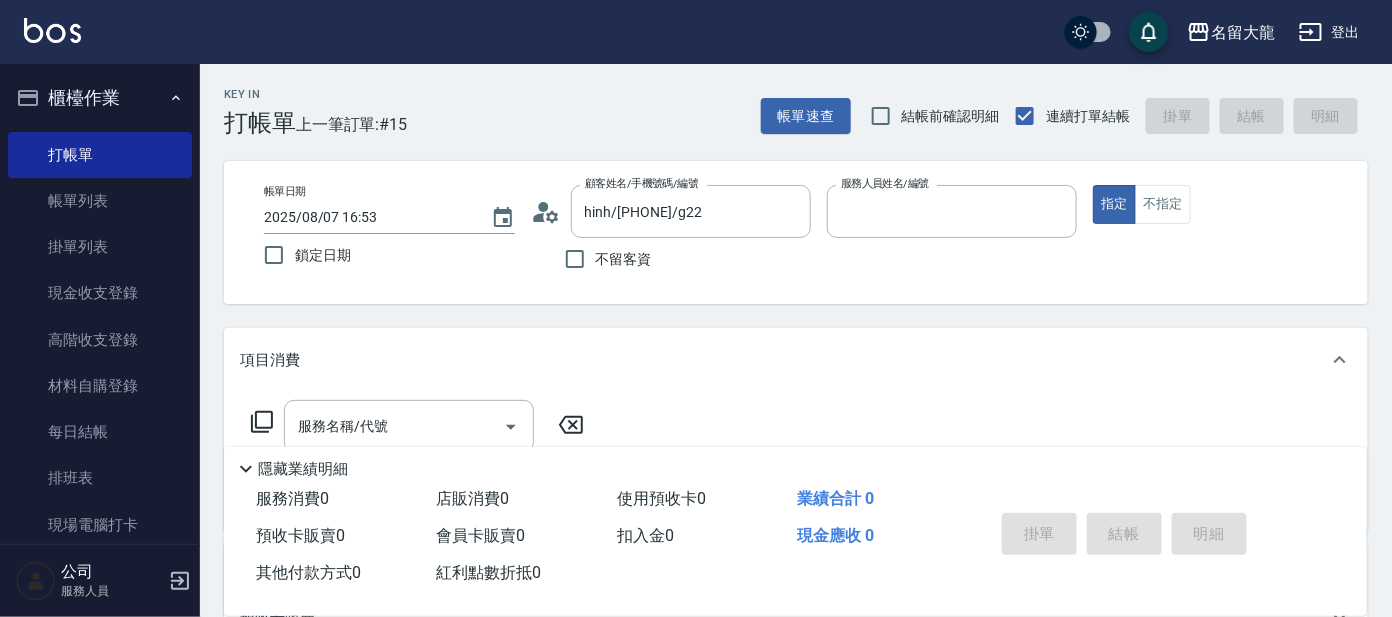 type on "小鳳-7" 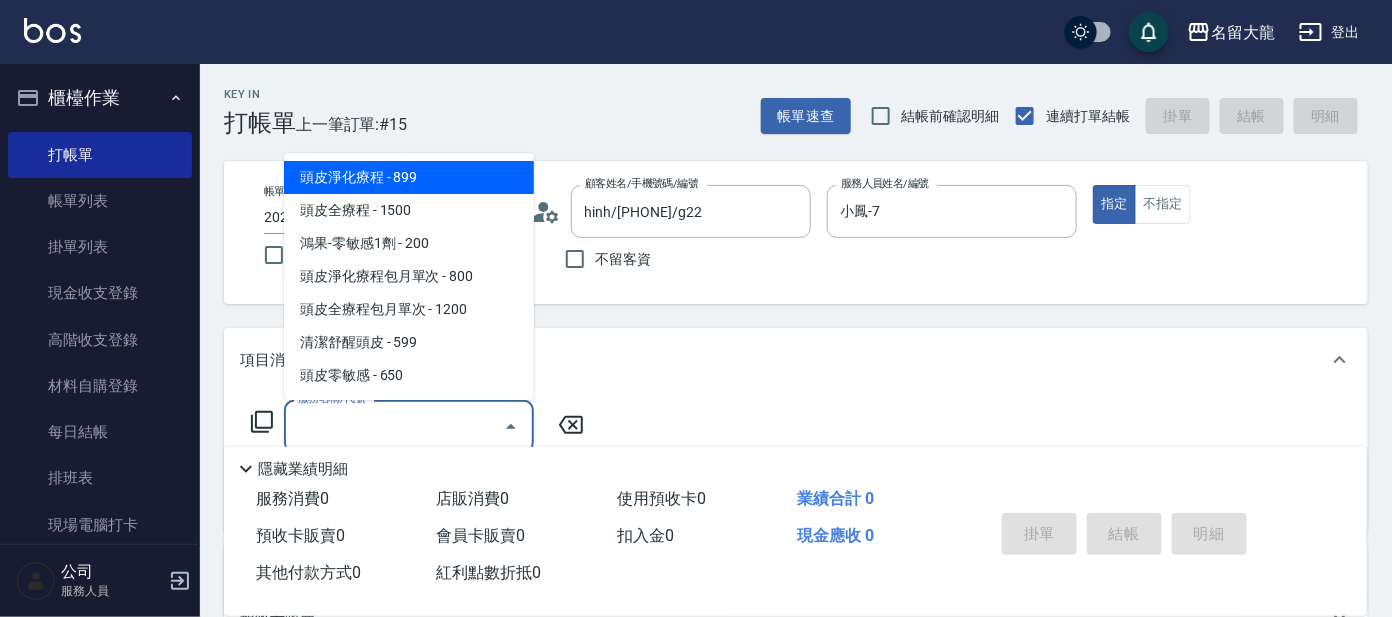 click on "服務名稱/代號" at bounding box center [394, 426] 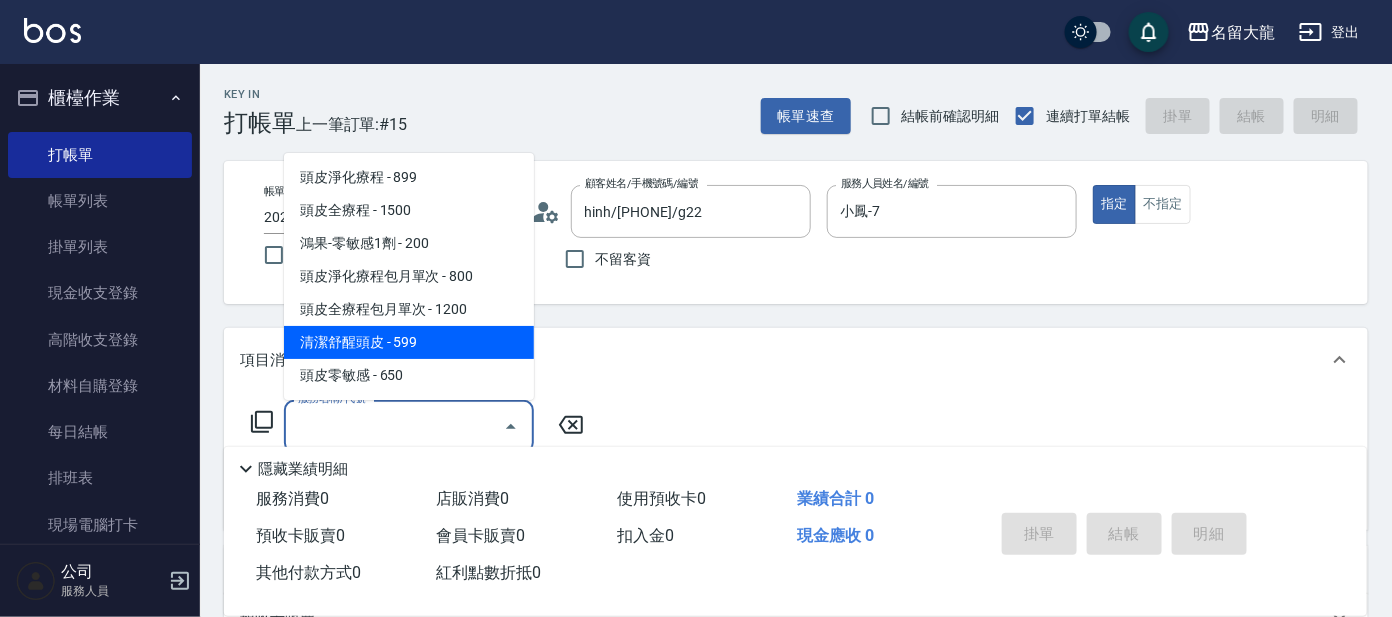 click on "清潔舒醒頭皮 - 599" at bounding box center [409, 342] 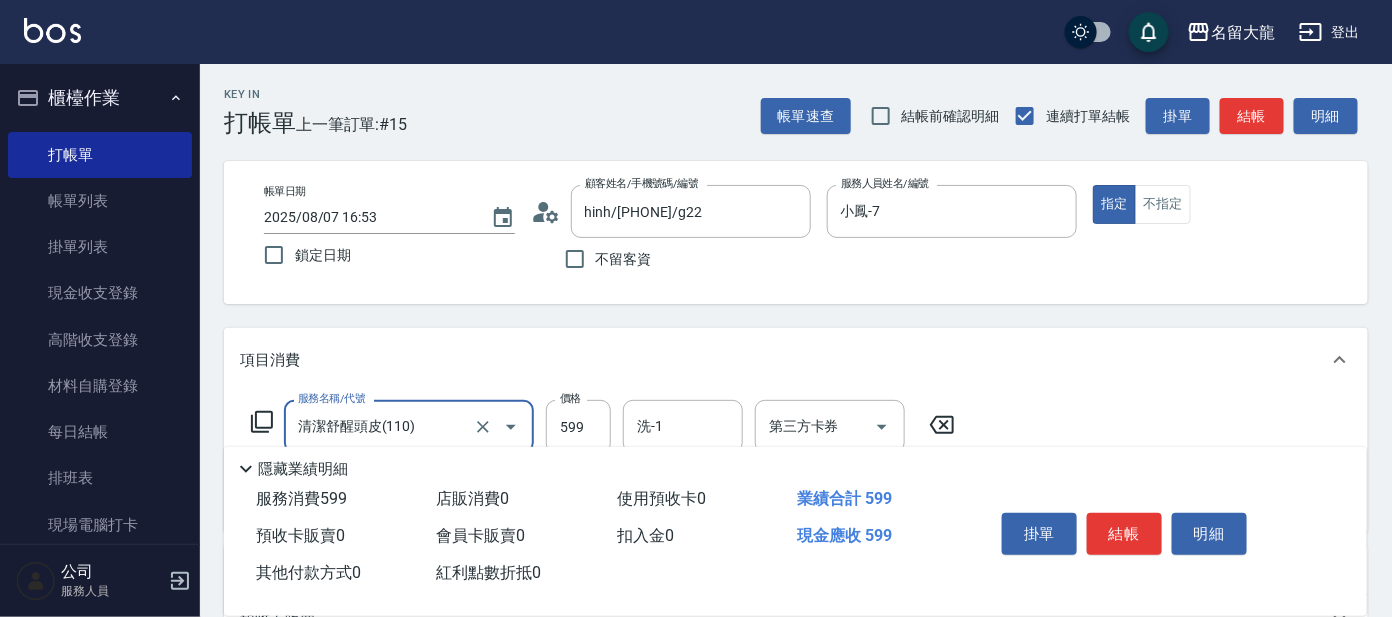 click 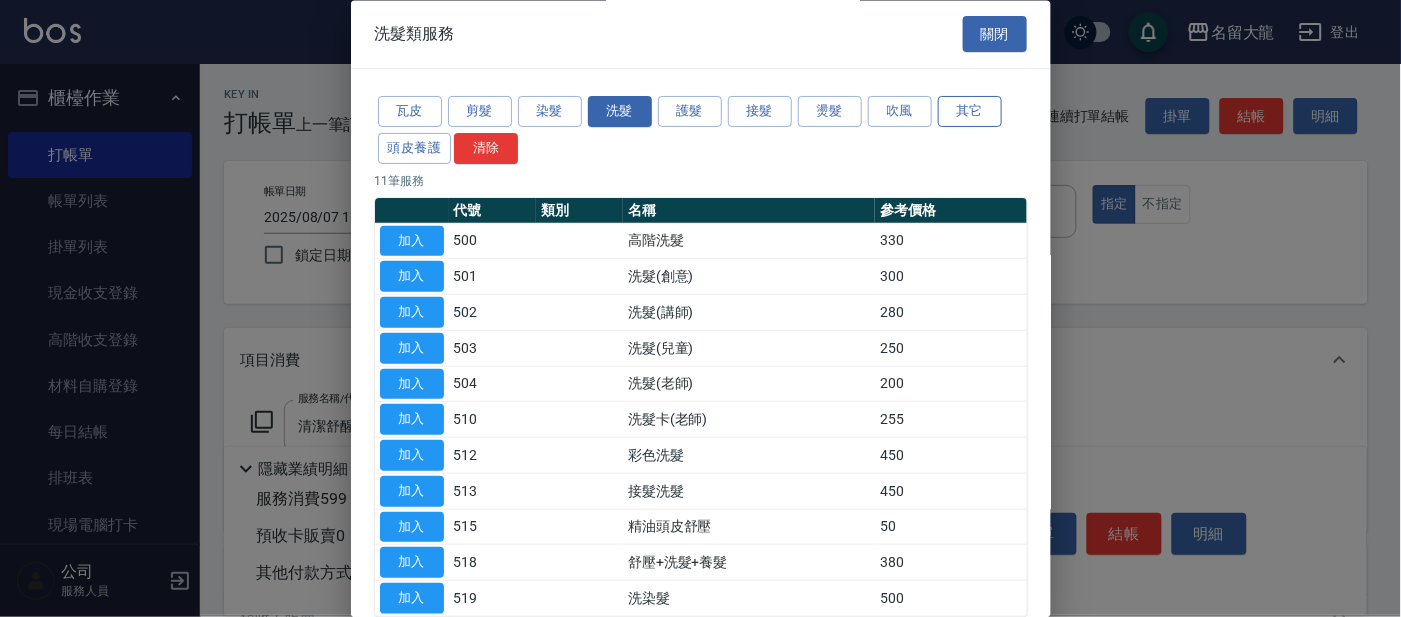 click on "其它" at bounding box center [970, 112] 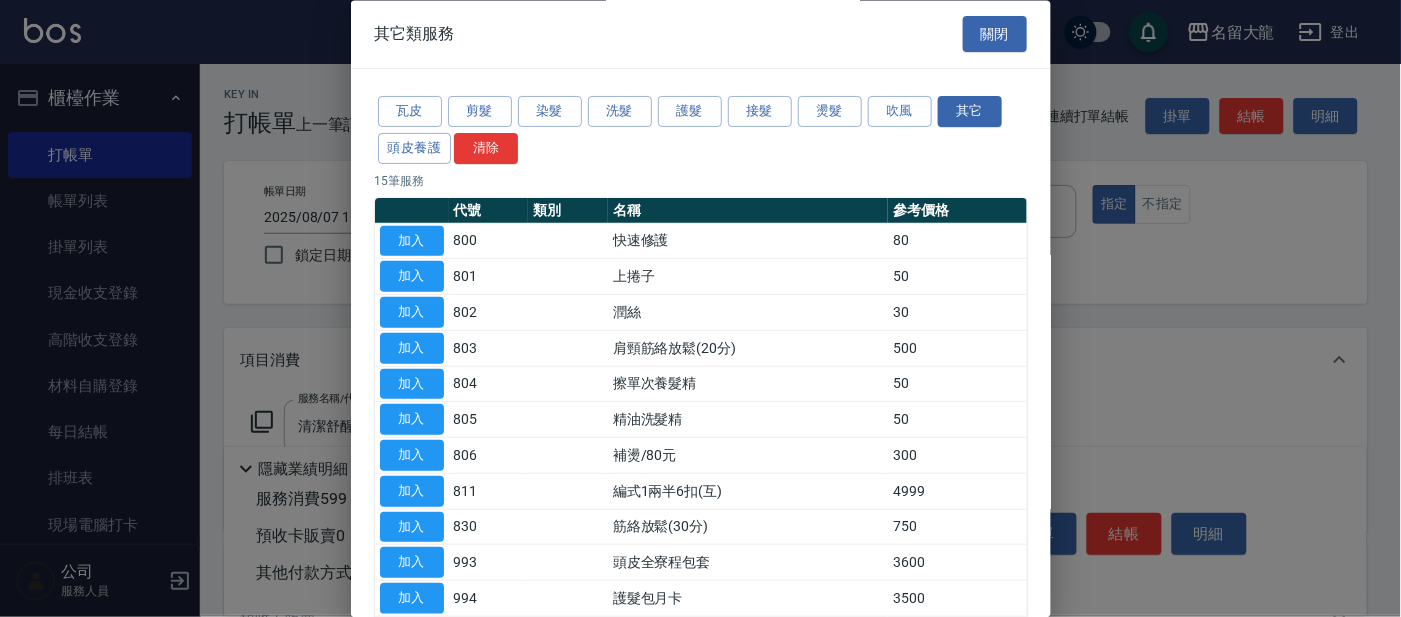 drag, startPoint x: 429, startPoint y: 247, endPoint x: 288, endPoint y: 348, distance: 173.44164 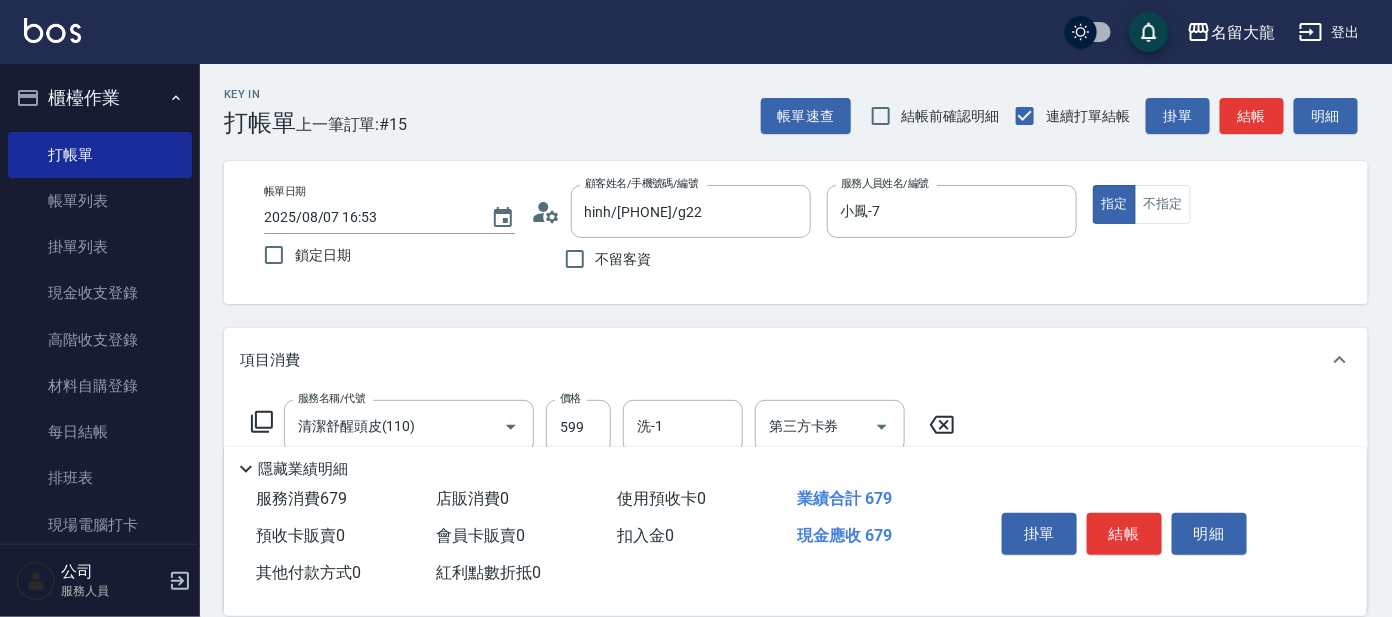 click 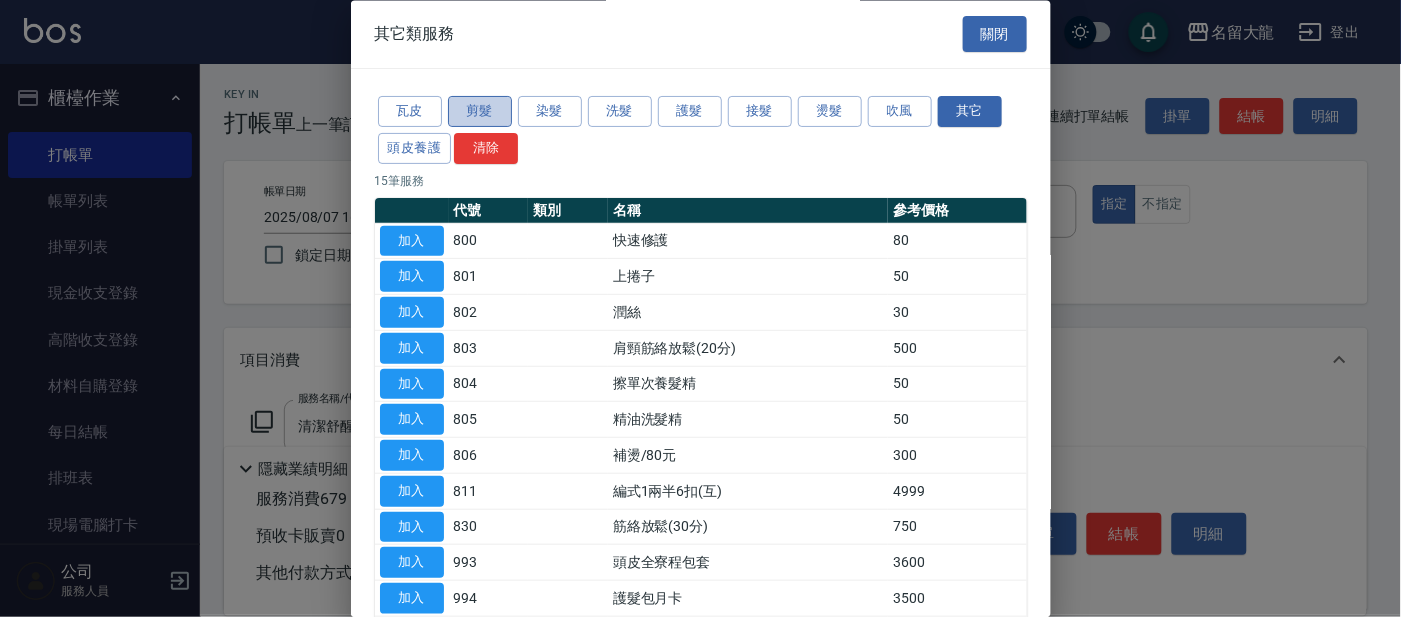 click on "剪髮" at bounding box center (480, 112) 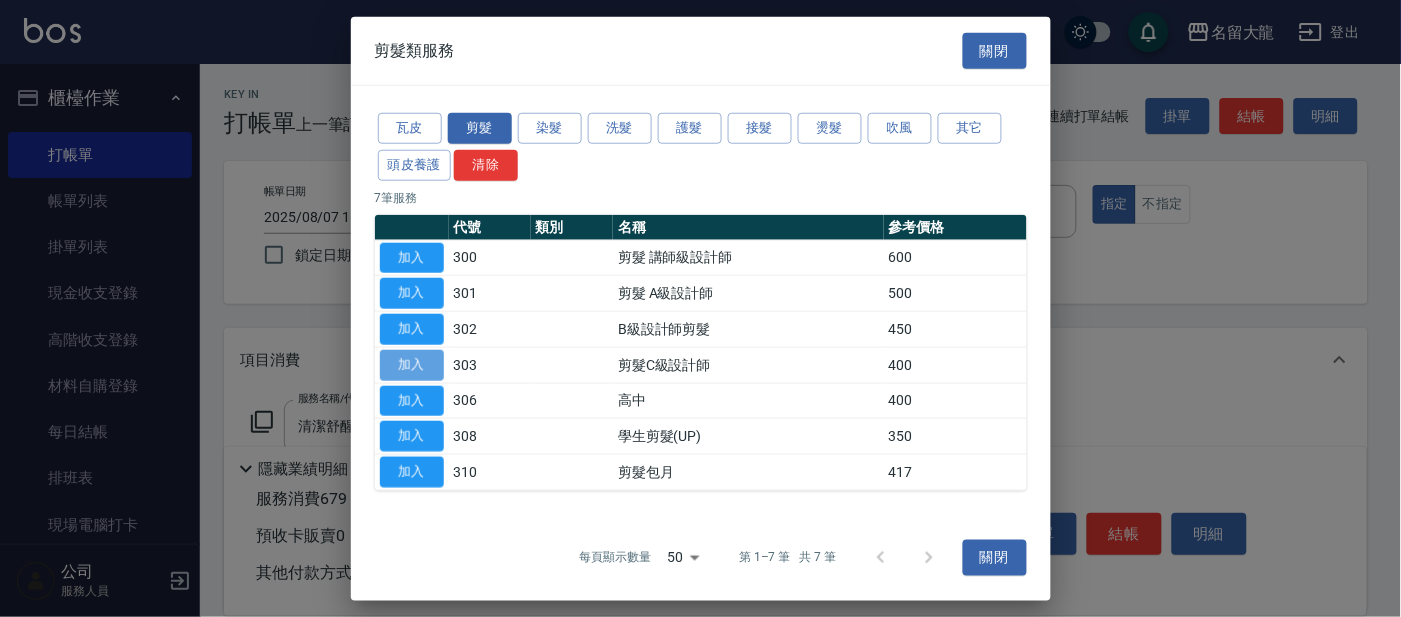 click on "加入" at bounding box center (412, 365) 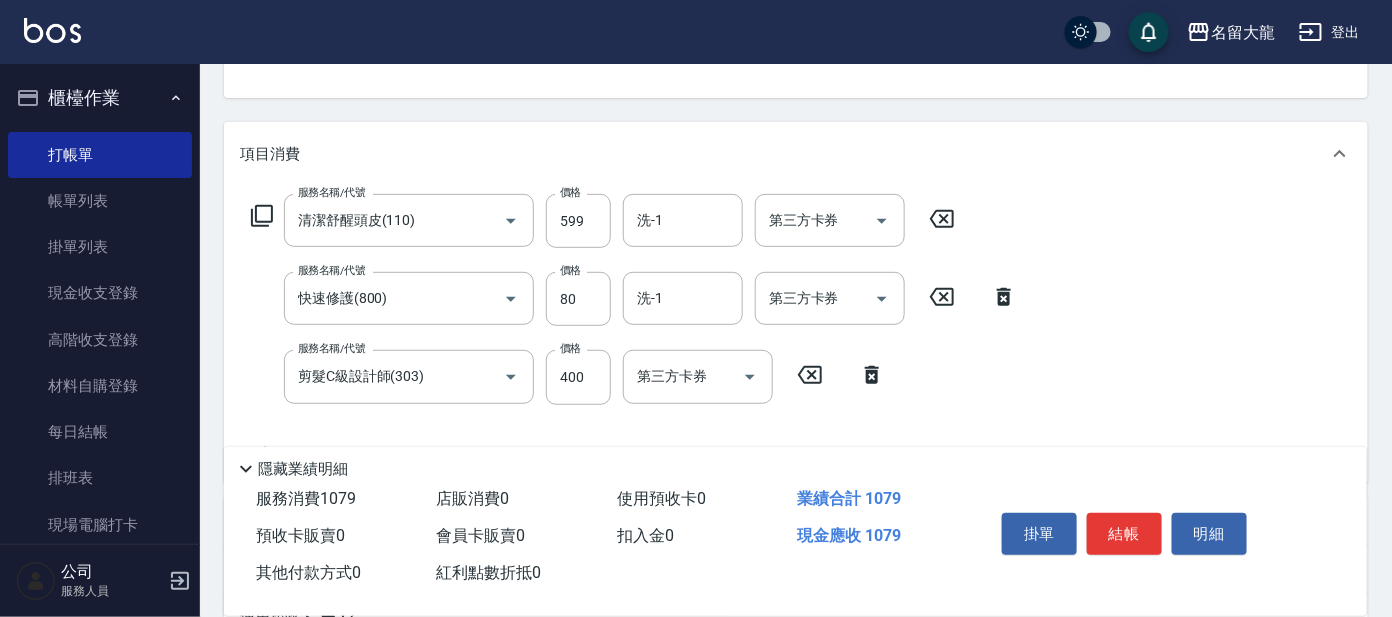 scroll, scrollTop: 249, scrollLeft: 0, axis: vertical 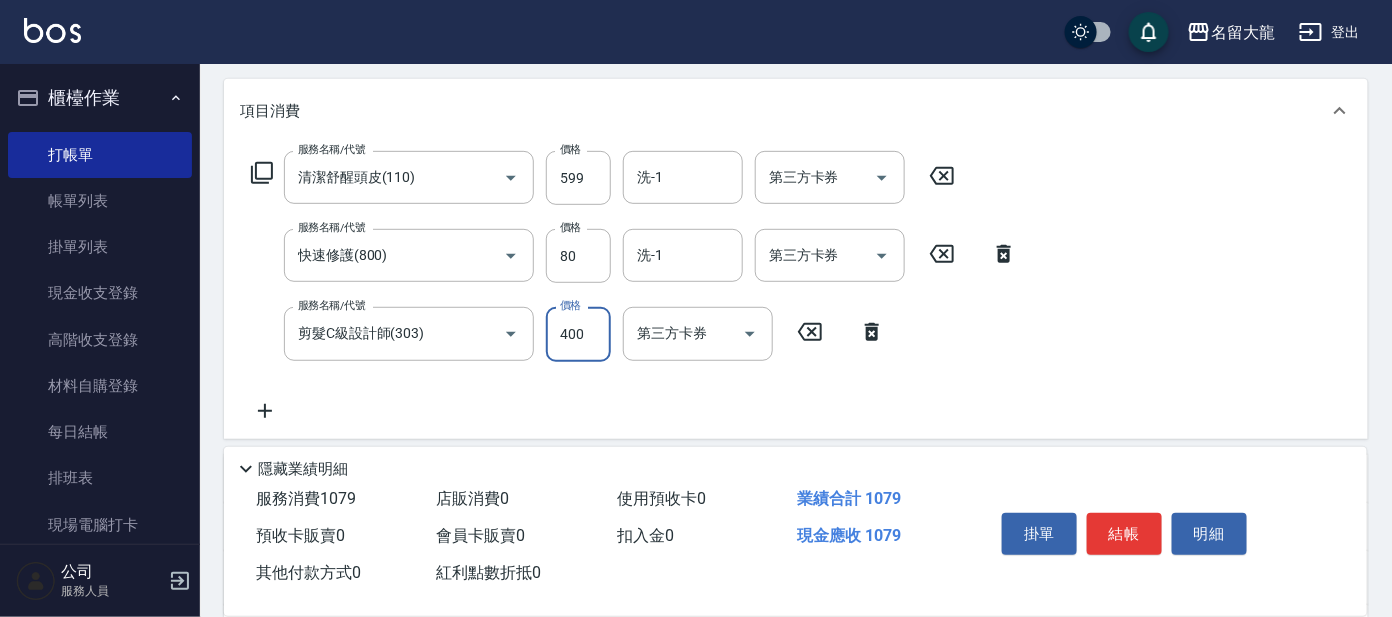 click on "400" at bounding box center [578, 334] 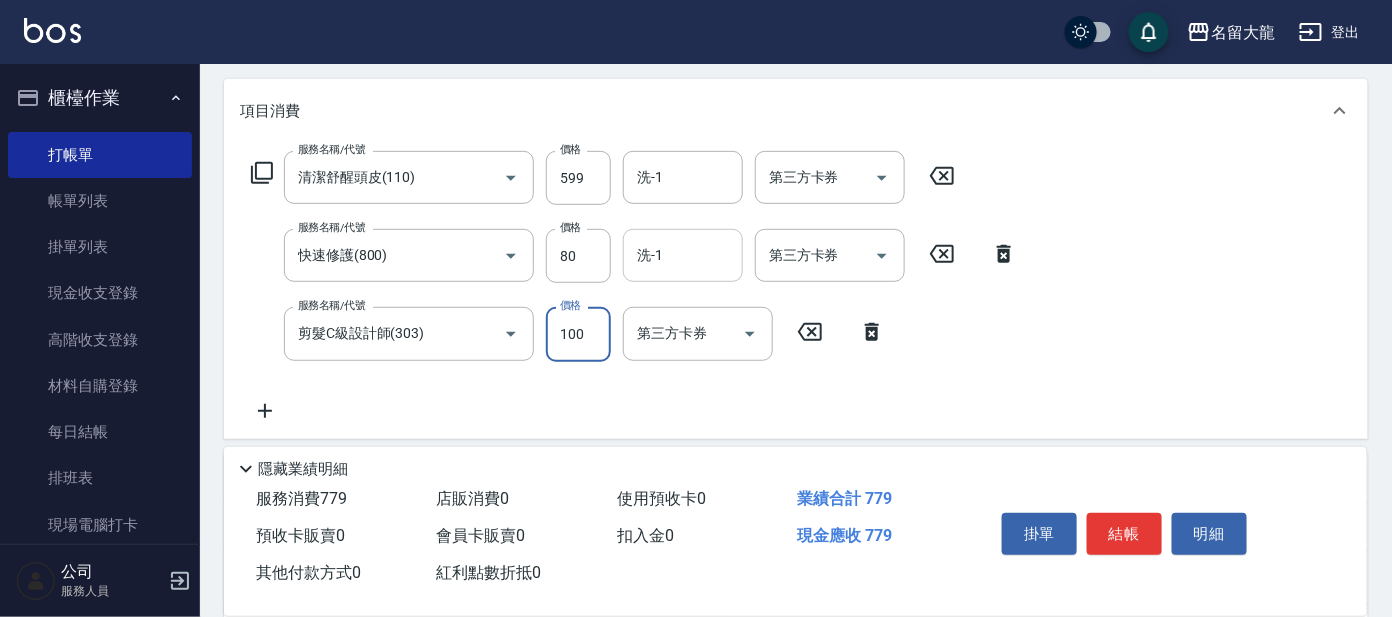 type on "100" 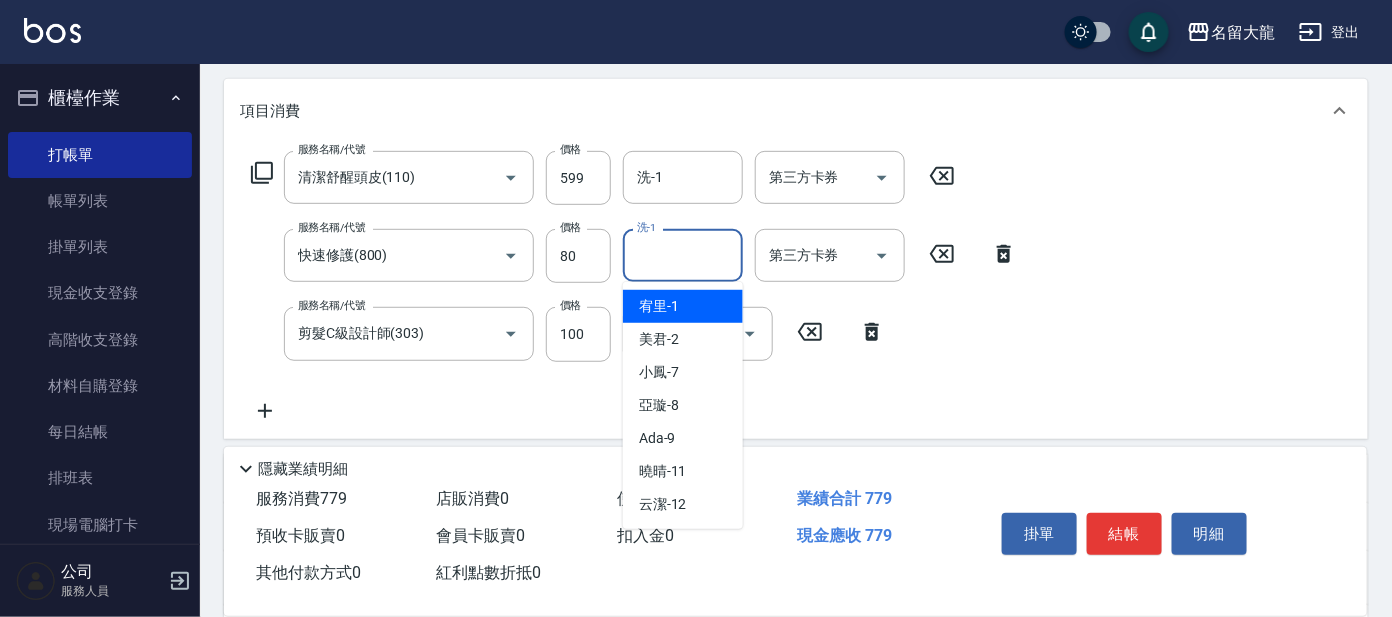 click on "洗-1" at bounding box center [683, 255] 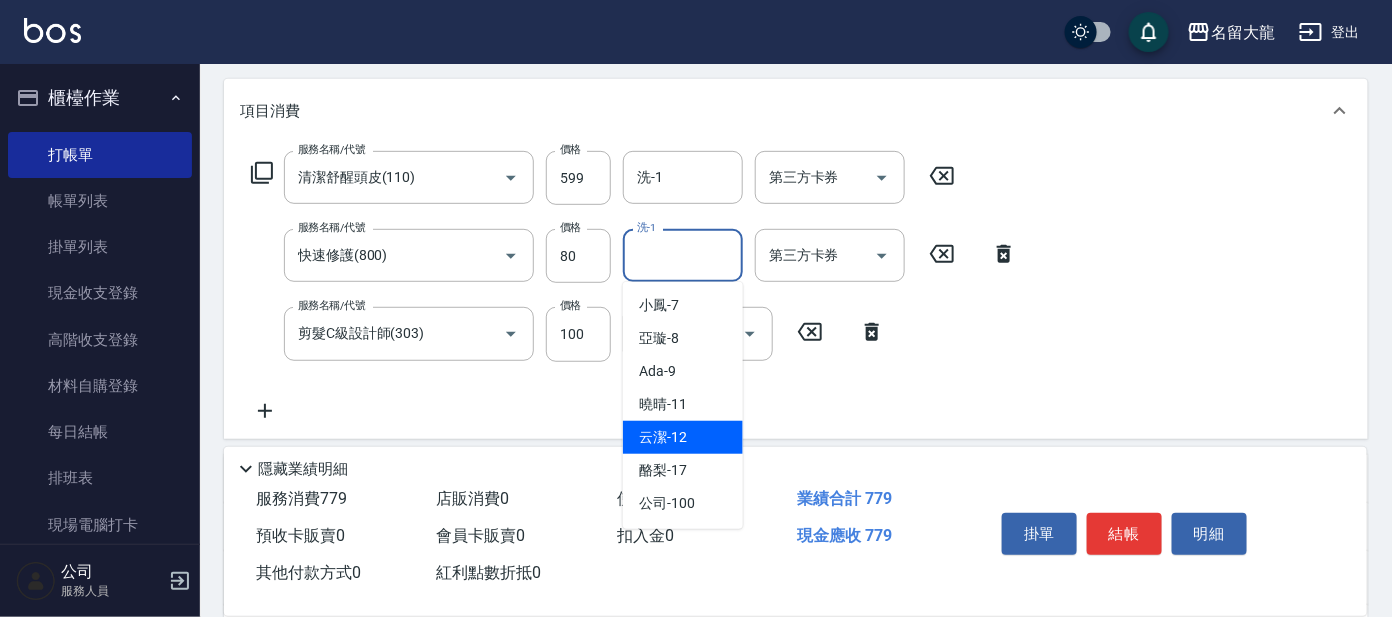 scroll, scrollTop: 99, scrollLeft: 0, axis: vertical 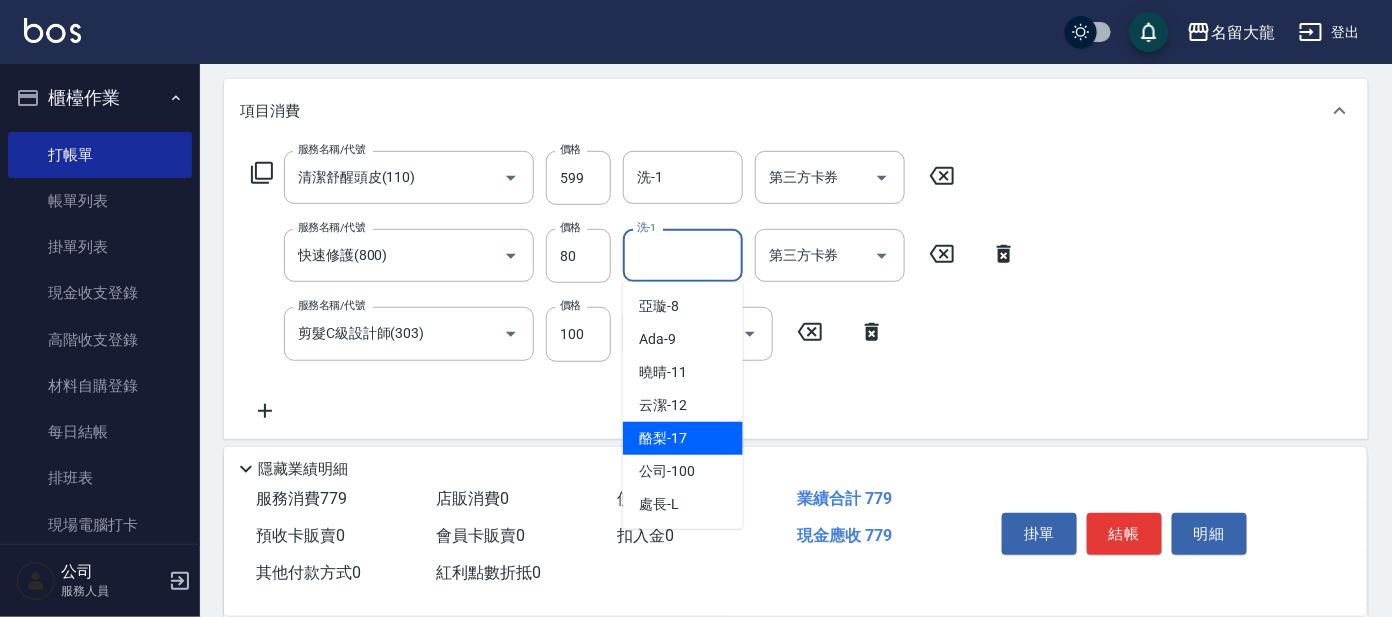 drag, startPoint x: 679, startPoint y: 426, endPoint x: 705, endPoint y: 289, distance: 139.44533 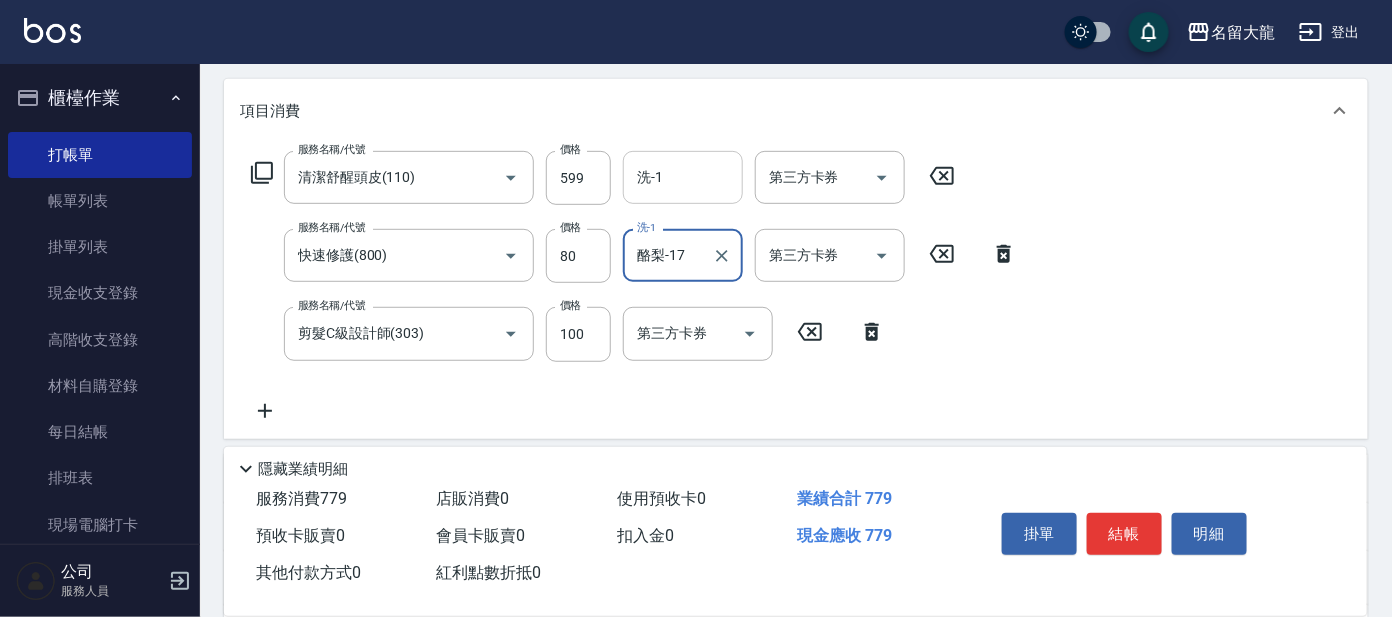 click on "洗-1" at bounding box center [683, 177] 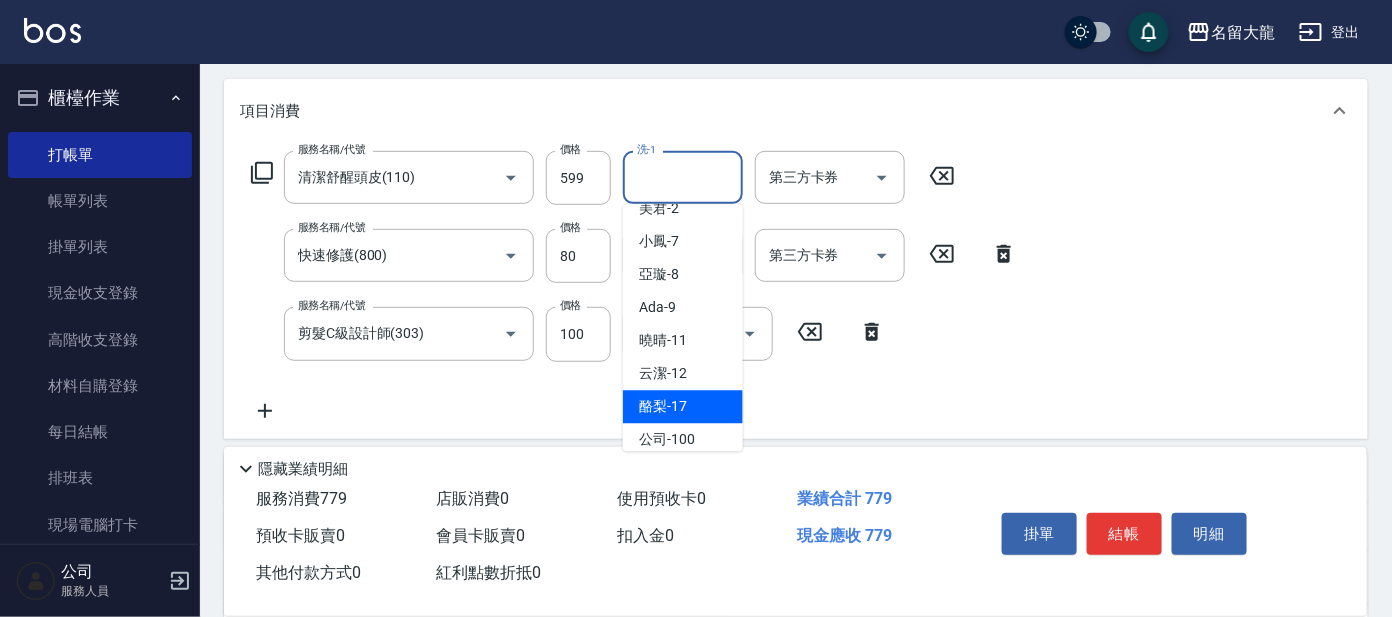 scroll, scrollTop: 99, scrollLeft: 0, axis: vertical 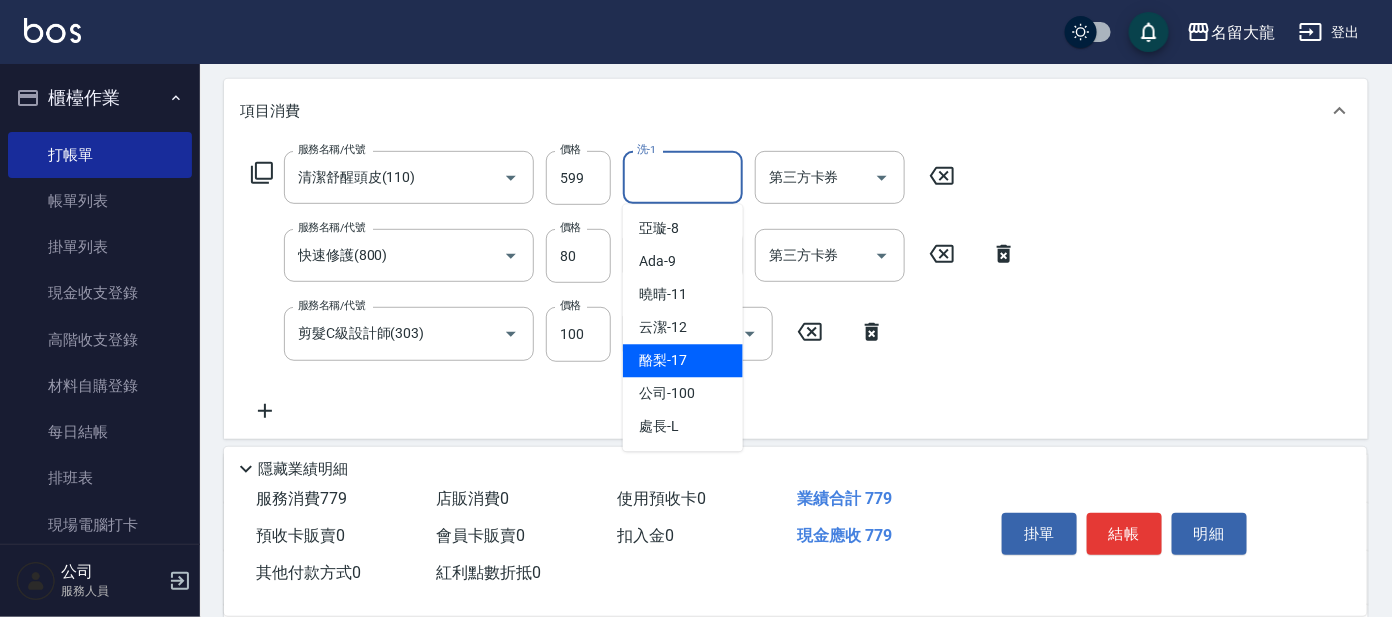 click on "酪梨 -17" at bounding box center (683, 361) 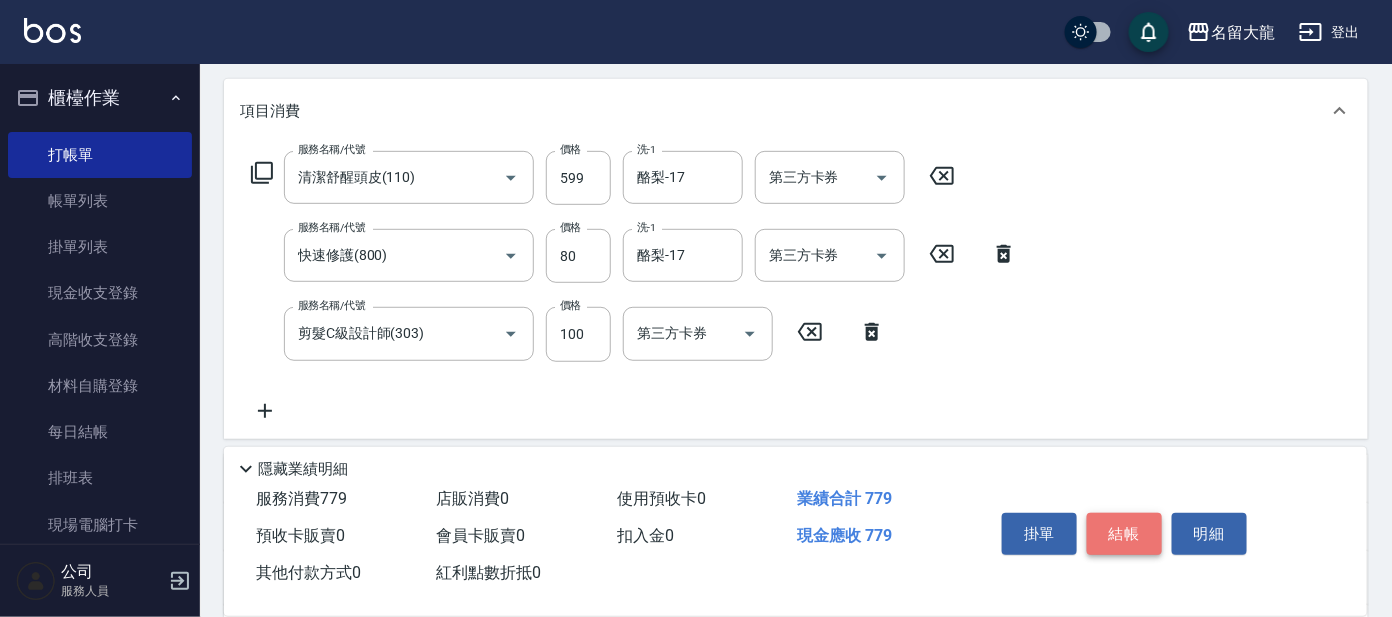 click on "結帳" at bounding box center [1124, 534] 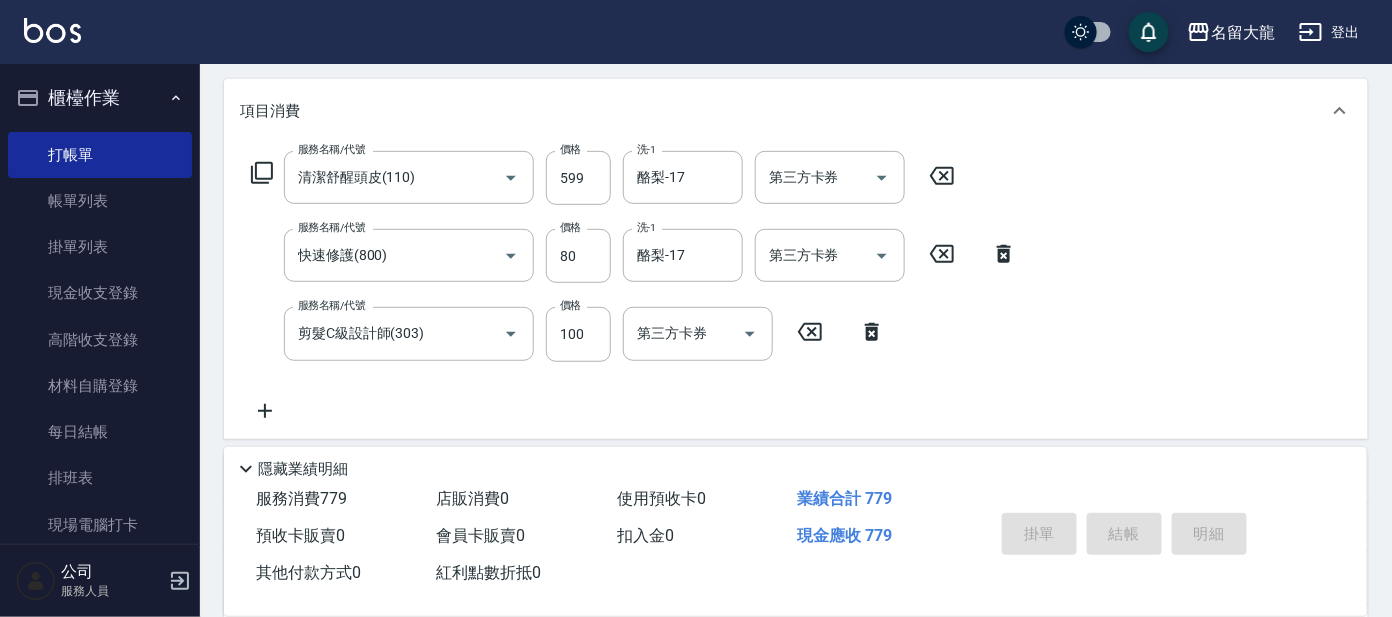 type on "2025/08/07 17:16" 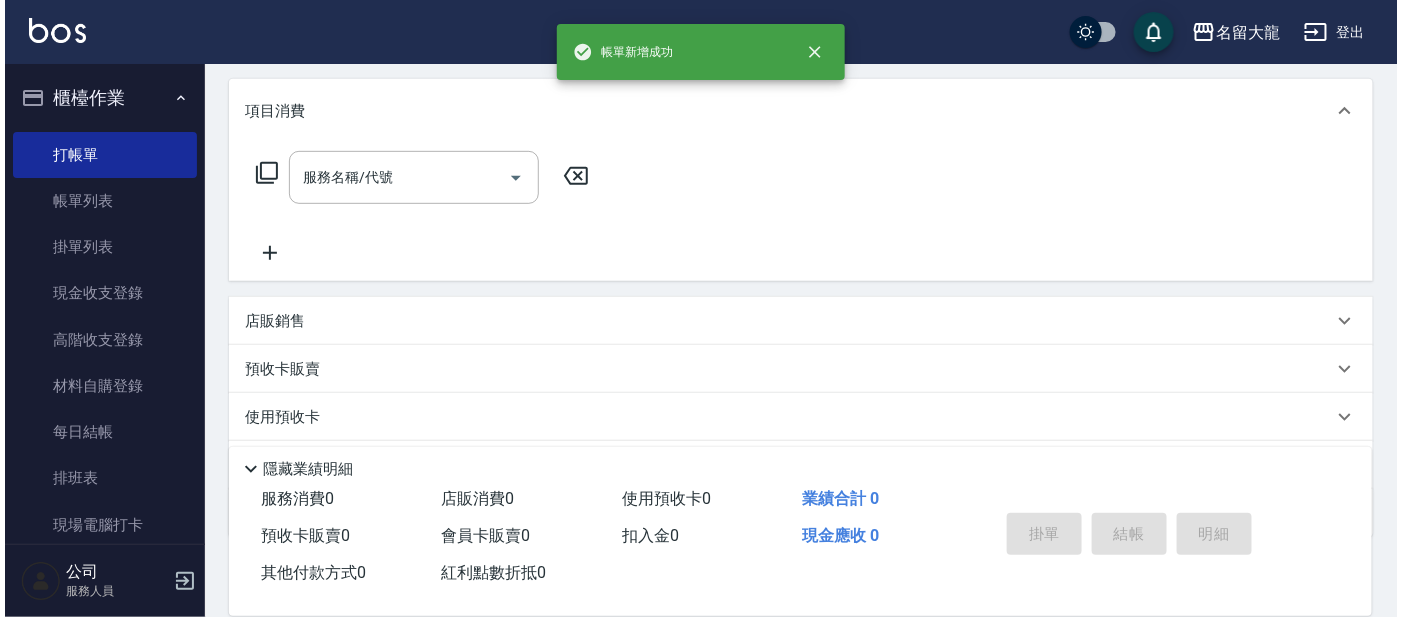scroll, scrollTop: 0, scrollLeft: 0, axis: both 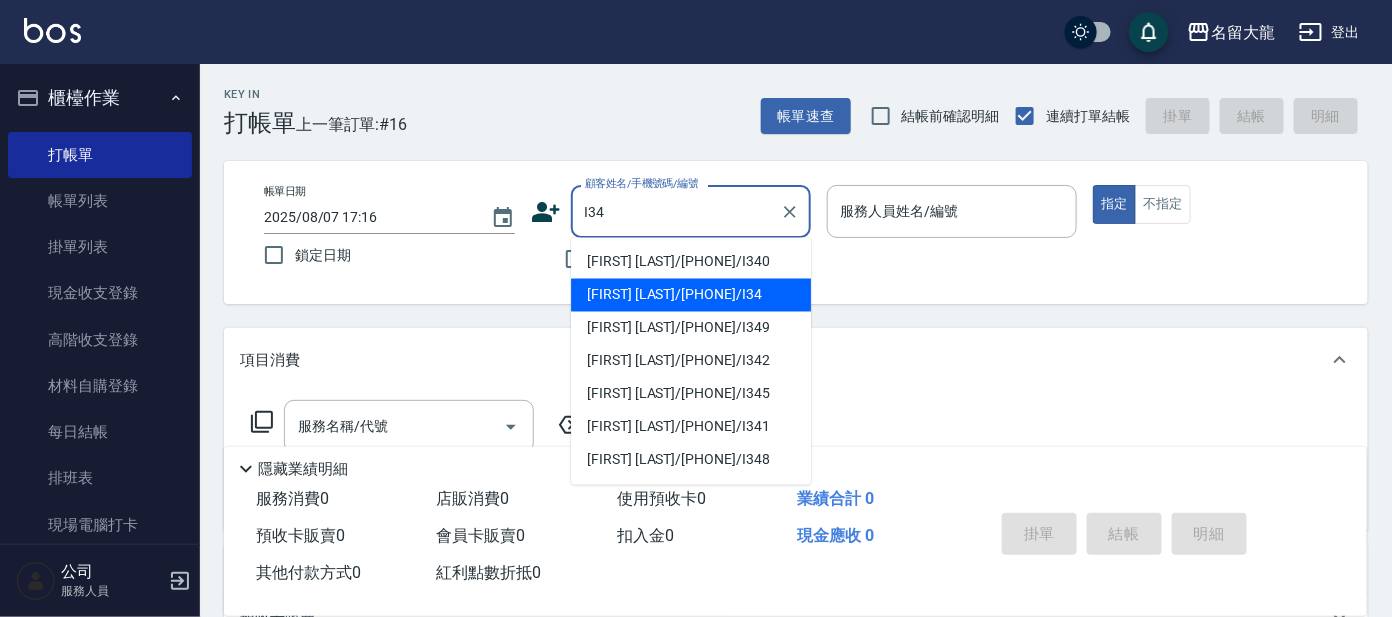 click on "[FIRST] [LAST]/[PHONE]/I34" at bounding box center [691, 295] 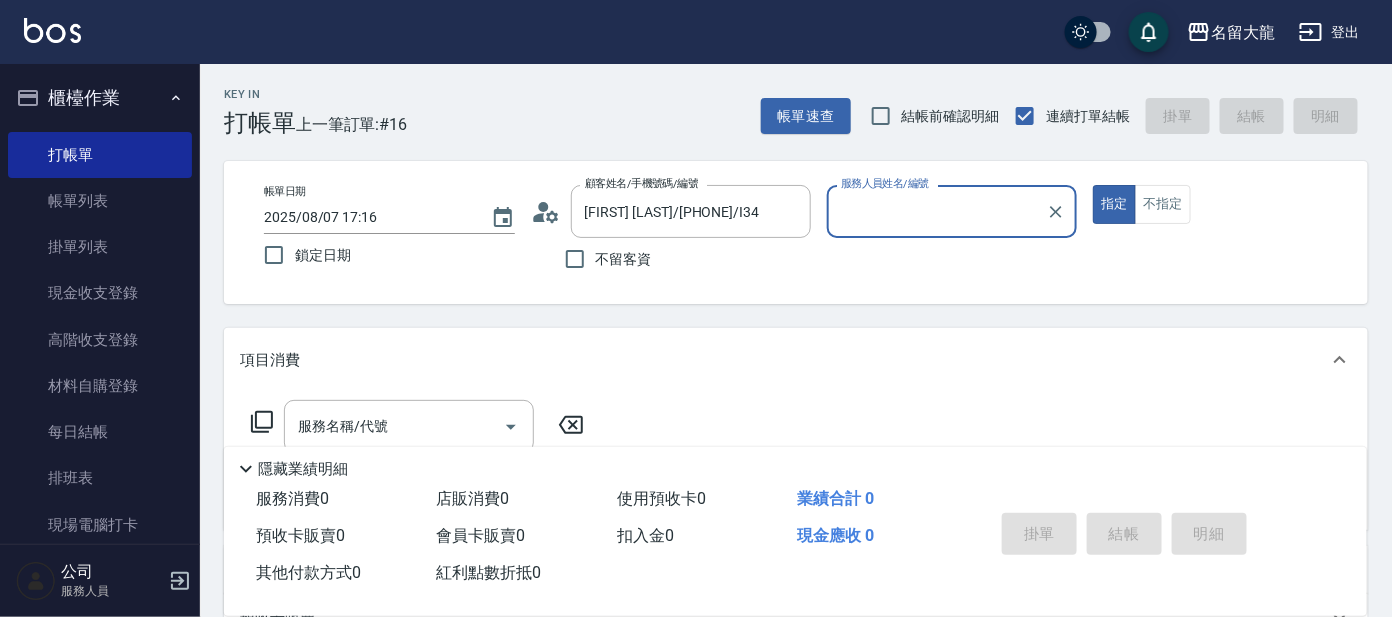 type on "Ada-9" 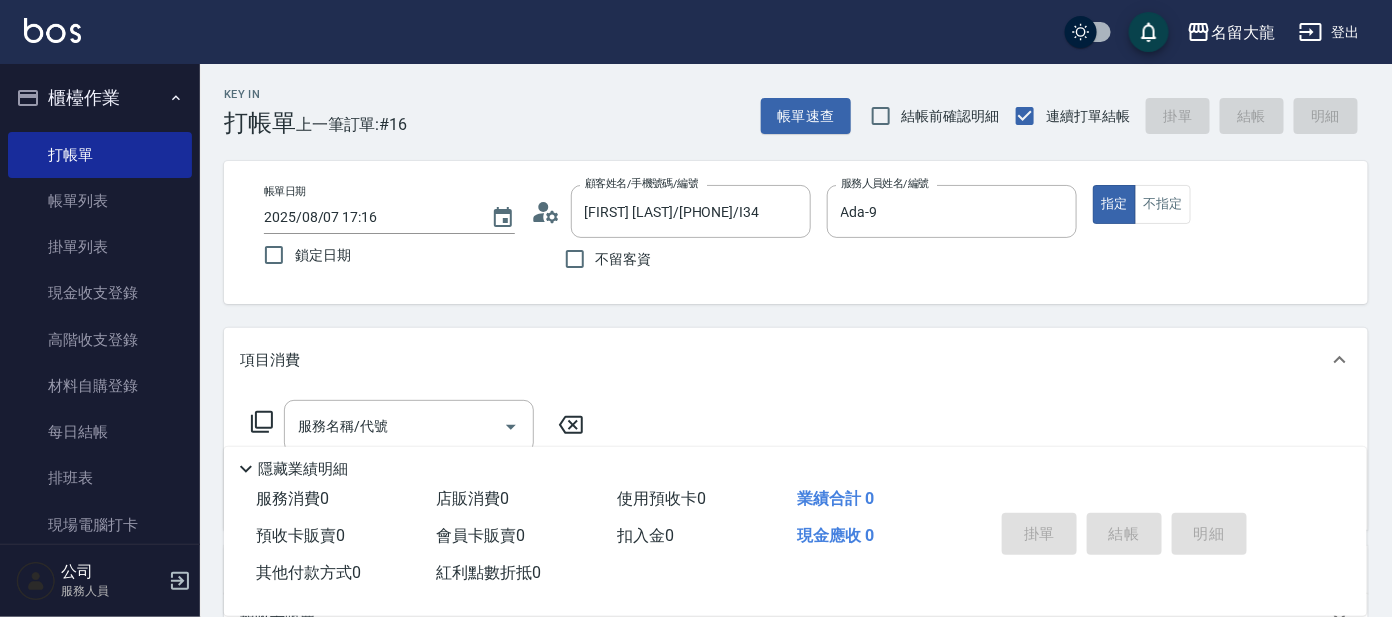 click 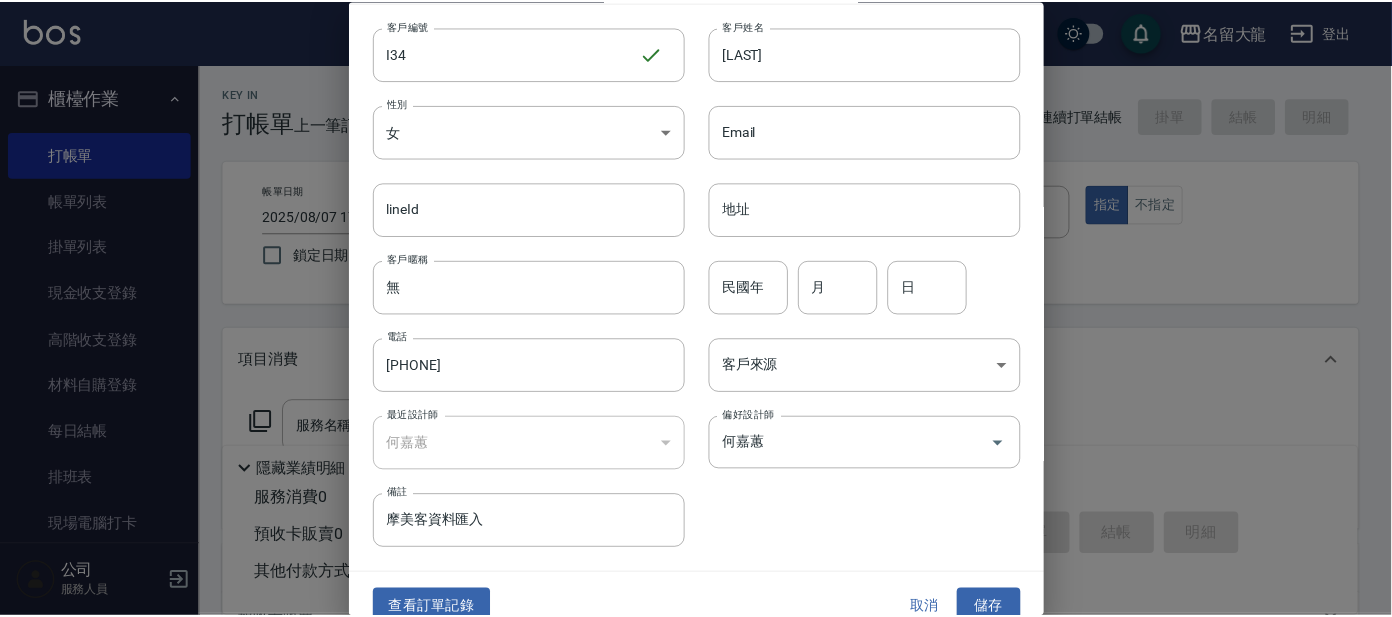 scroll, scrollTop: 75, scrollLeft: 0, axis: vertical 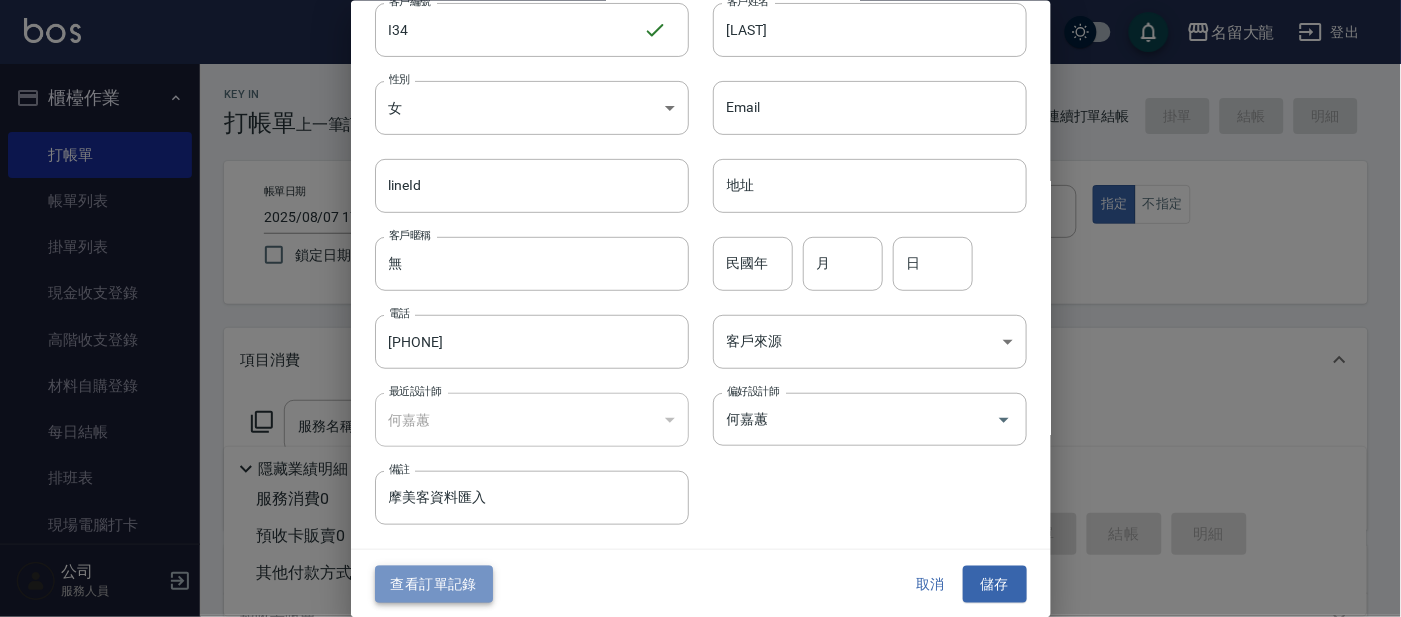 click on "查看訂單記錄" at bounding box center [434, 584] 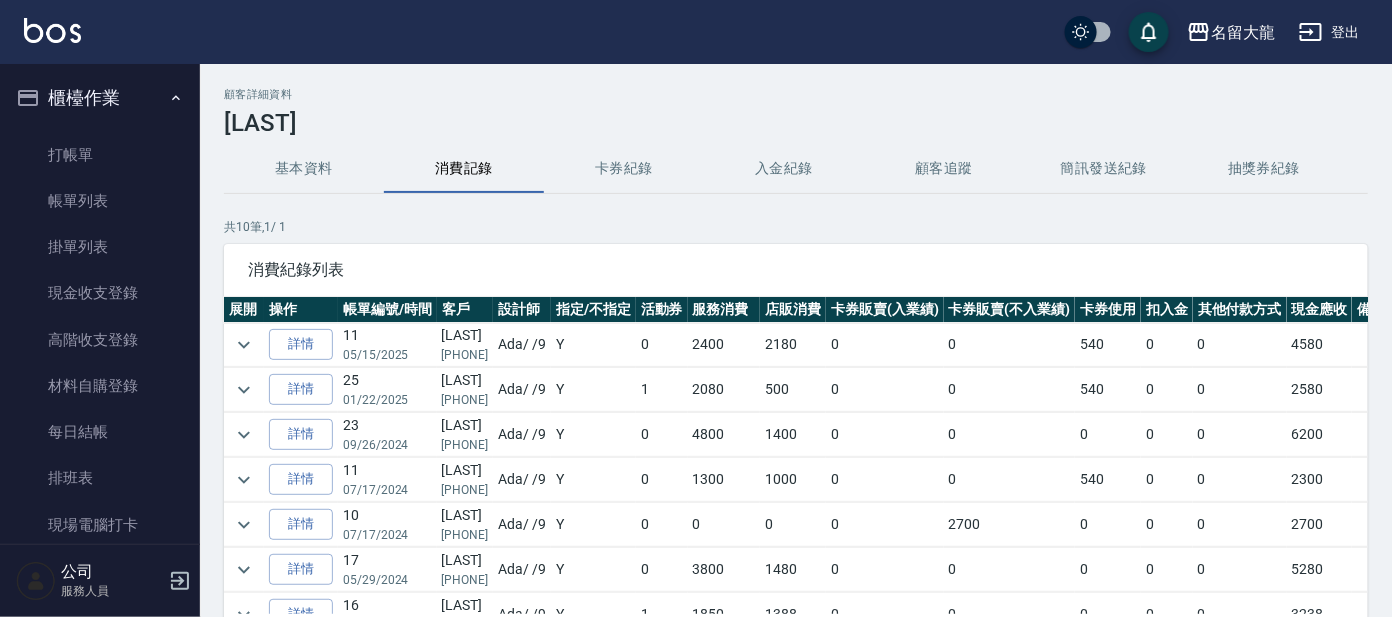 scroll, scrollTop: 124, scrollLeft: 0, axis: vertical 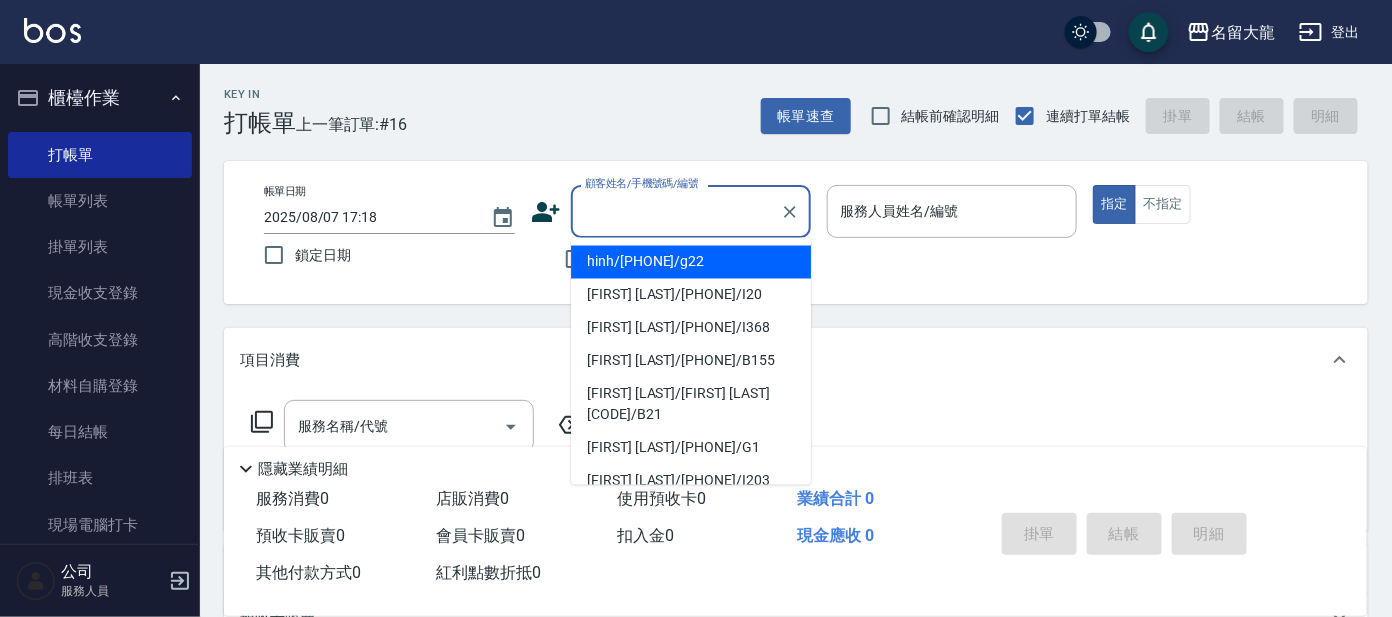drag, startPoint x: 699, startPoint y: 208, endPoint x: 674, endPoint y: 244, distance: 43.829212 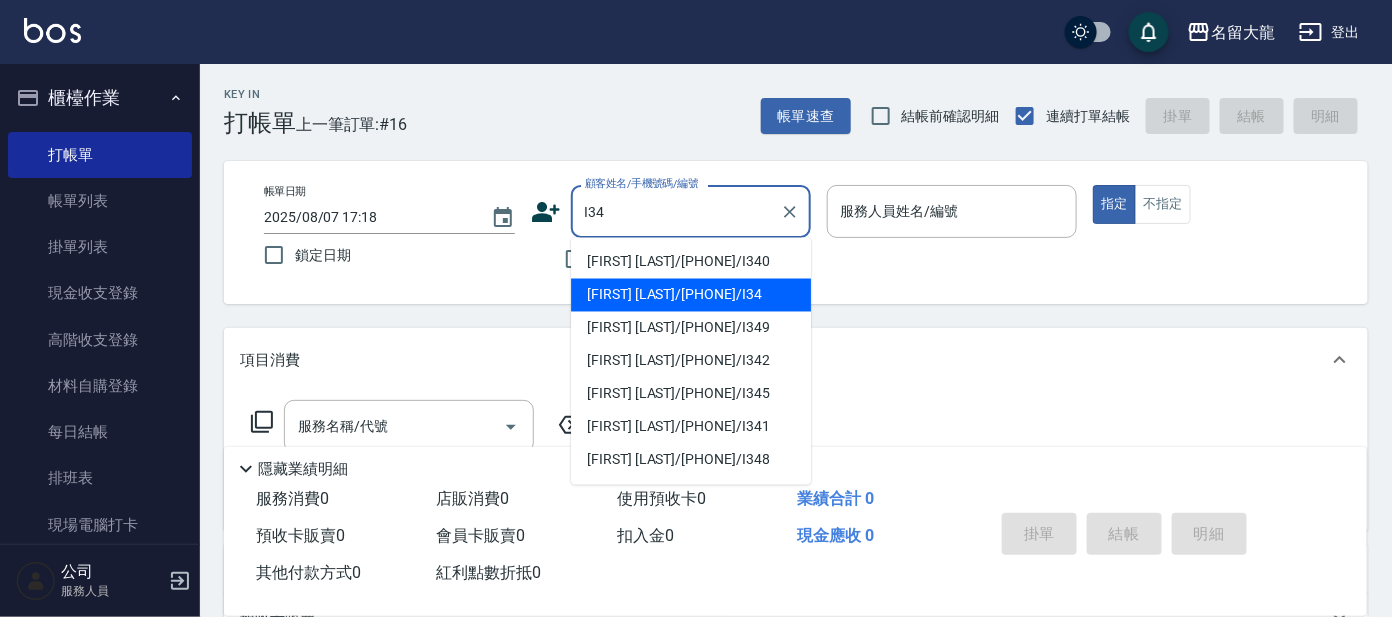 drag, startPoint x: 756, startPoint y: 293, endPoint x: 535, endPoint y: 351, distance: 228.48413 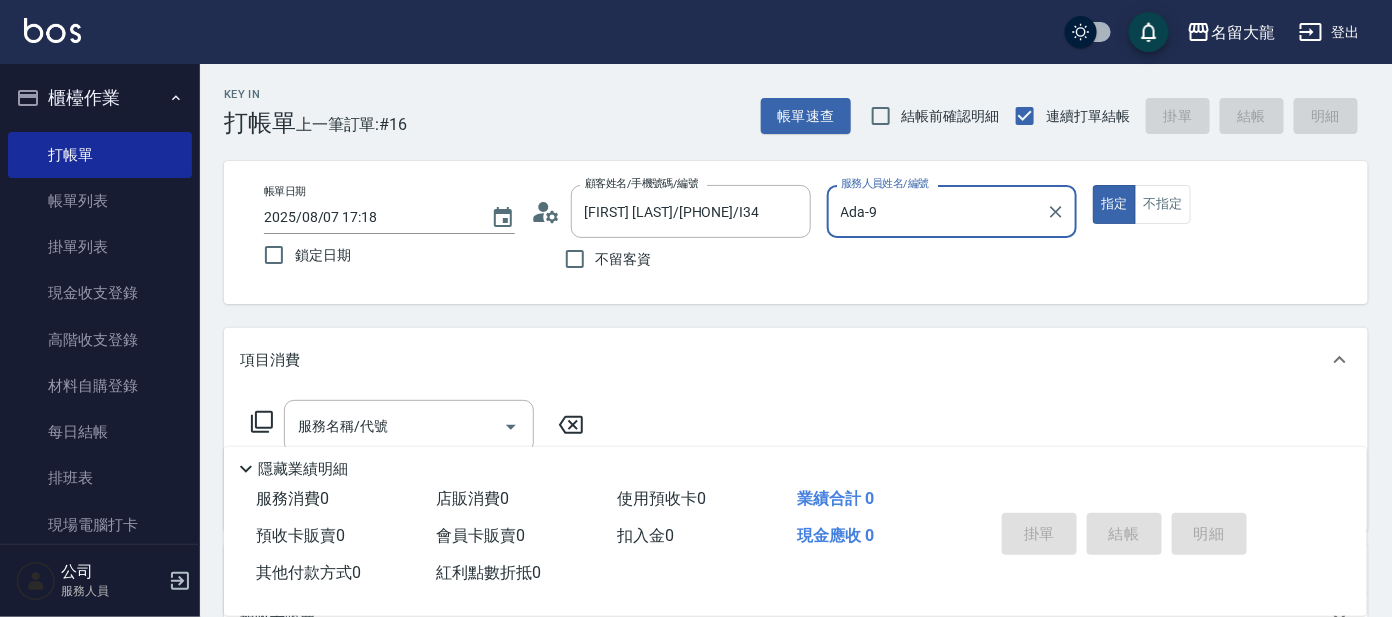 type on "Ada-9" 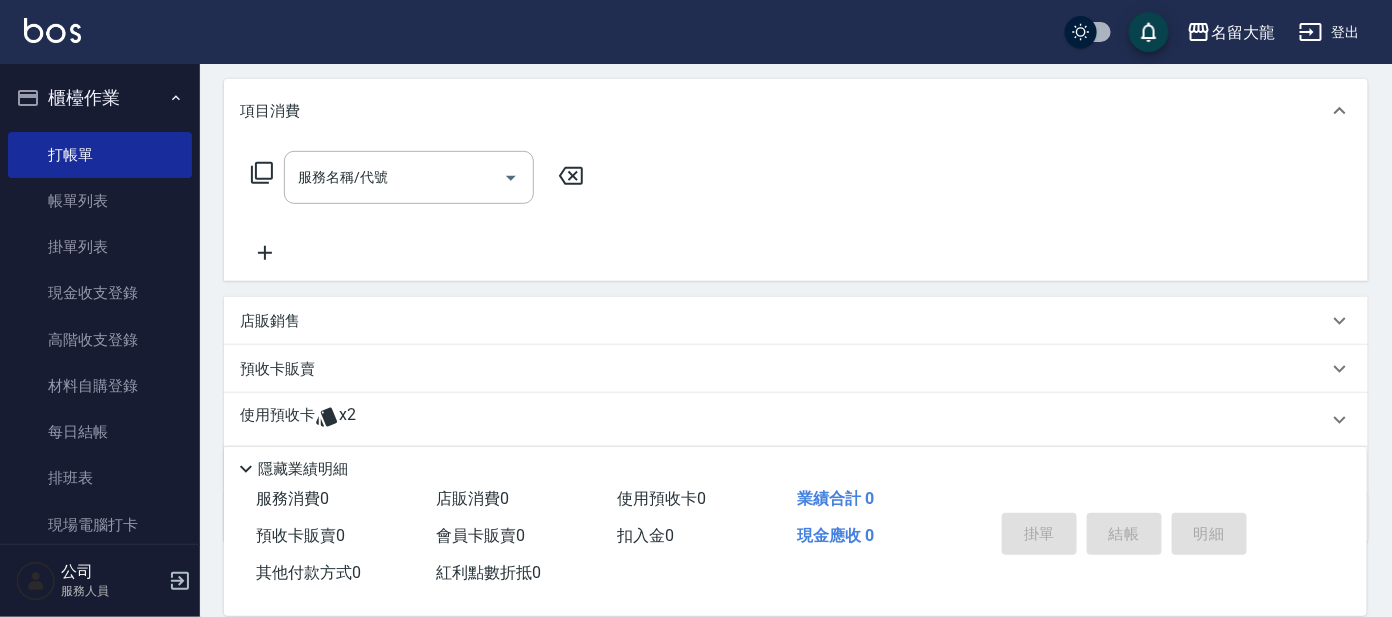scroll, scrollTop: 361, scrollLeft: 0, axis: vertical 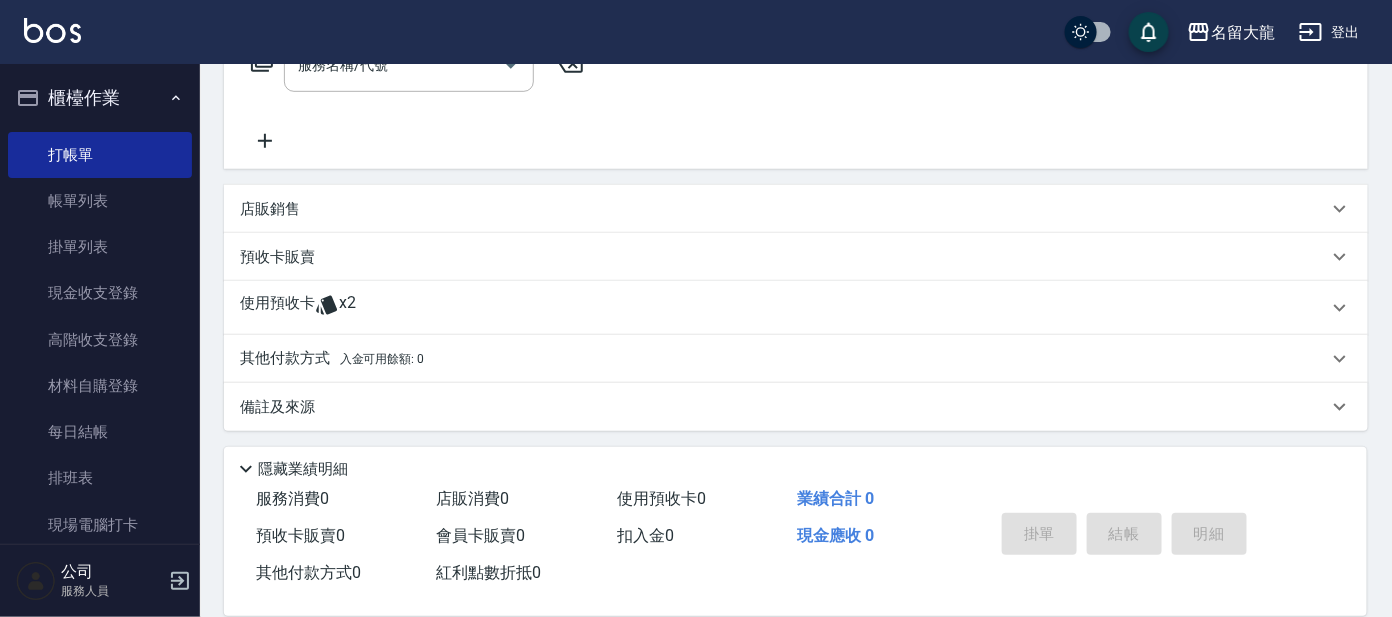 click on "使用預收卡 x2" at bounding box center [784, 308] 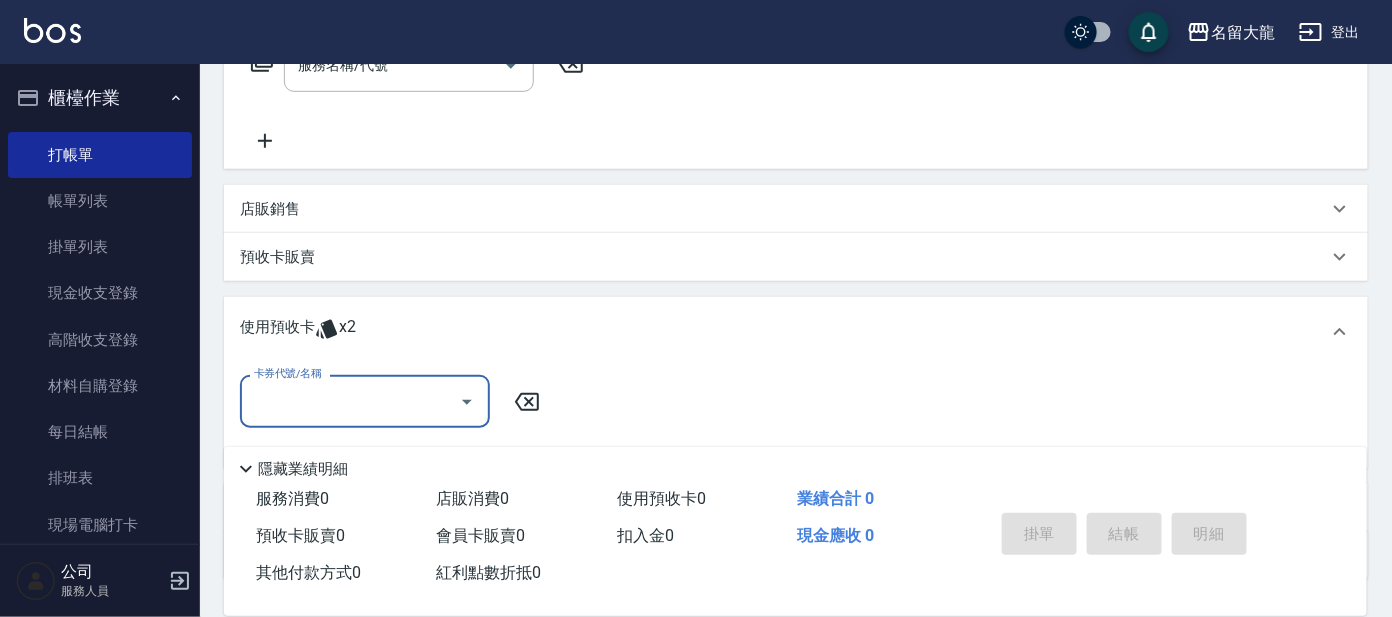 scroll, scrollTop: 0, scrollLeft: 0, axis: both 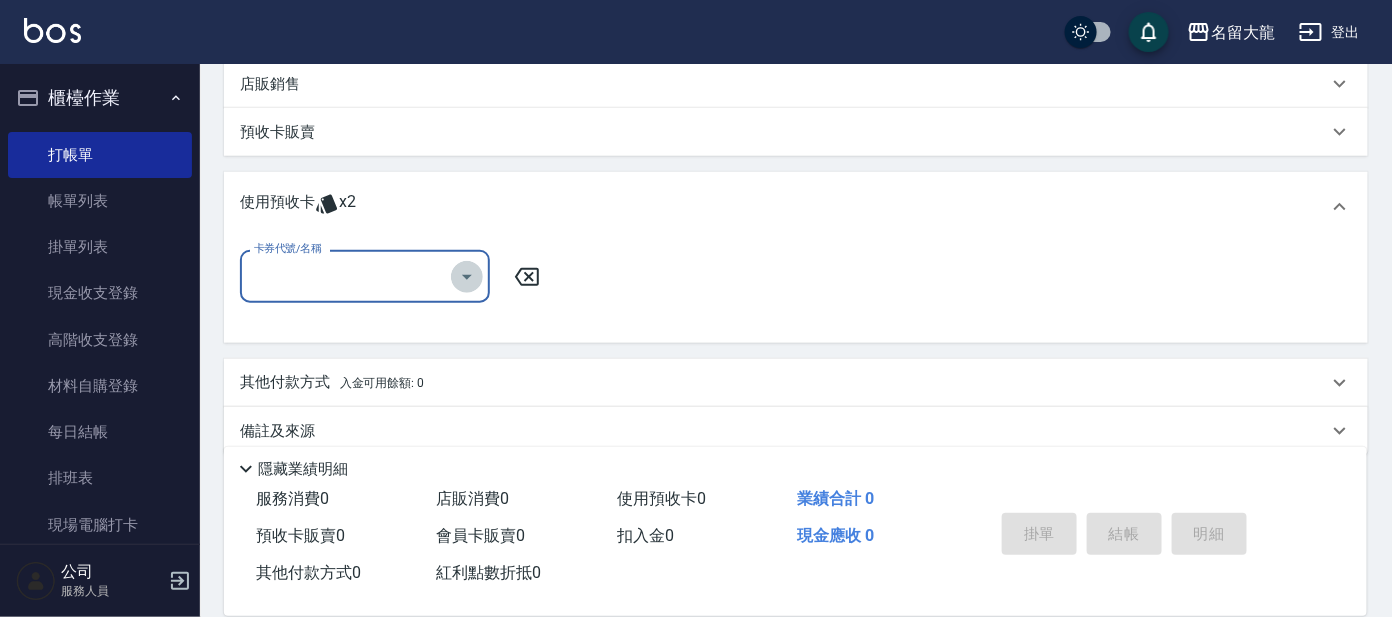 click 